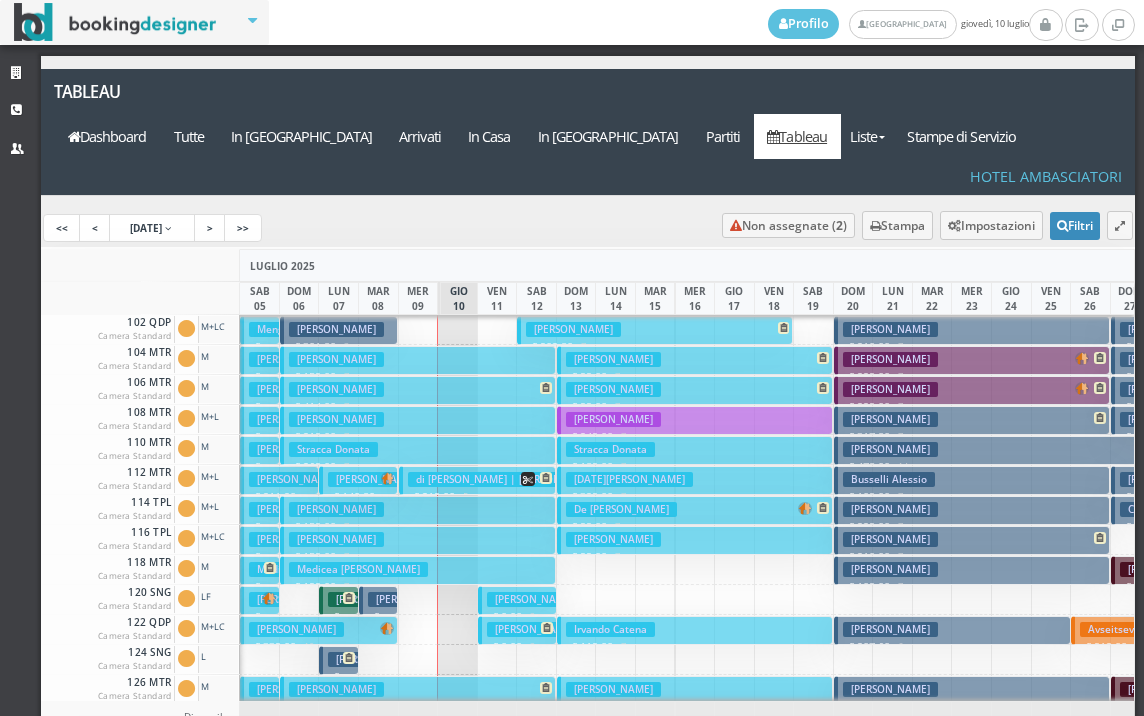 scroll, scrollTop: 0, scrollLeft: 0, axis: both 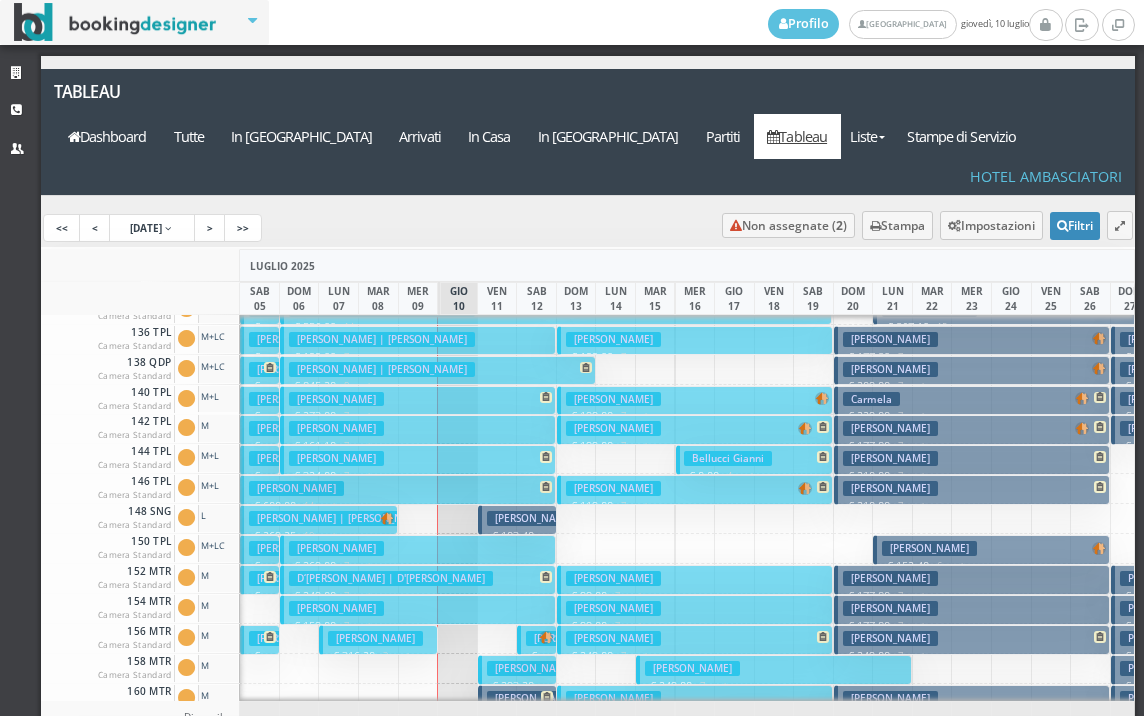 click on "Rosati Roviero" at bounding box center [375, 638] 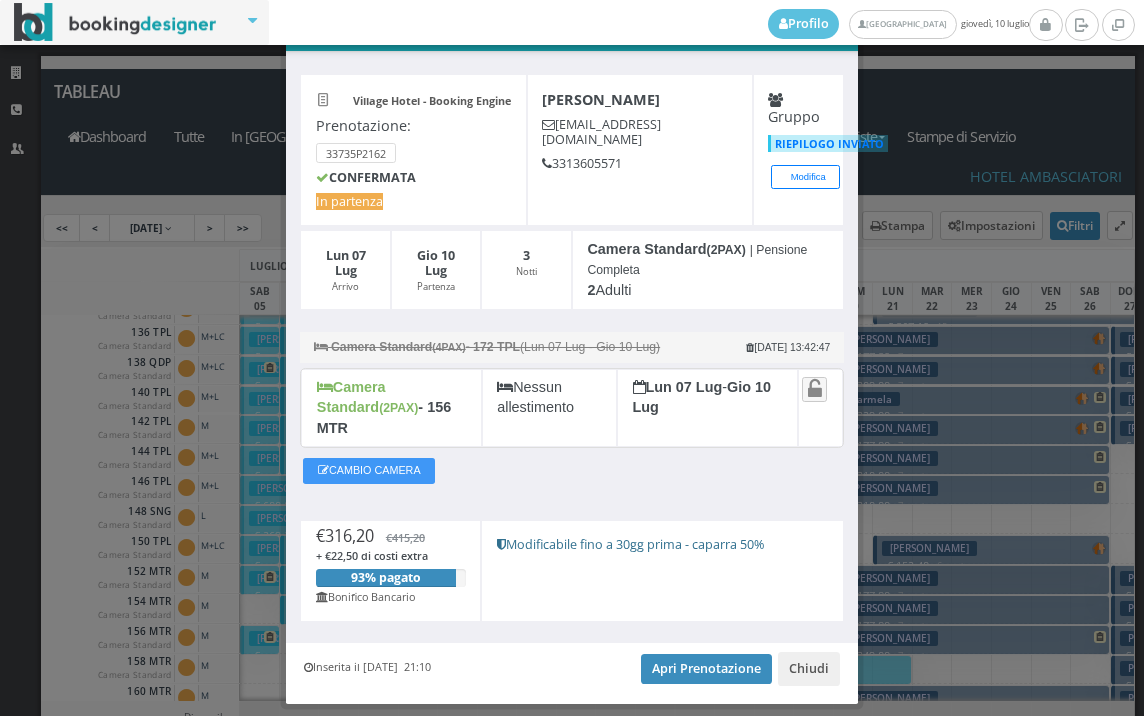 scroll, scrollTop: 97, scrollLeft: 0, axis: vertical 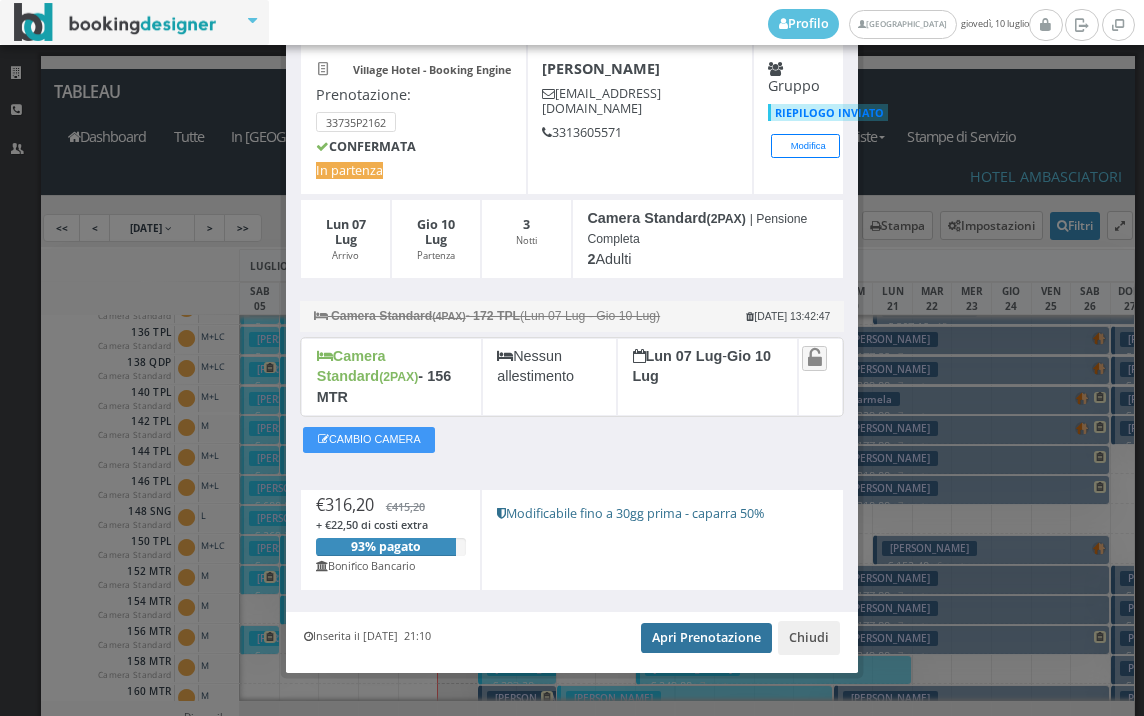 click on "Apri Prenotazione" at bounding box center (706, 638) 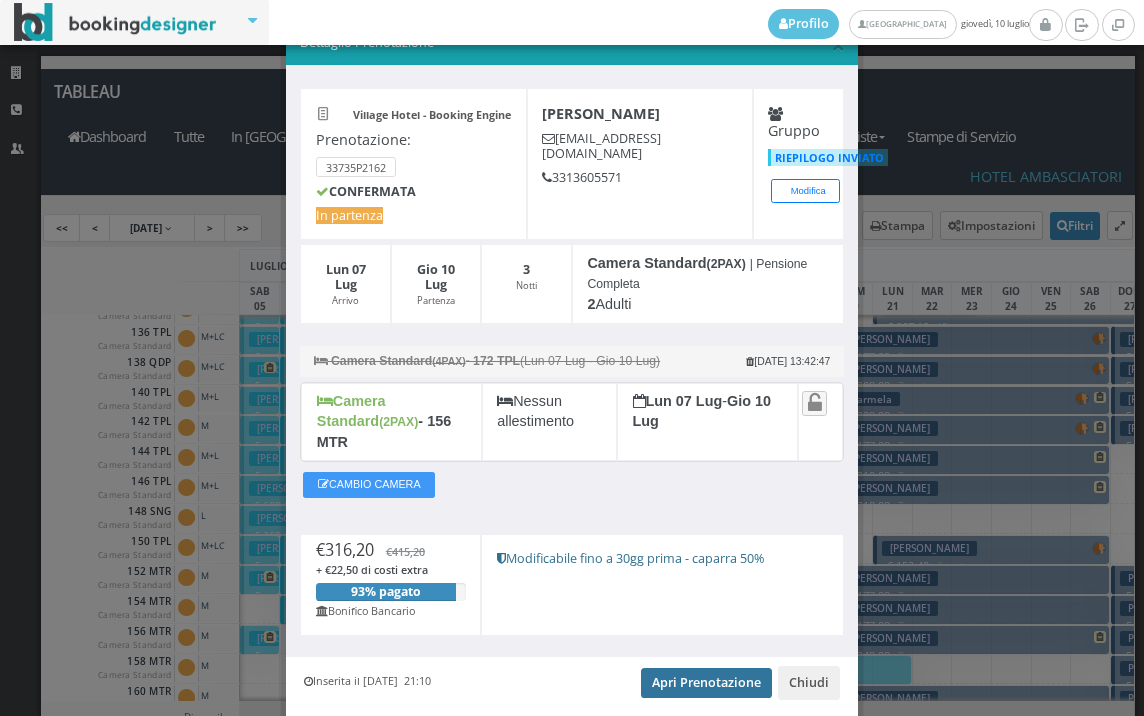 scroll, scrollTop: 0, scrollLeft: 0, axis: both 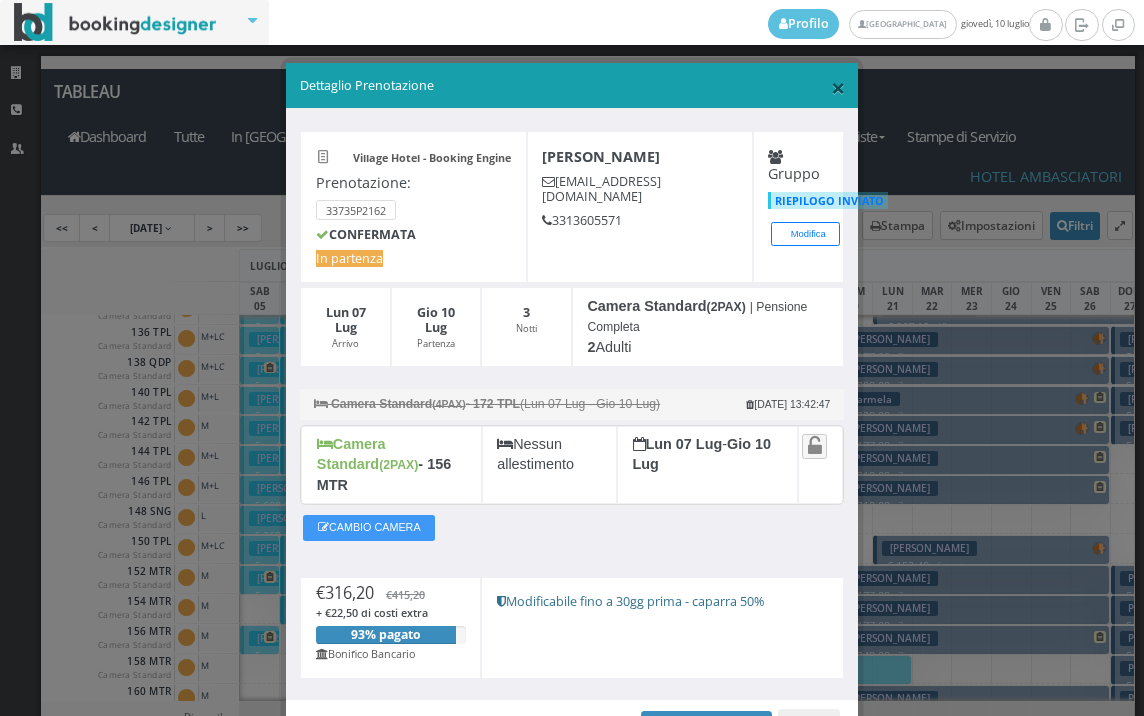 click on "×" at bounding box center [838, 87] 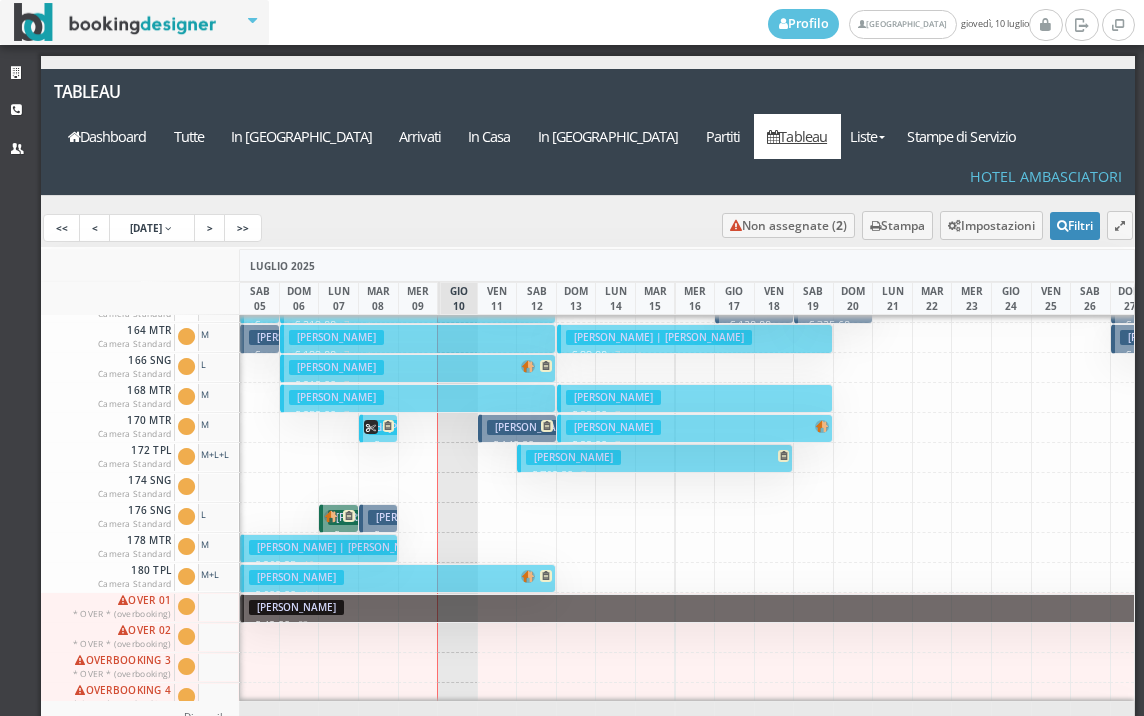 scroll, scrollTop: 1001, scrollLeft: 0, axis: vertical 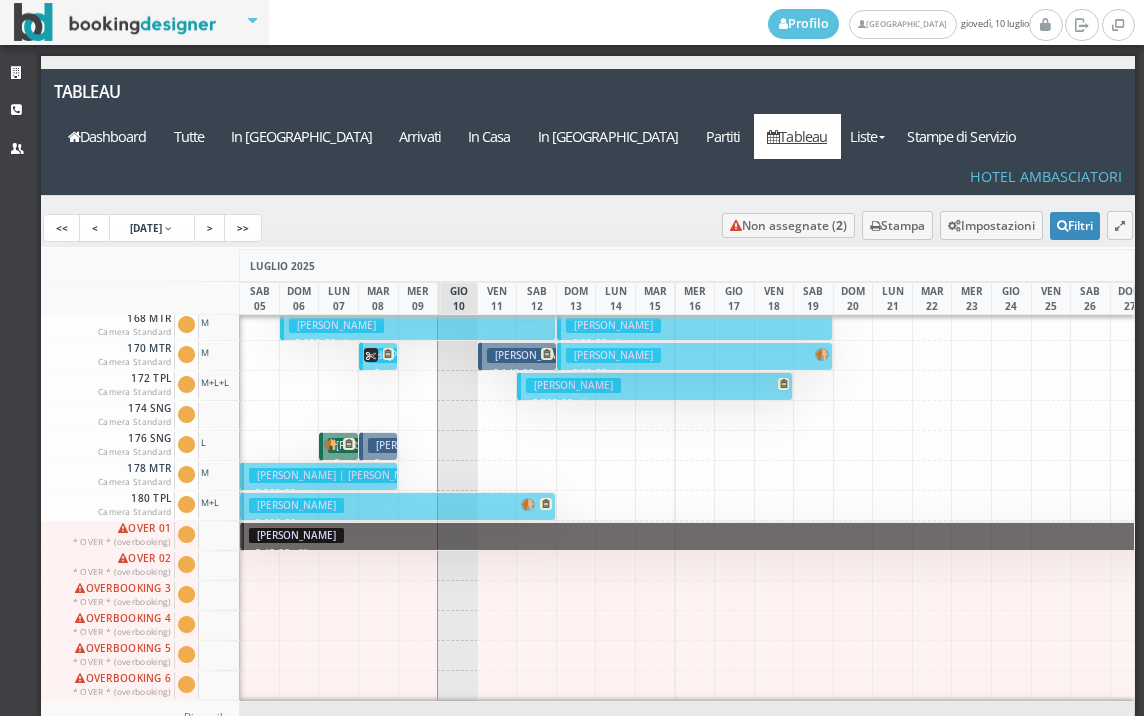 click on "Mariano Giovanni" at bounding box center (573, 385) 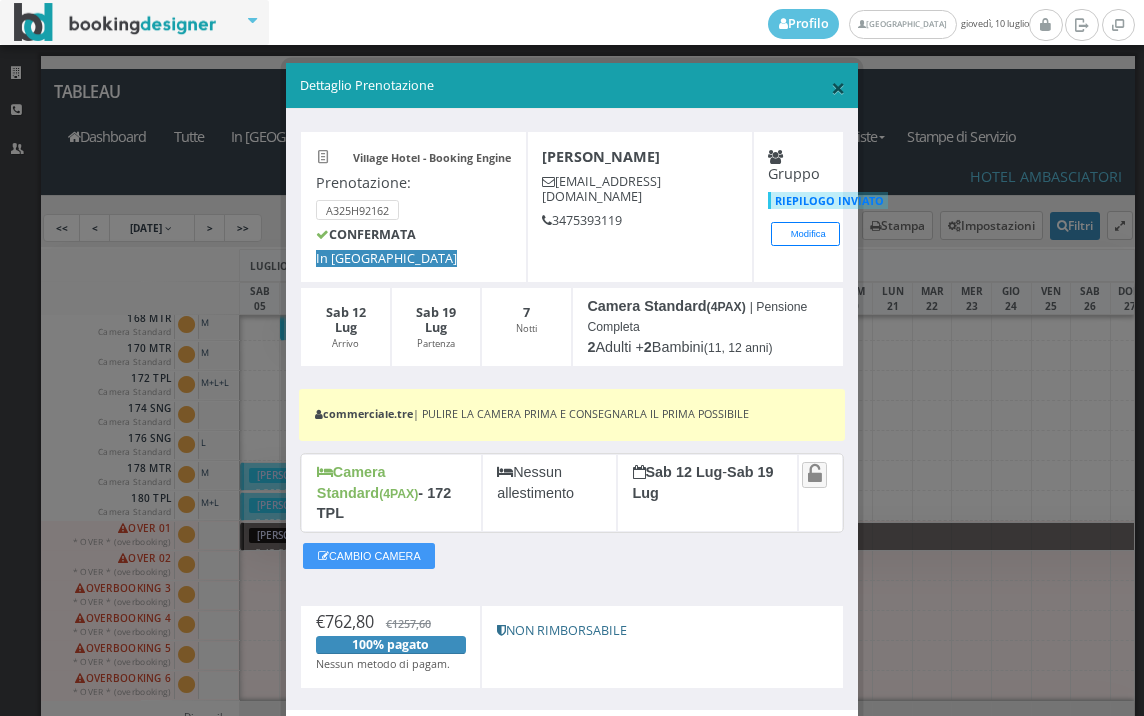 click on "×" at bounding box center [838, 87] 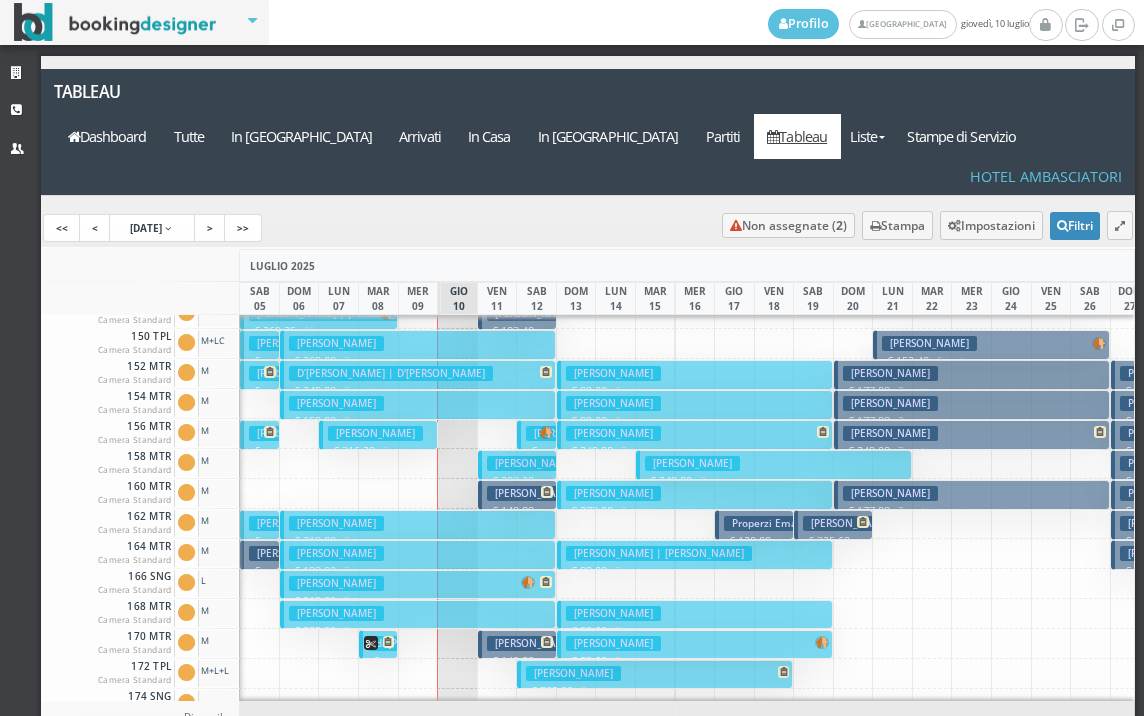 scroll, scrollTop: 505, scrollLeft: 0, axis: vertical 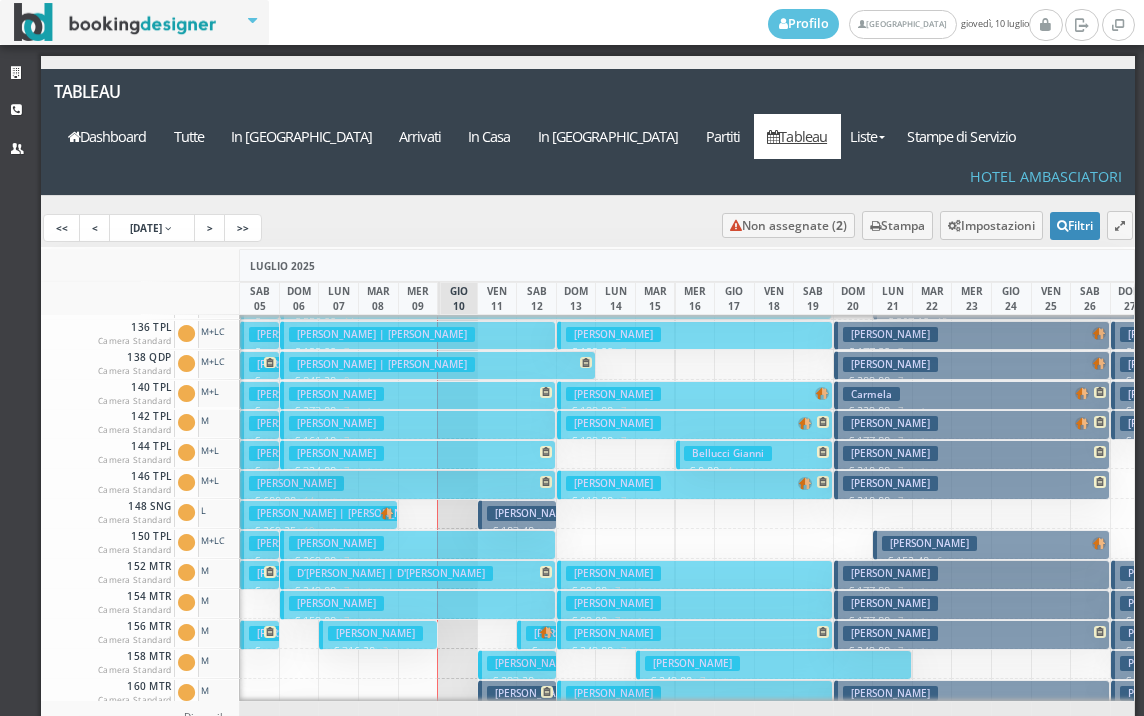 click on "[PERSON_NAME]" at bounding box center (534, 513) 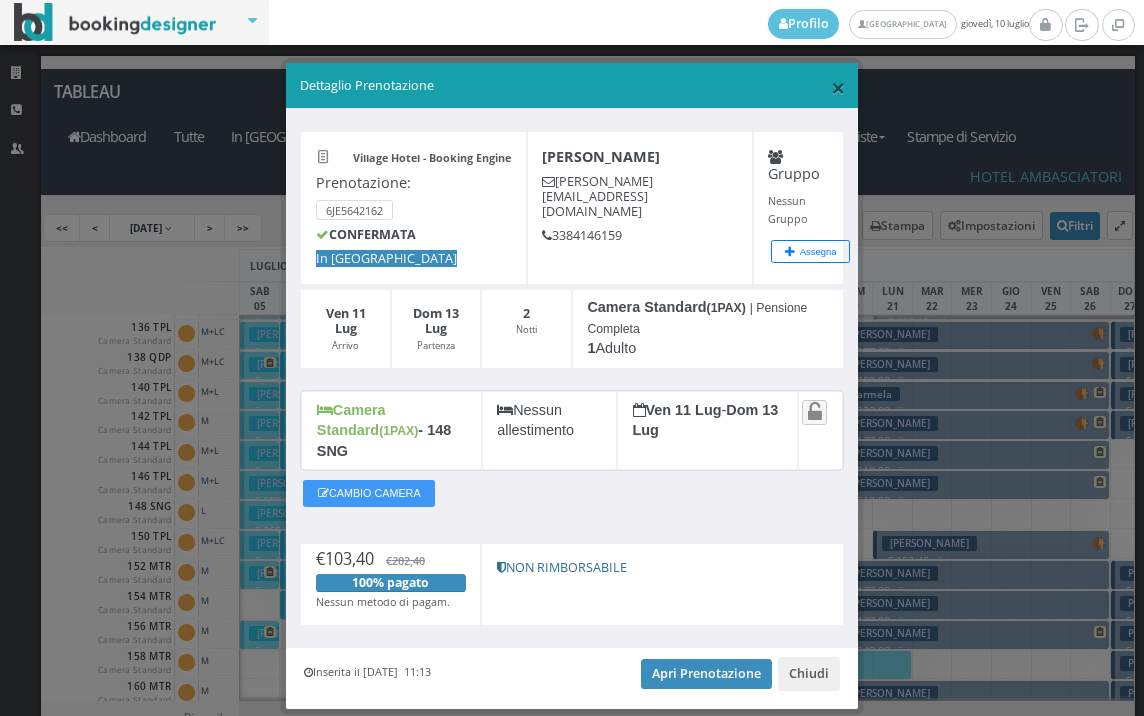 click on "×" at bounding box center (838, 87) 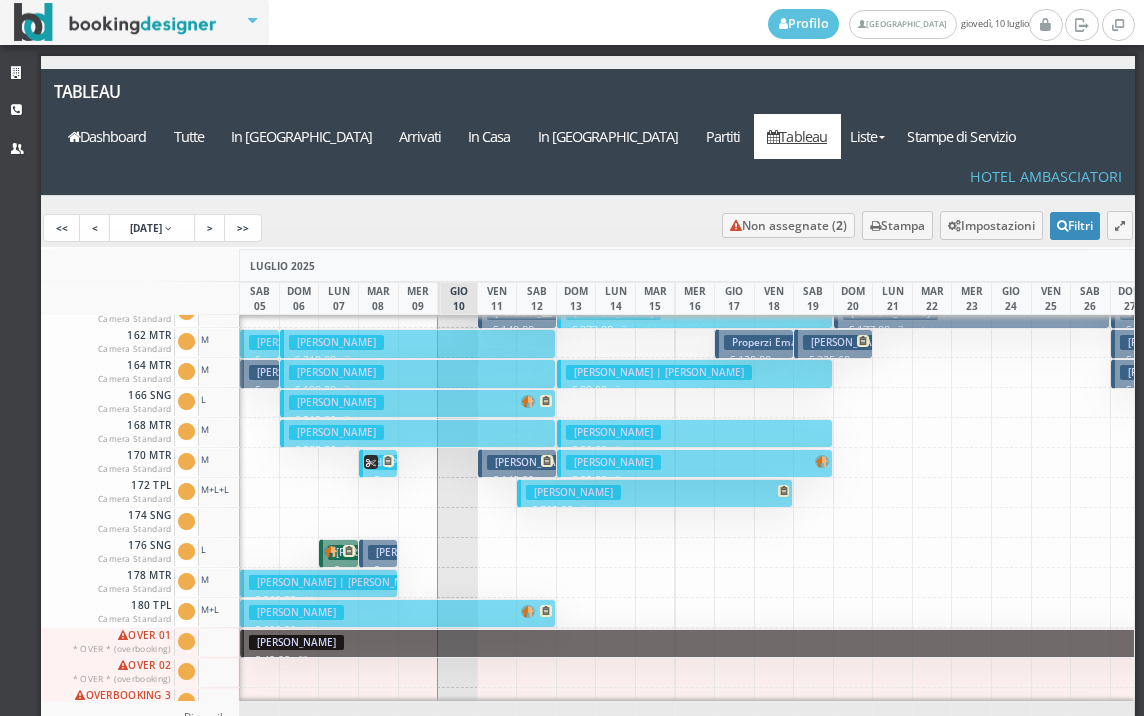 scroll, scrollTop: 800, scrollLeft: 0, axis: vertical 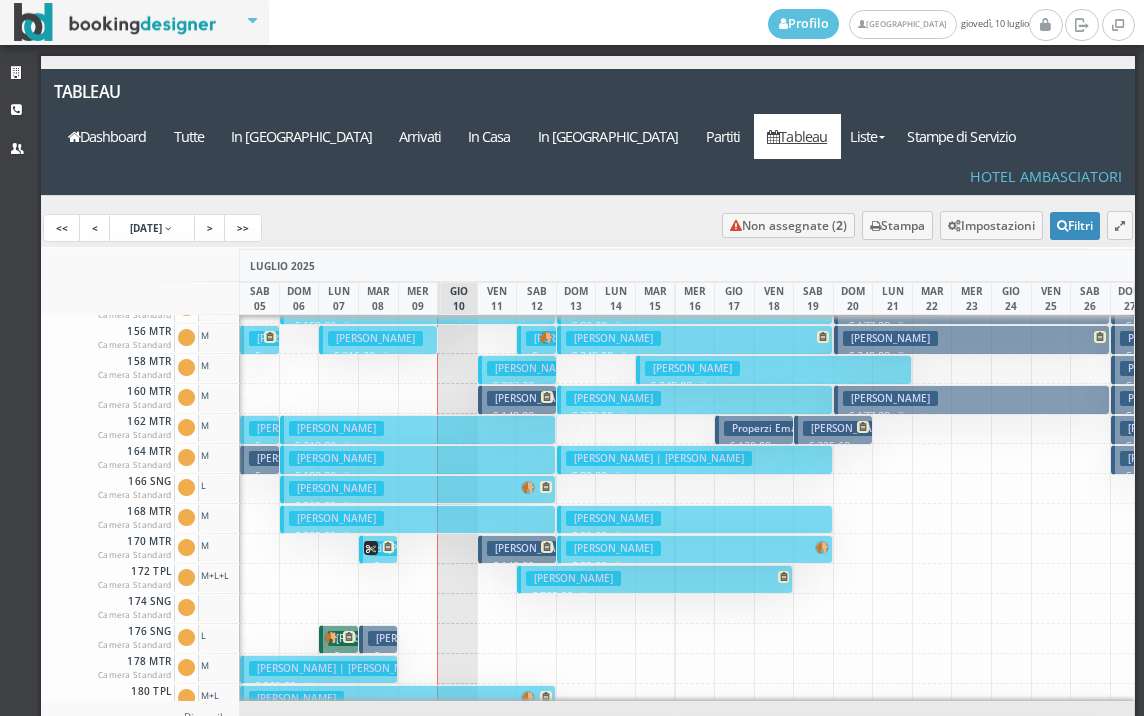 click on "Beltrami Floriano" at bounding box center [534, 398] 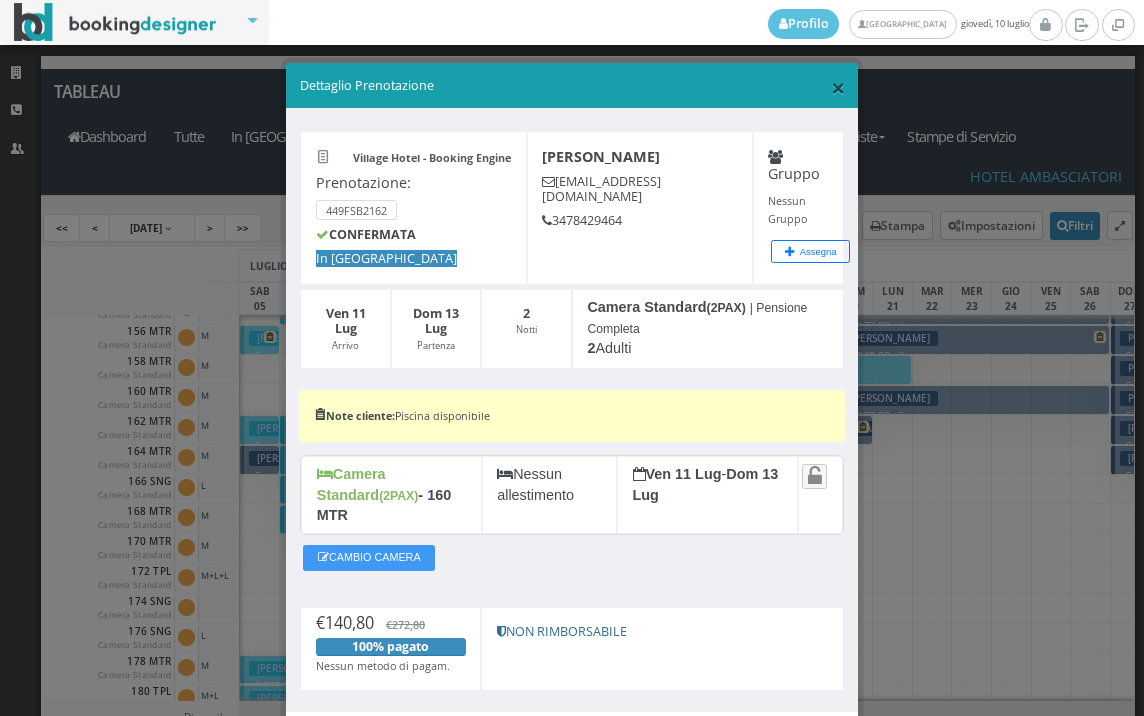 click on "×" at bounding box center [838, 87] 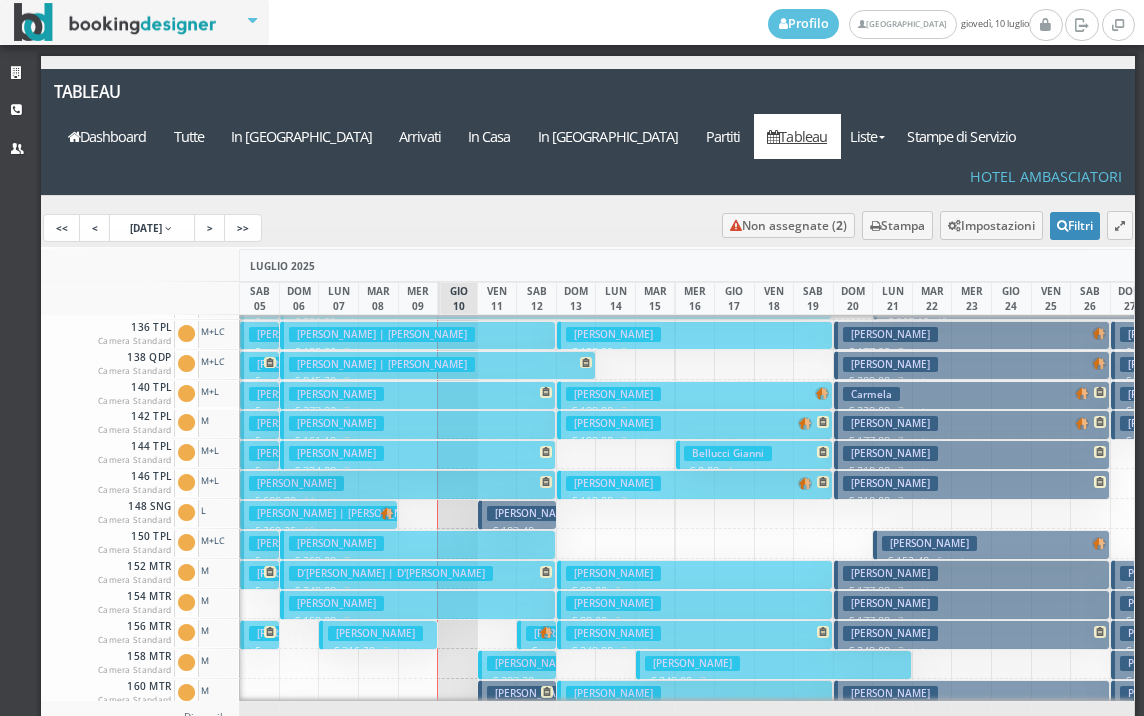 scroll, scrollTop: 105, scrollLeft: 0, axis: vertical 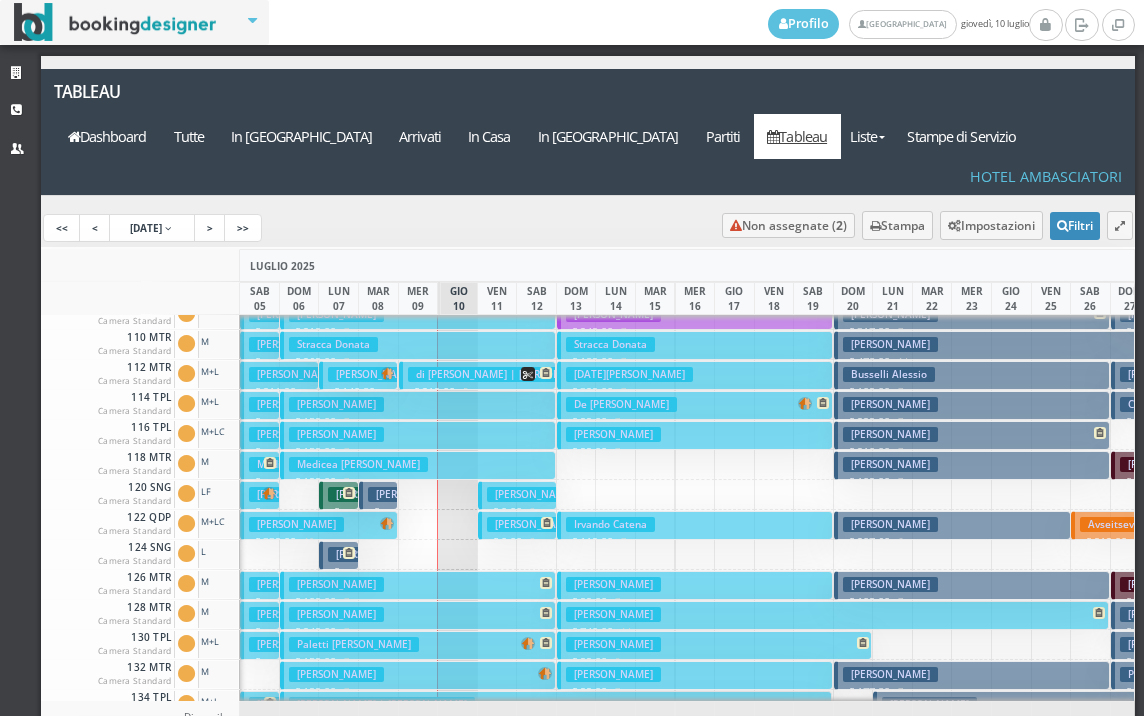 click on "Zottin Claudio" at bounding box center (534, 494) 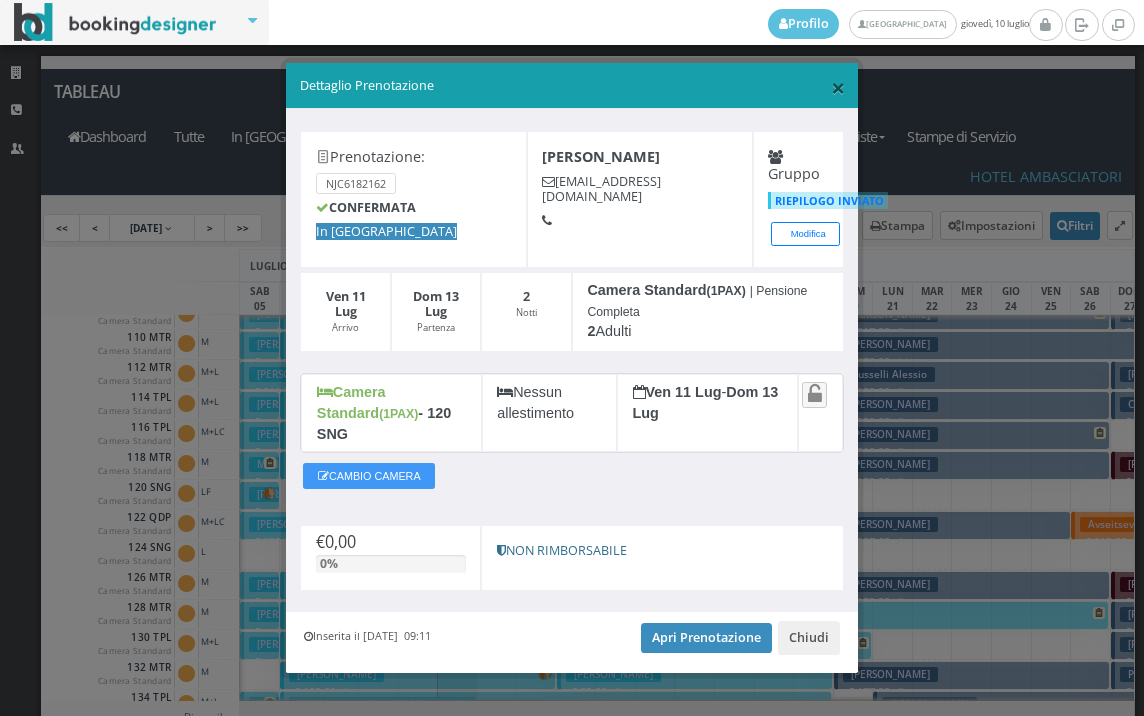 click on "×" at bounding box center [838, 87] 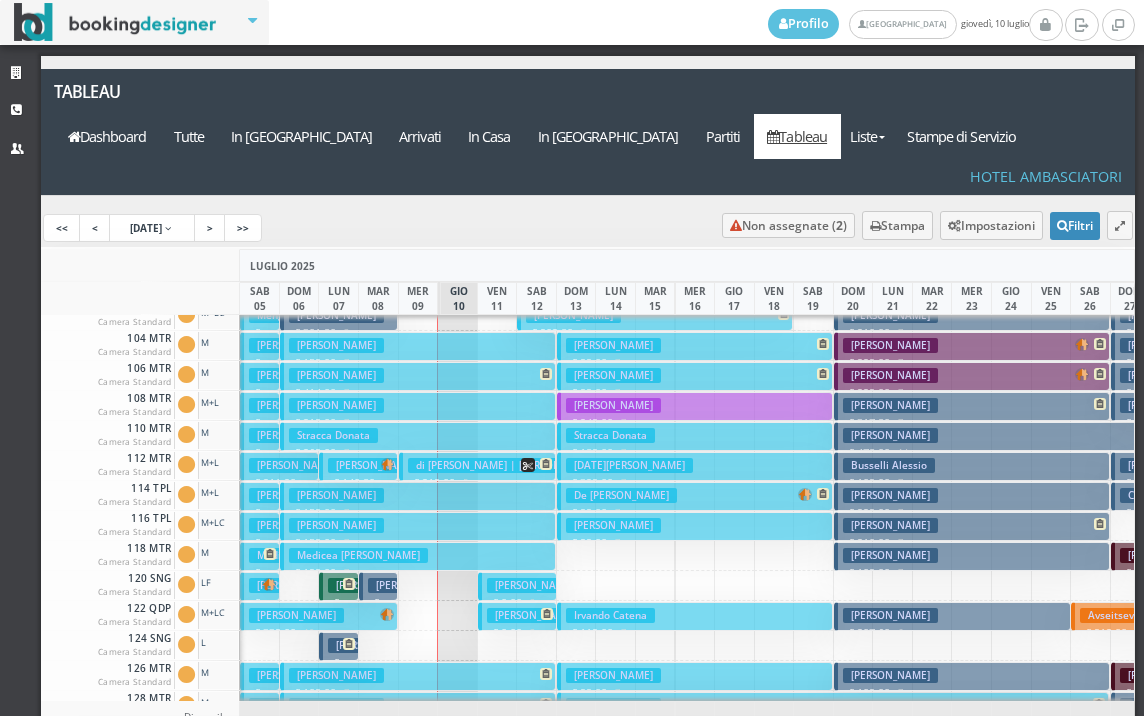 scroll, scrollTop: 0, scrollLeft: 0, axis: both 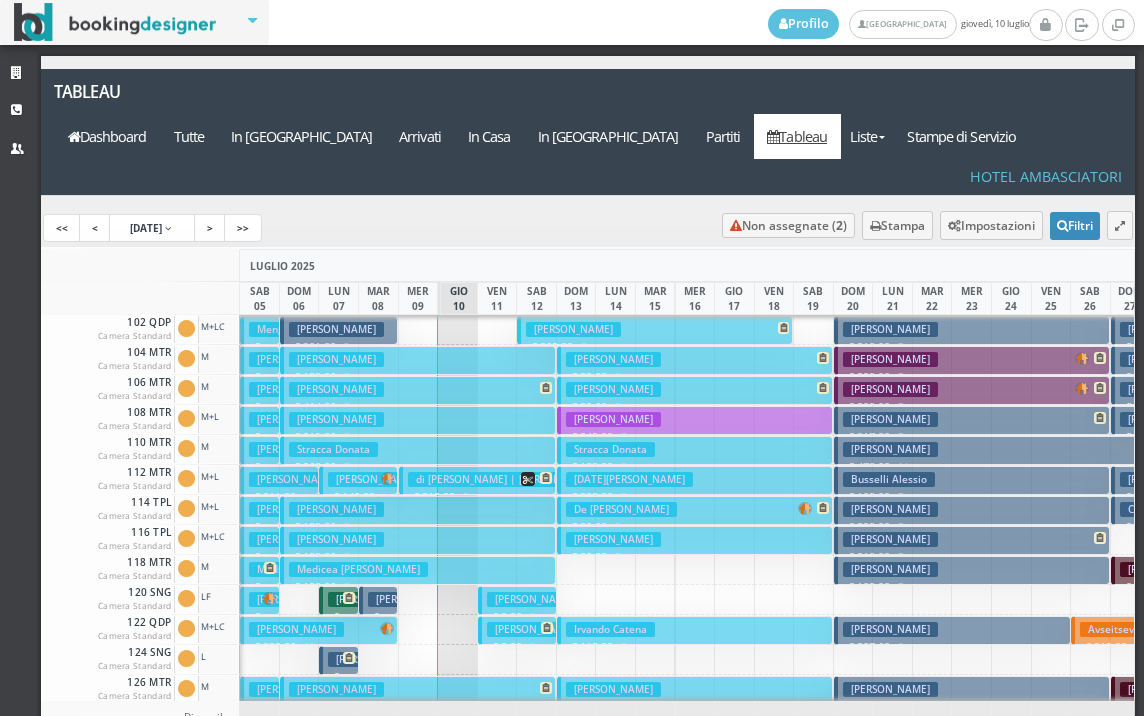 click on "Villardi Giorgio" at bounding box center (534, 629) 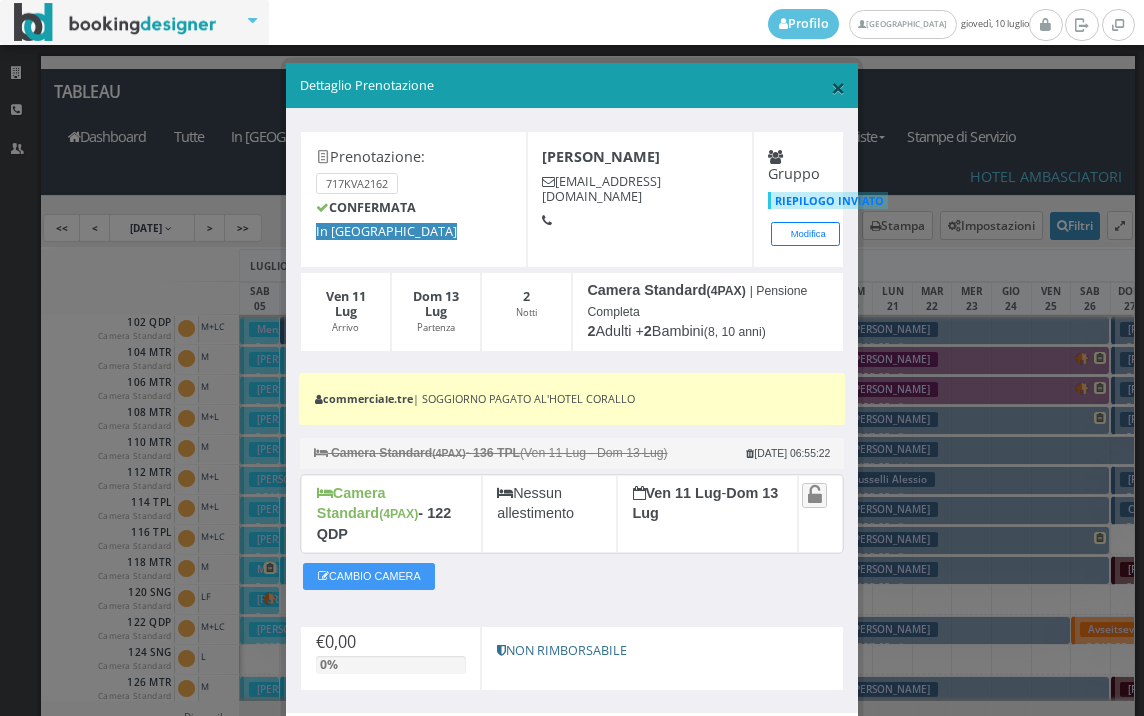 click on "×" at bounding box center [838, 87] 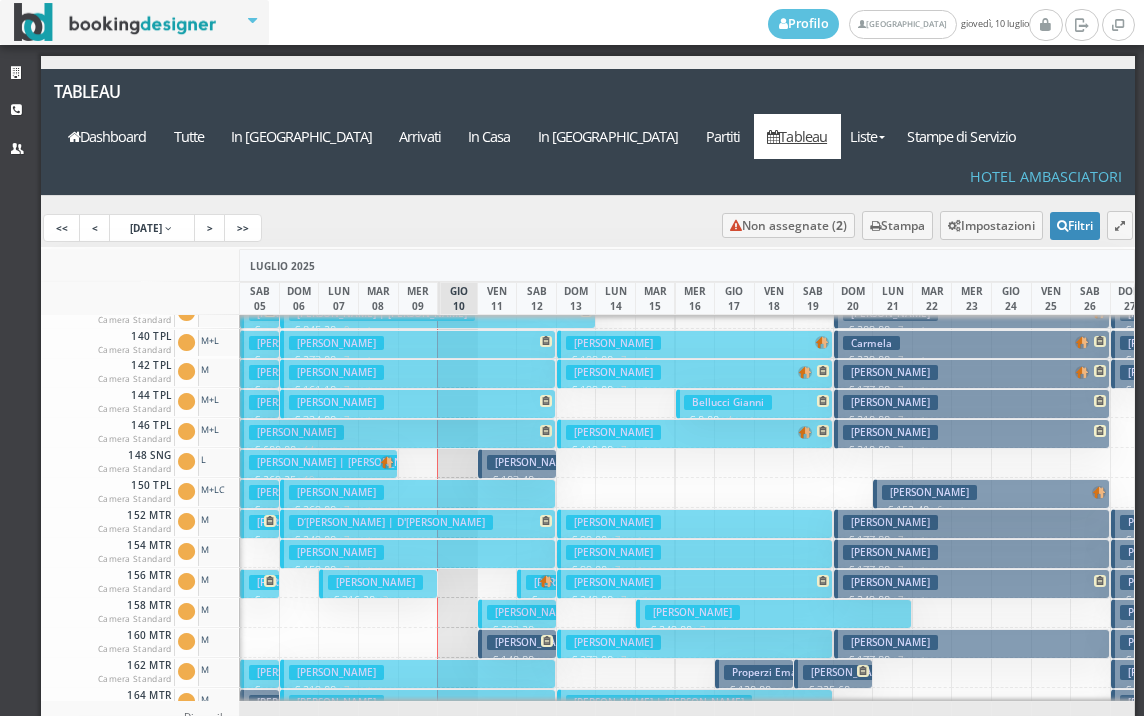 scroll, scrollTop: 600, scrollLeft: 0, axis: vertical 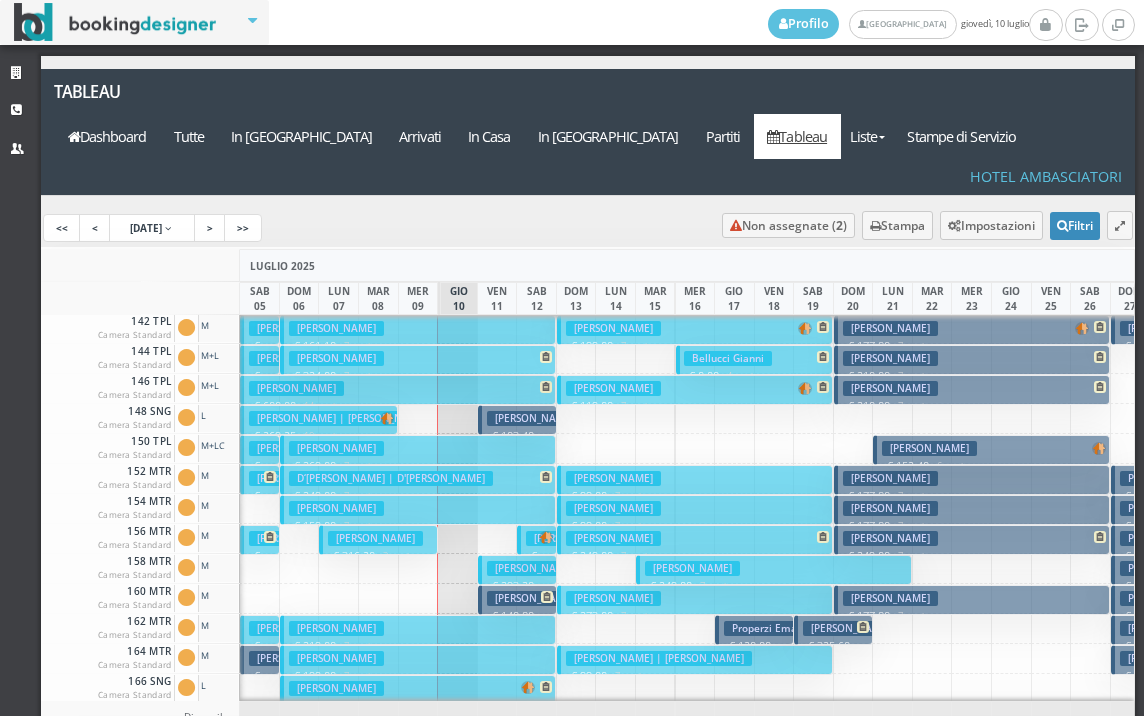 click on "Bertocchi  Mario" at bounding box center (534, 418) 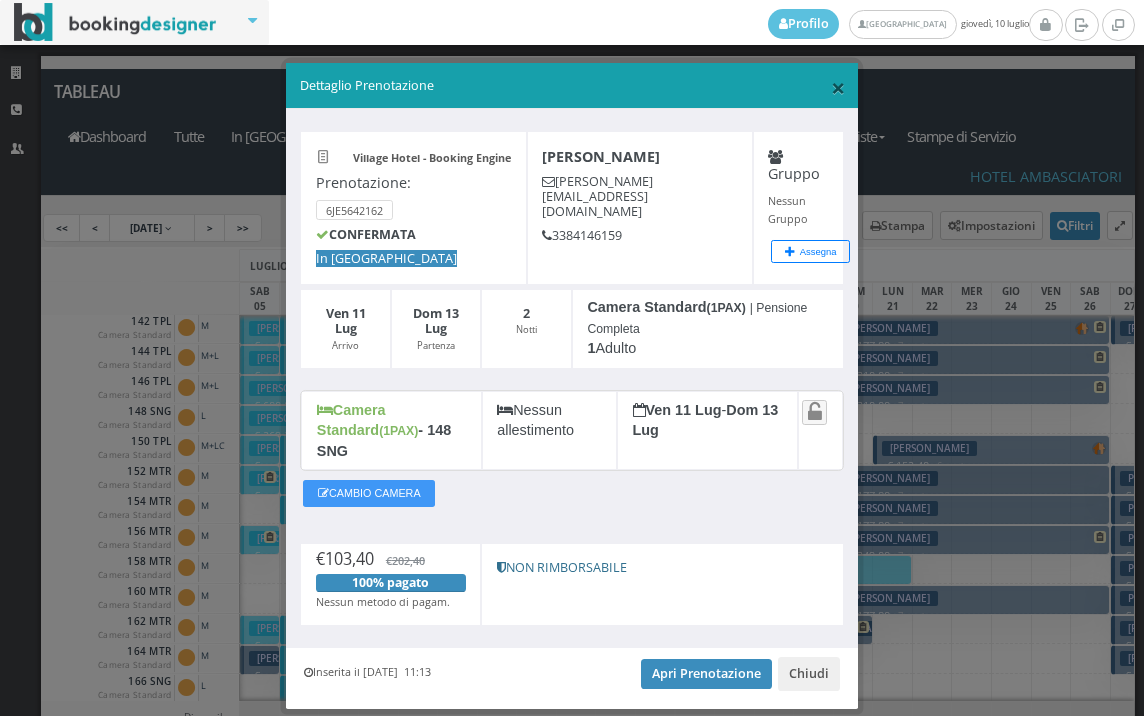 click on "×" at bounding box center (838, 87) 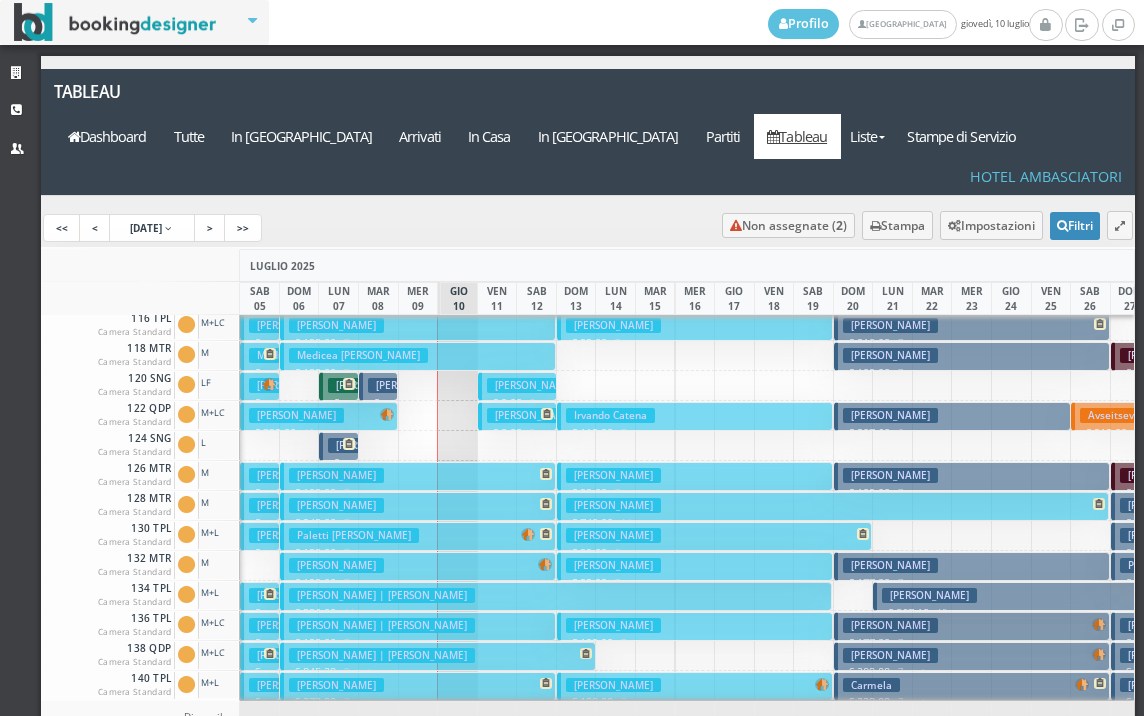 scroll, scrollTop: 200, scrollLeft: 0, axis: vertical 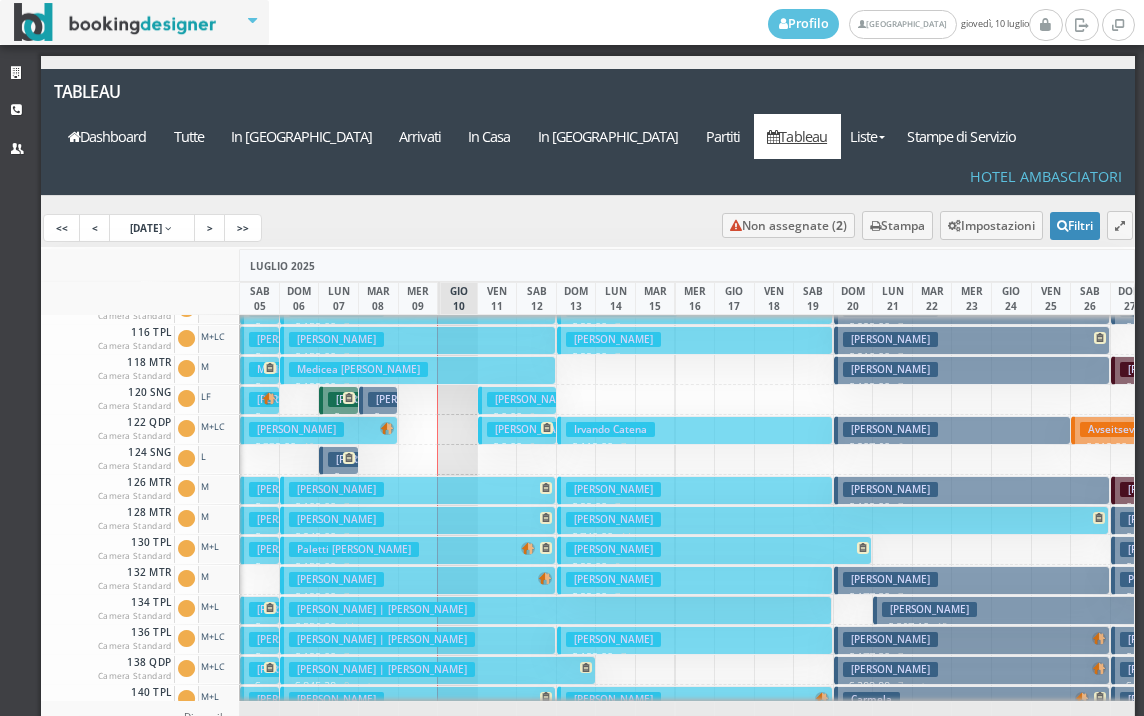 click on "Zottin Claudio" at bounding box center (534, 399) 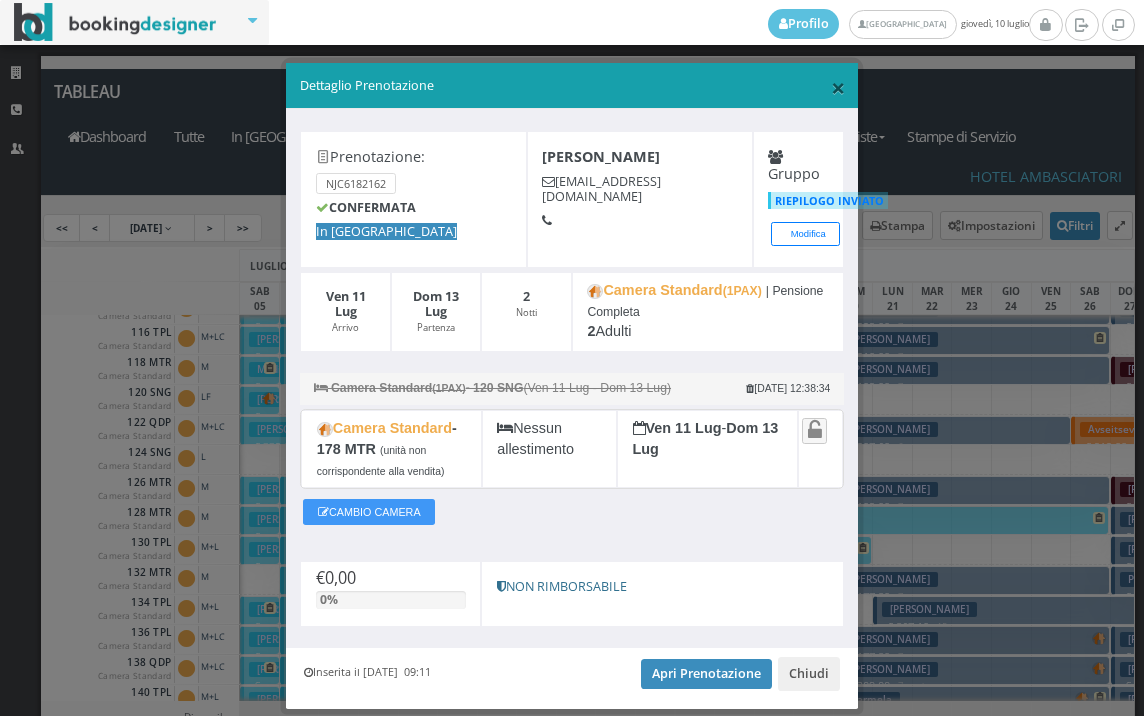 click on "×" at bounding box center [838, 87] 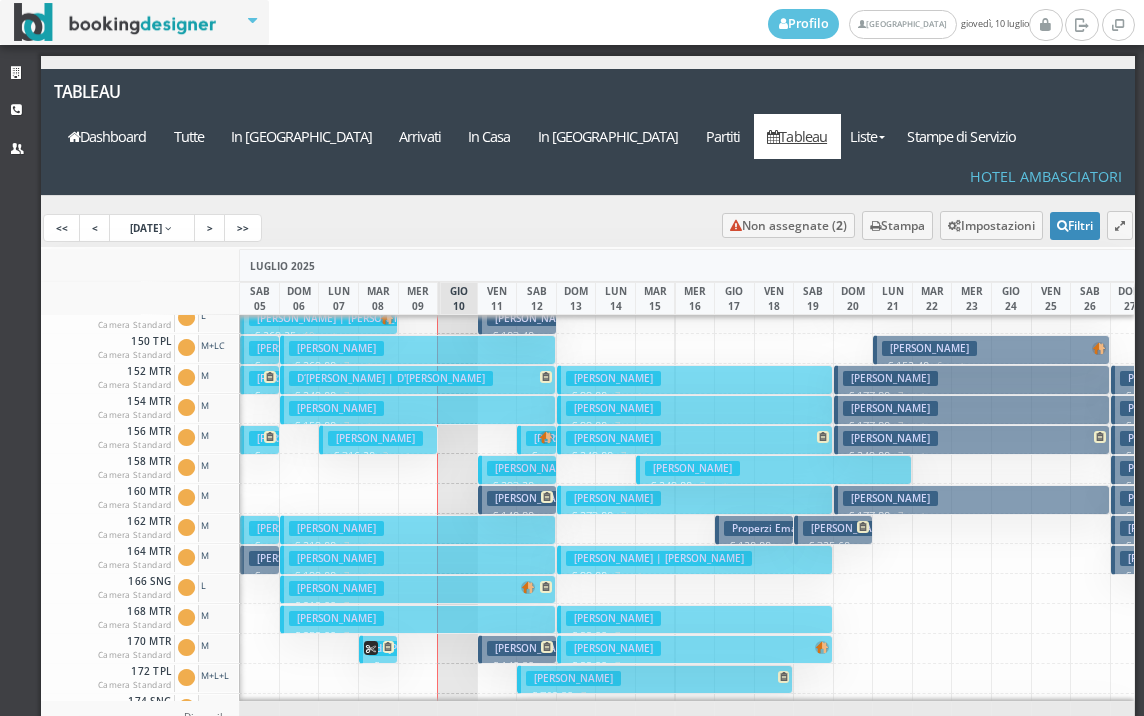 scroll, scrollTop: 600, scrollLeft: 0, axis: vertical 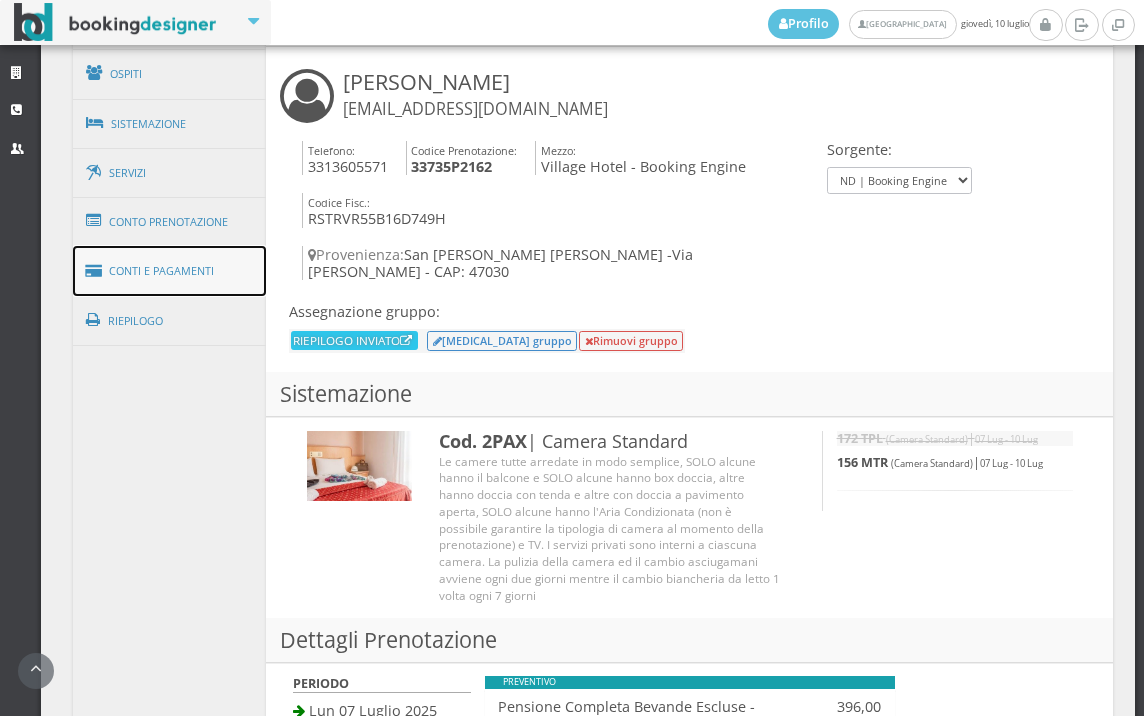 click on "Conti e Pagamenti" at bounding box center [170, 271] 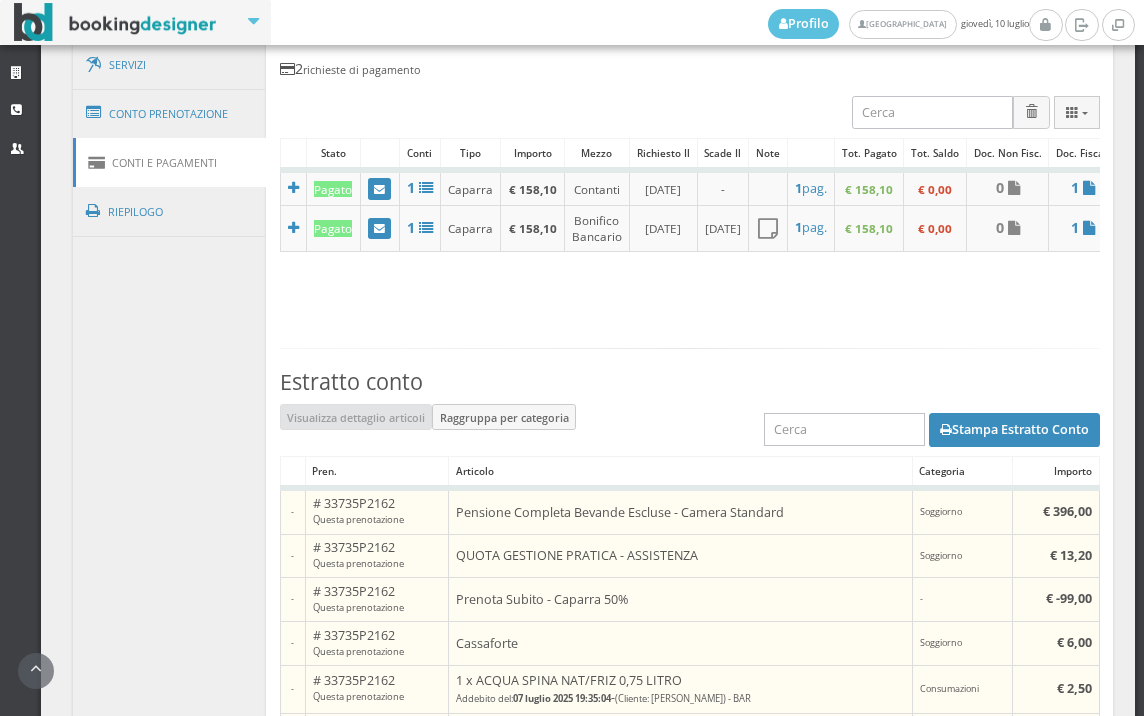 scroll, scrollTop: 1334, scrollLeft: 0, axis: vertical 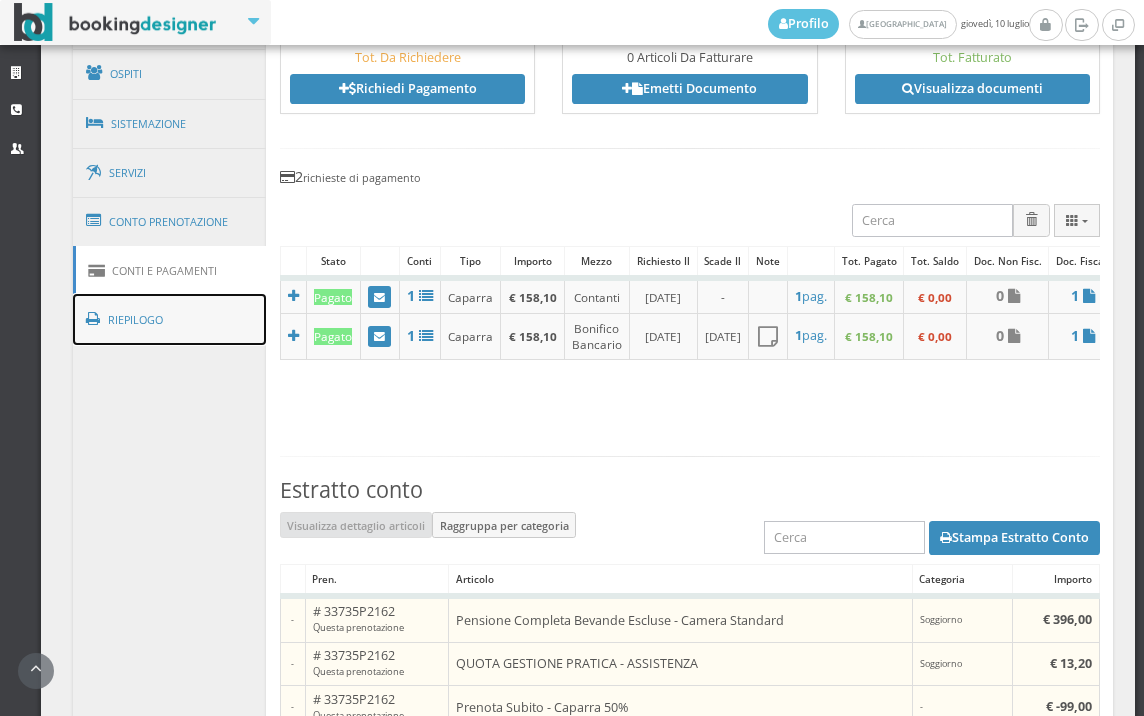 click on "Riepilogo" at bounding box center [170, 320] 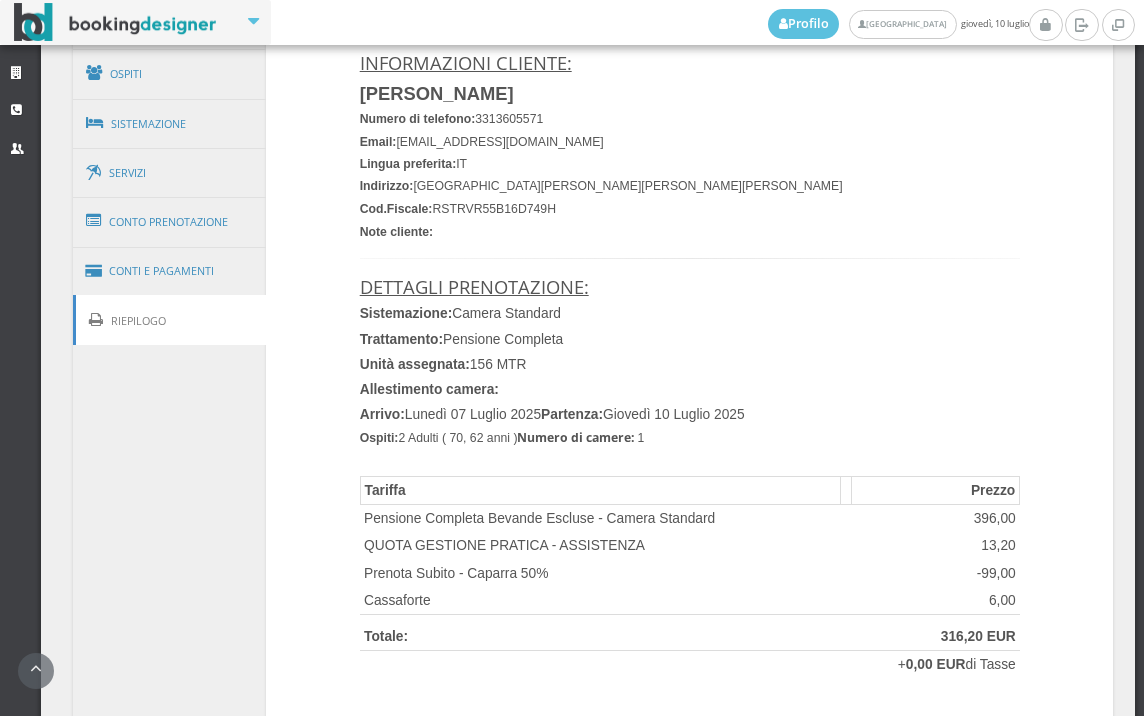 scroll, scrollTop: 890, scrollLeft: 0, axis: vertical 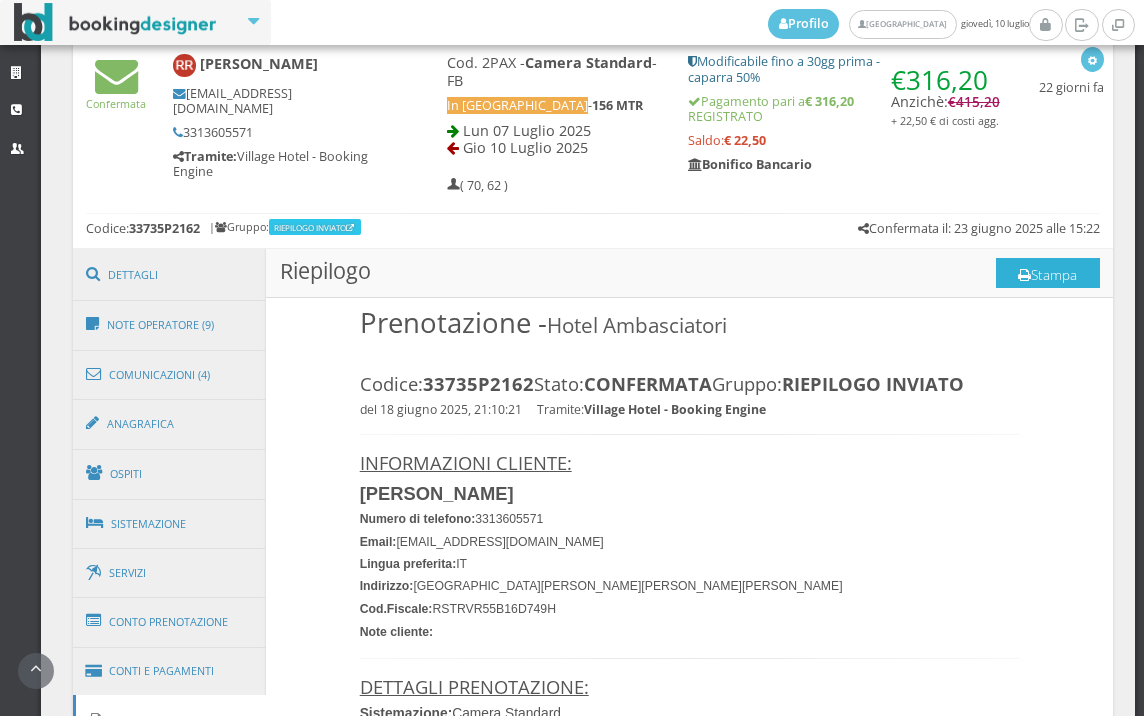 click on "Stampa" at bounding box center (1048, 273) 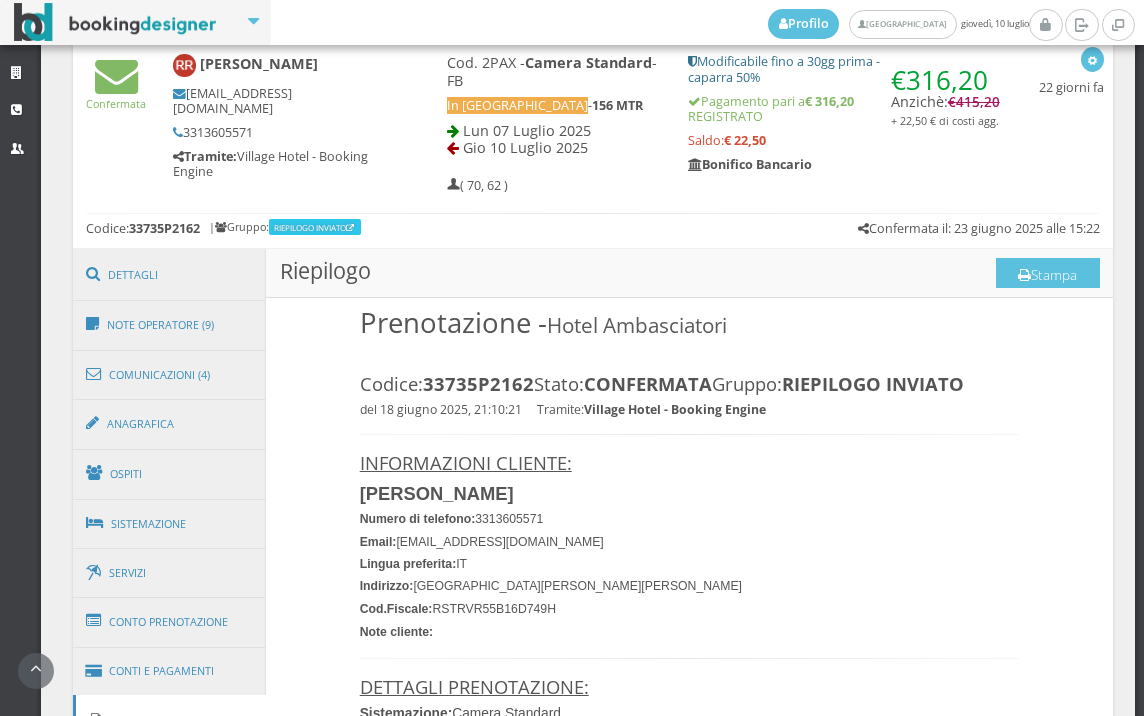 scroll, scrollTop: 0, scrollLeft: 0, axis: both 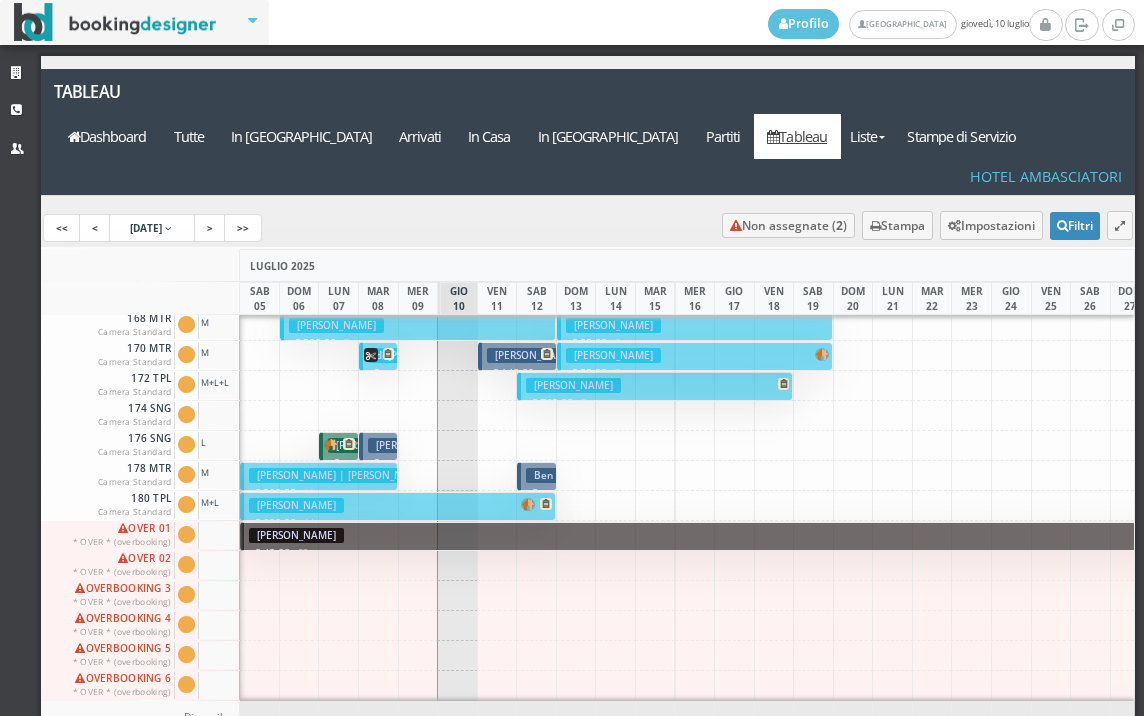click on "Ben" at bounding box center [543, 475] 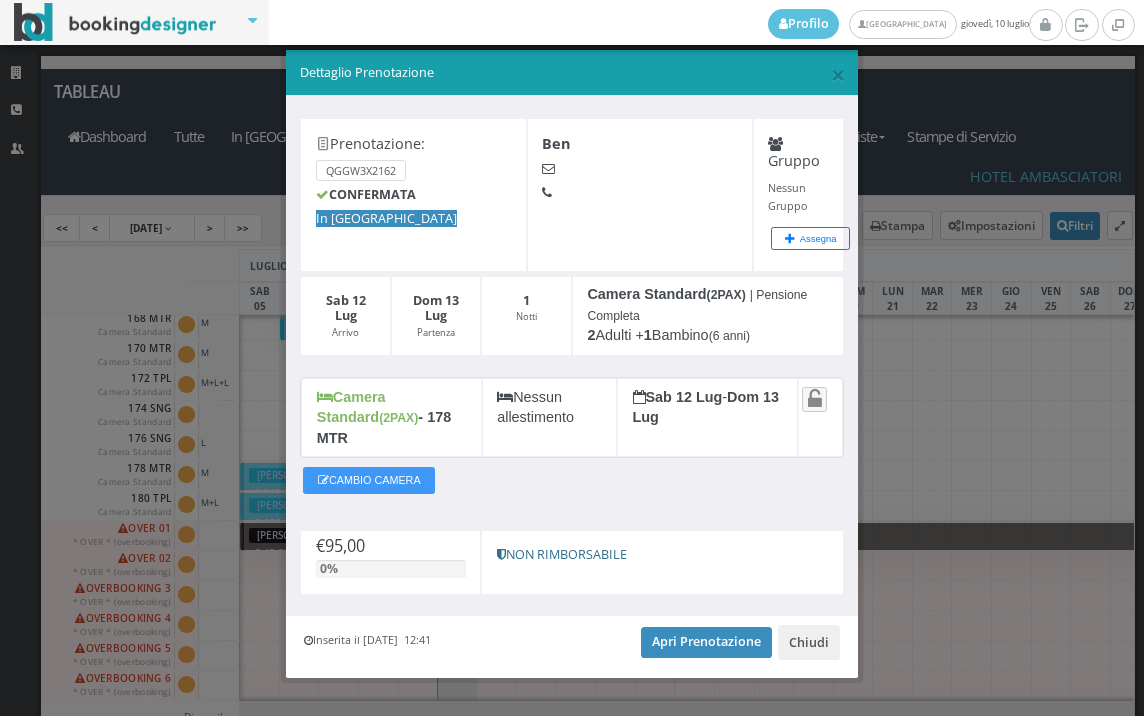 scroll, scrollTop: 18, scrollLeft: 0, axis: vertical 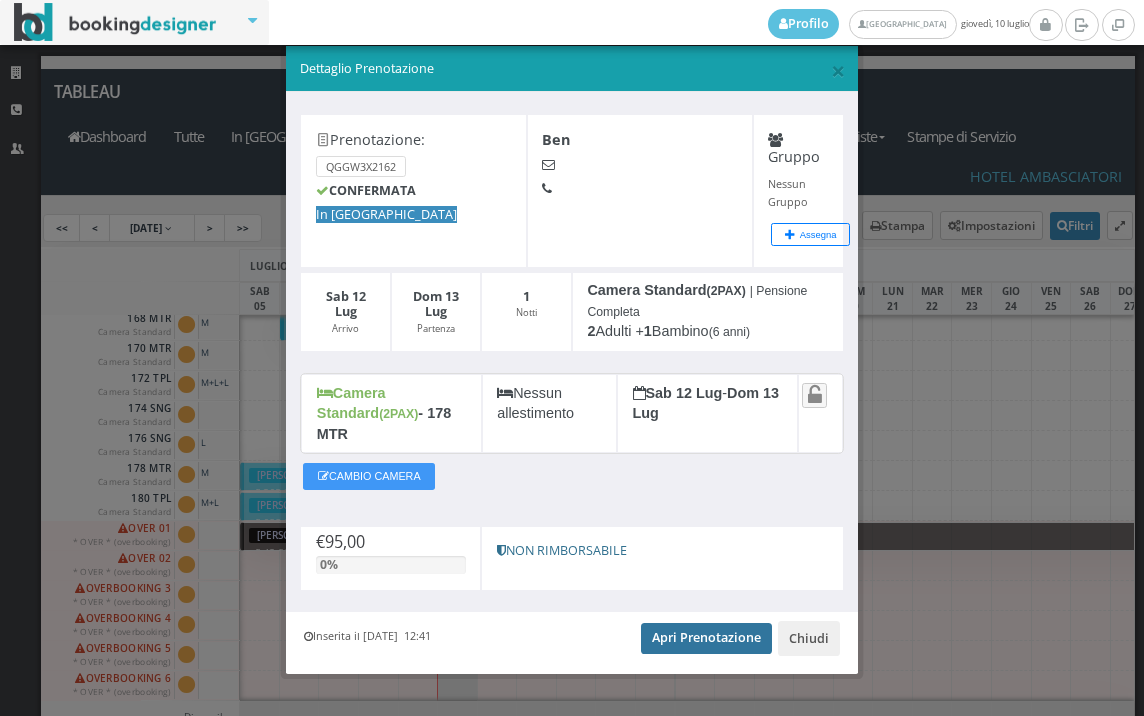click on "Apri Prenotazione" at bounding box center (706, 638) 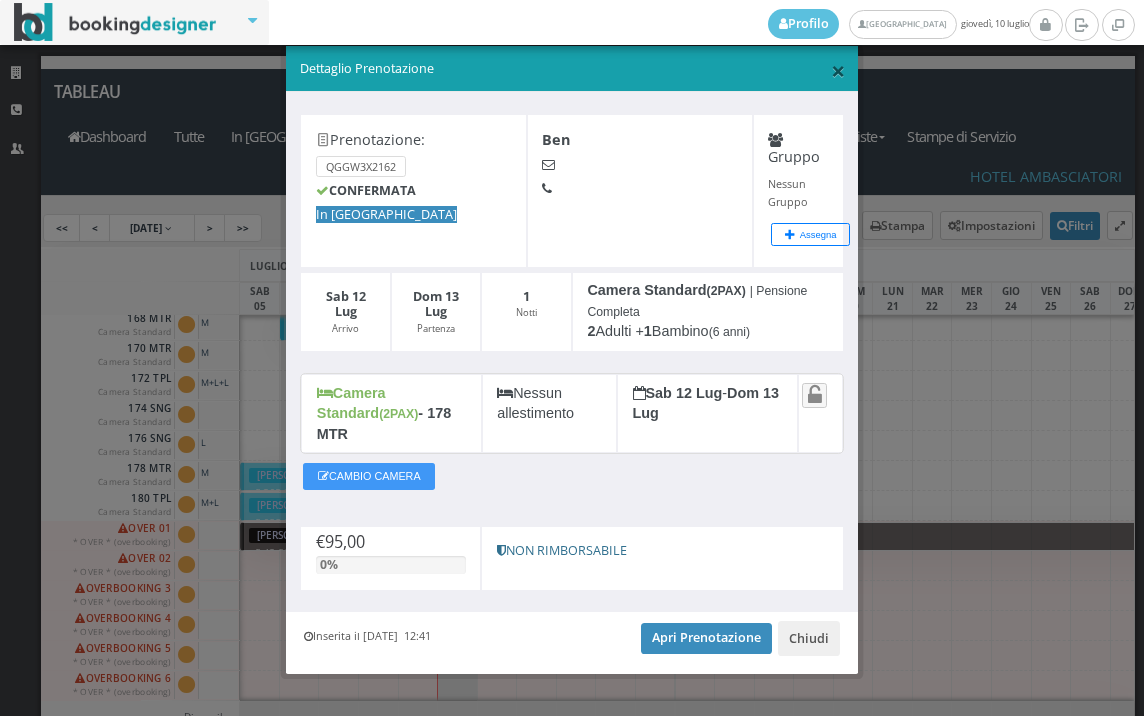 drag, startPoint x: 829, startPoint y: 70, endPoint x: 816, endPoint y: 77, distance: 14.764823 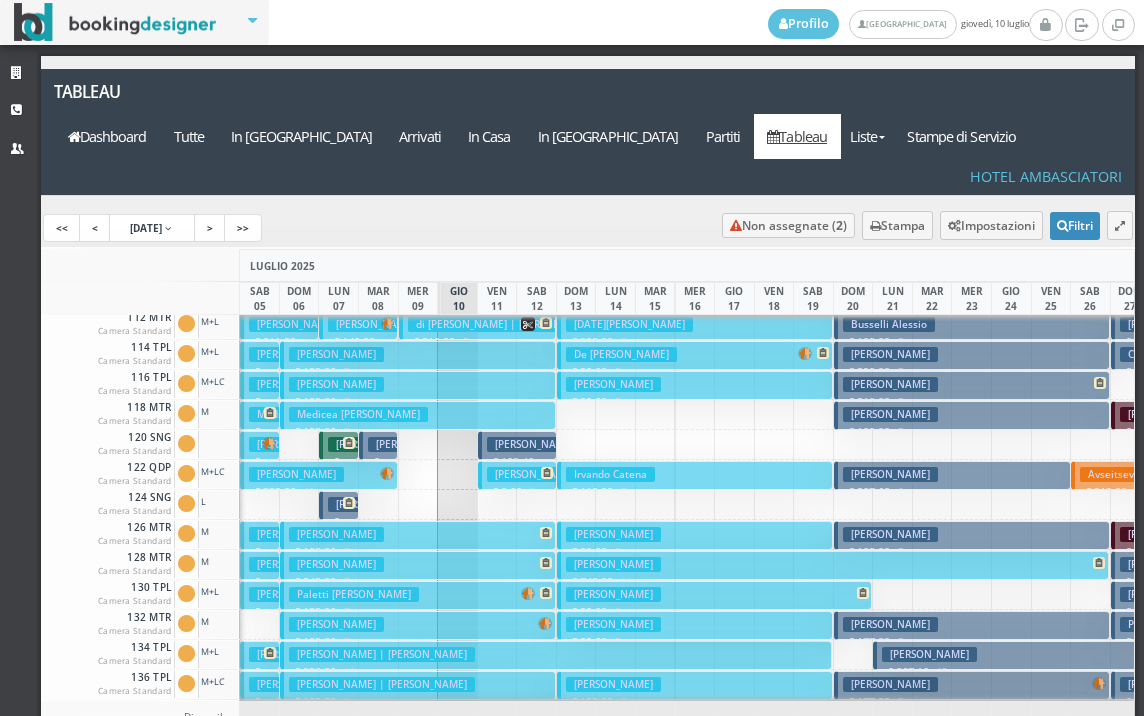 scroll, scrollTop: 200, scrollLeft: 0, axis: vertical 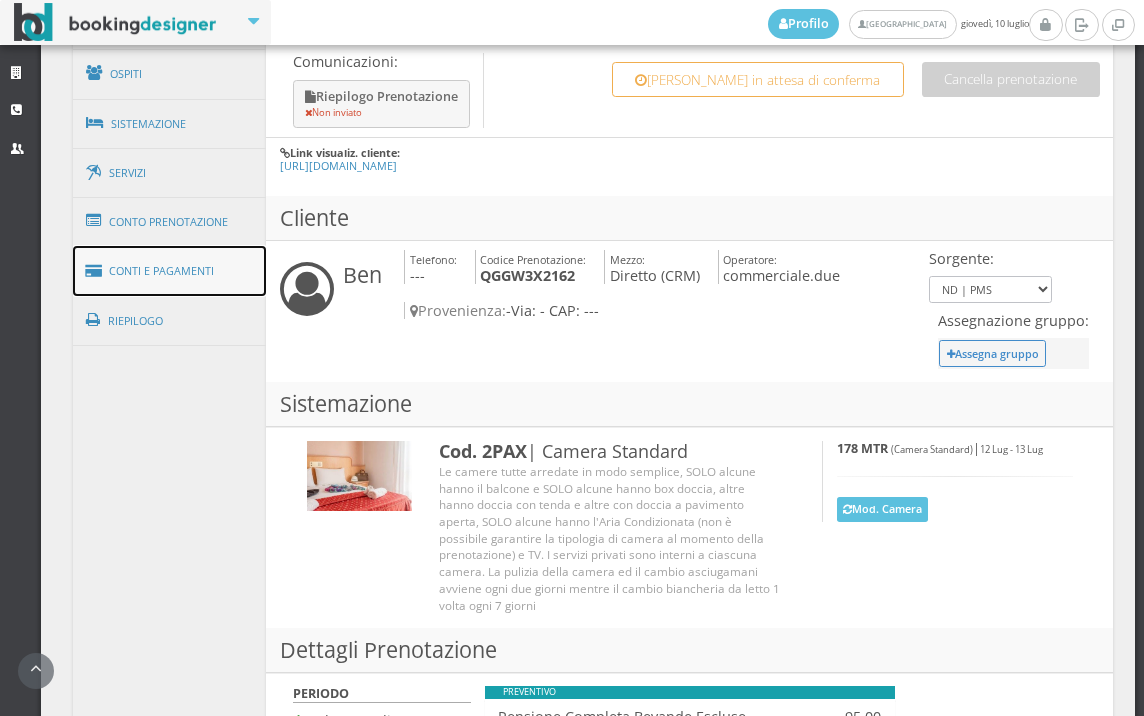 click on "Conti e Pagamenti" at bounding box center (170, 271) 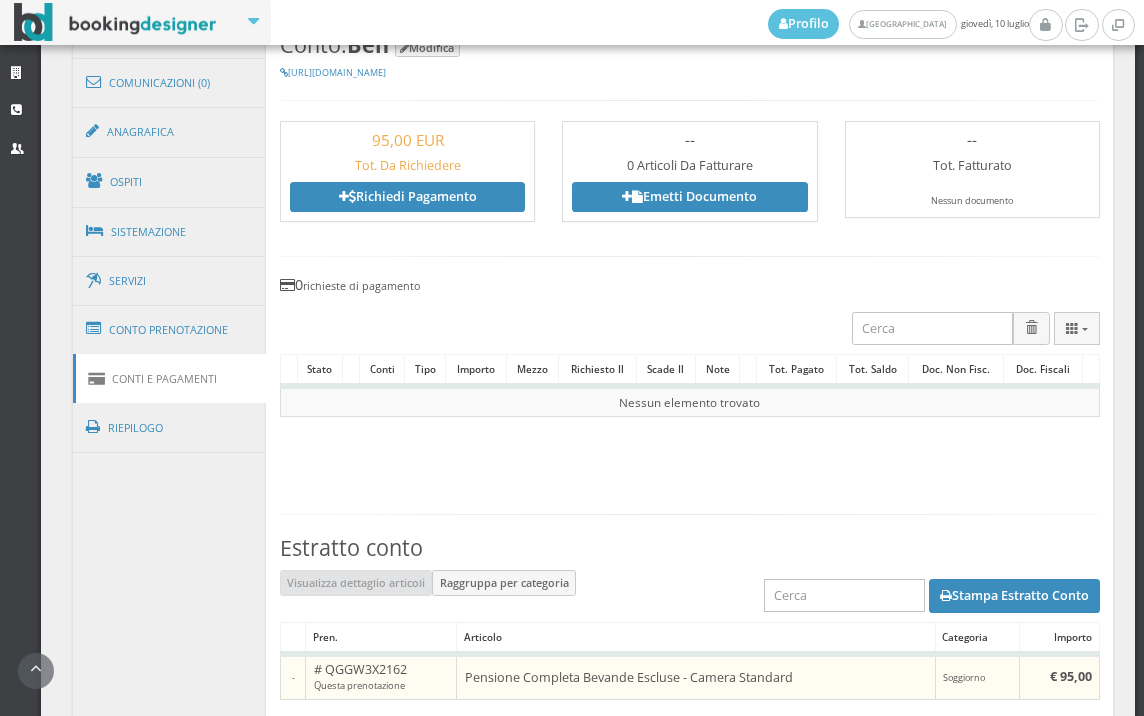scroll, scrollTop: 1112, scrollLeft: 0, axis: vertical 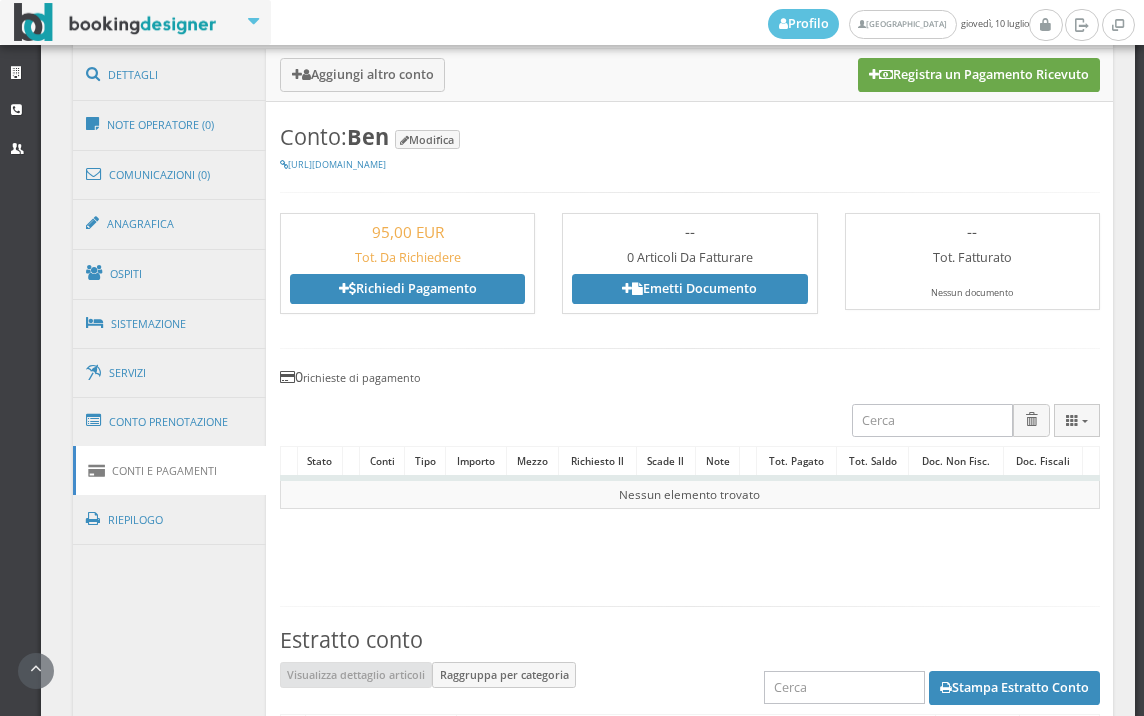 click on "Registra un Pagamento Ricevuto" at bounding box center [979, 75] 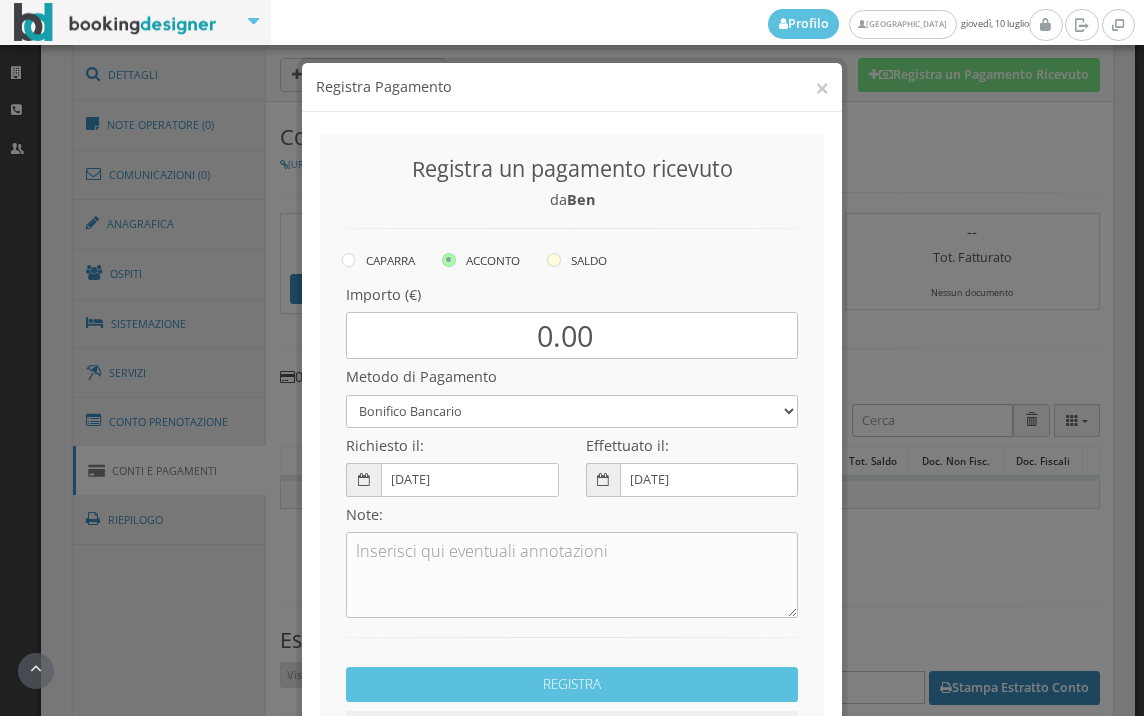 click at bounding box center [554, 260] 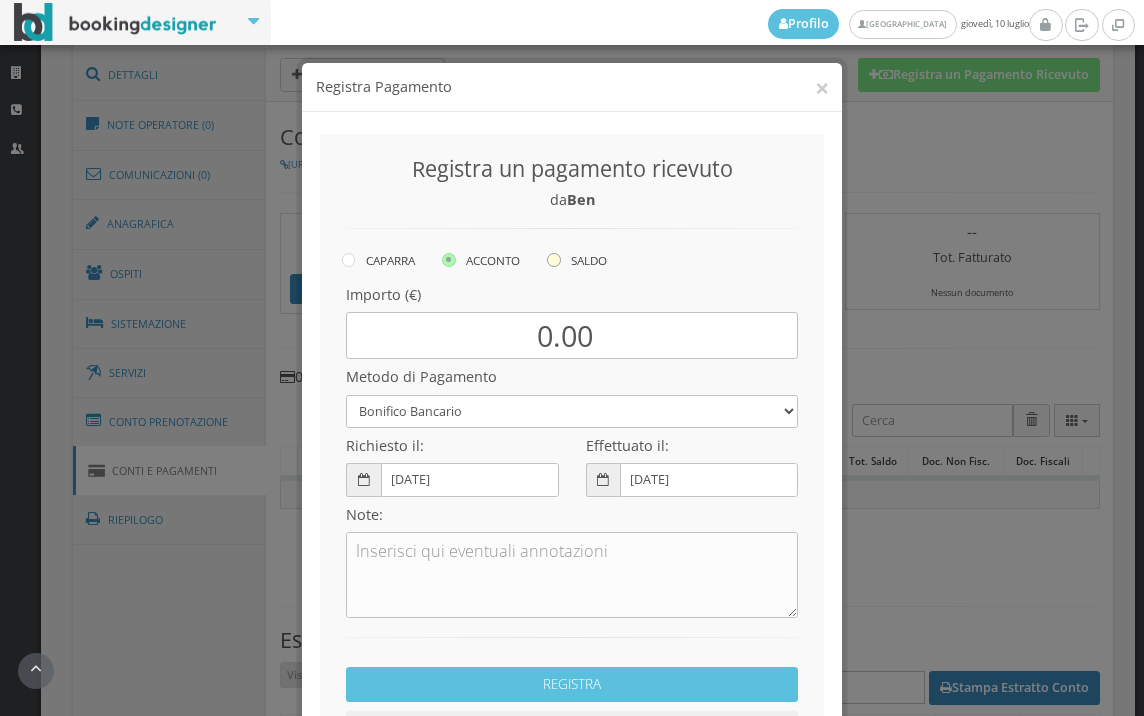 click on "SALDO" at bounding box center (-8464, 258) 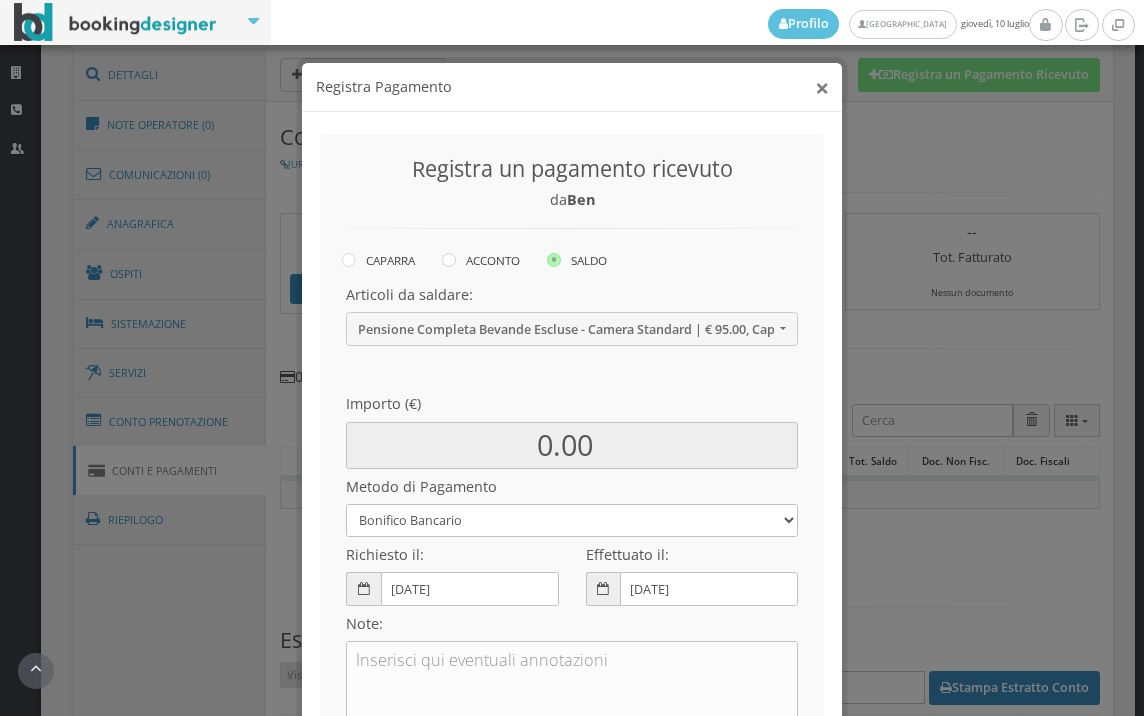 click on "×" at bounding box center (822, 87) 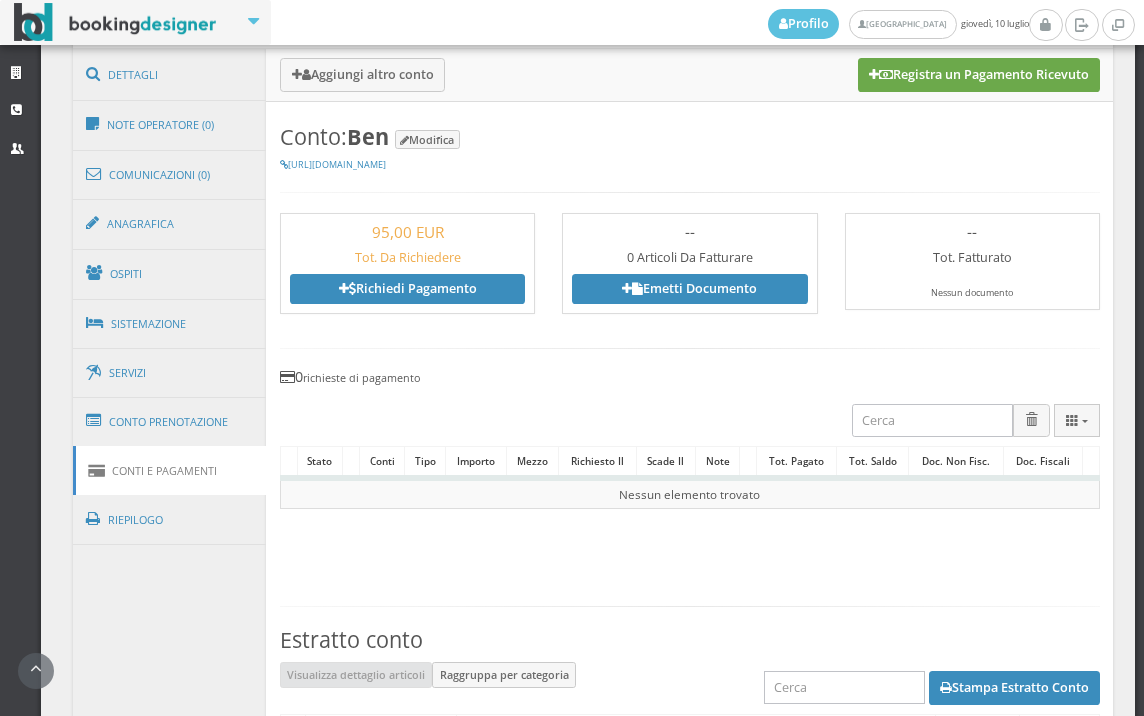 click on "Registra un Pagamento Ricevuto" at bounding box center (979, 75) 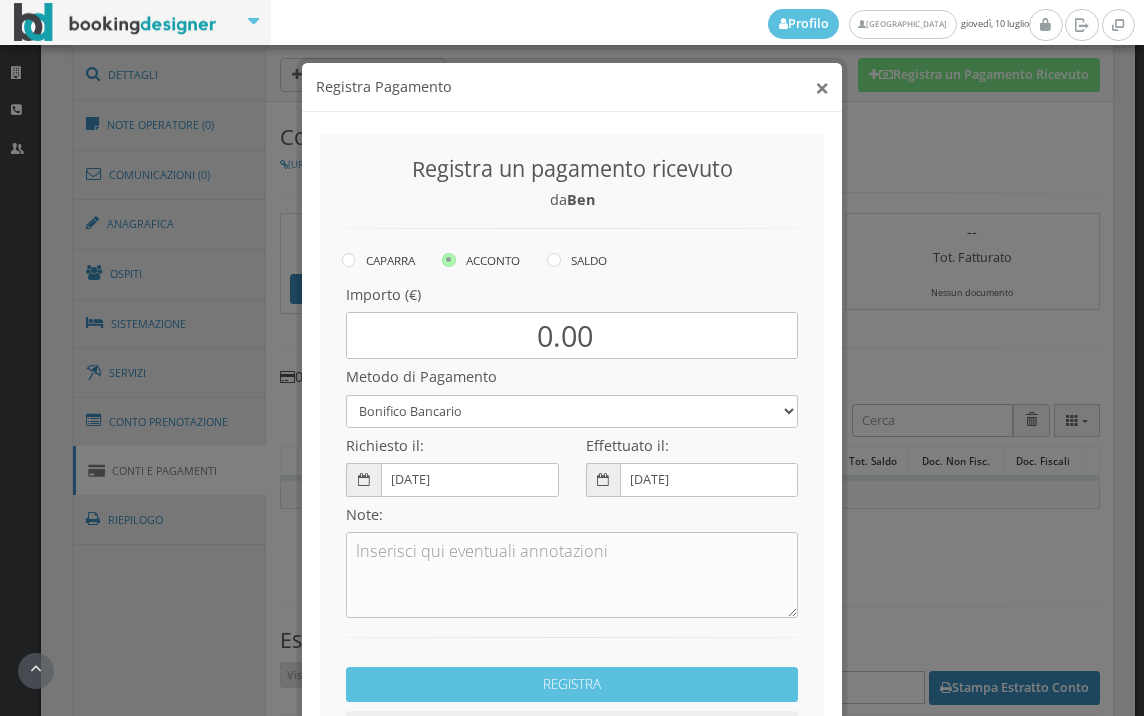click on "×" at bounding box center (822, 87) 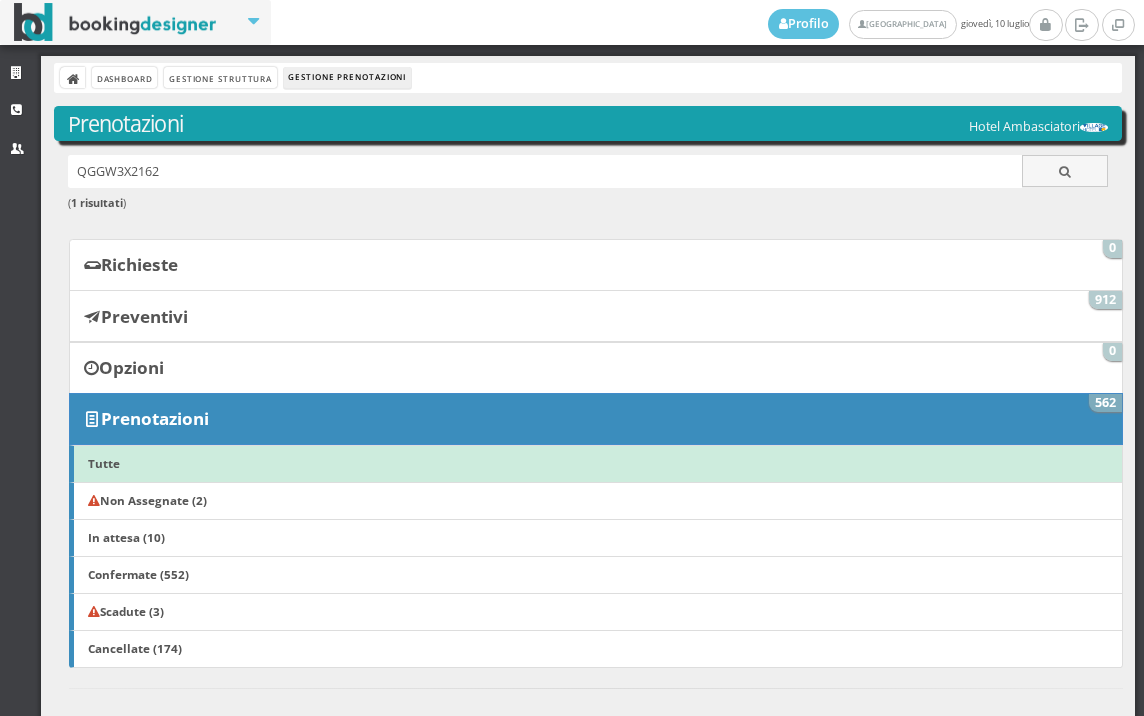 scroll, scrollTop: 0, scrollLeft: 0, axis: both 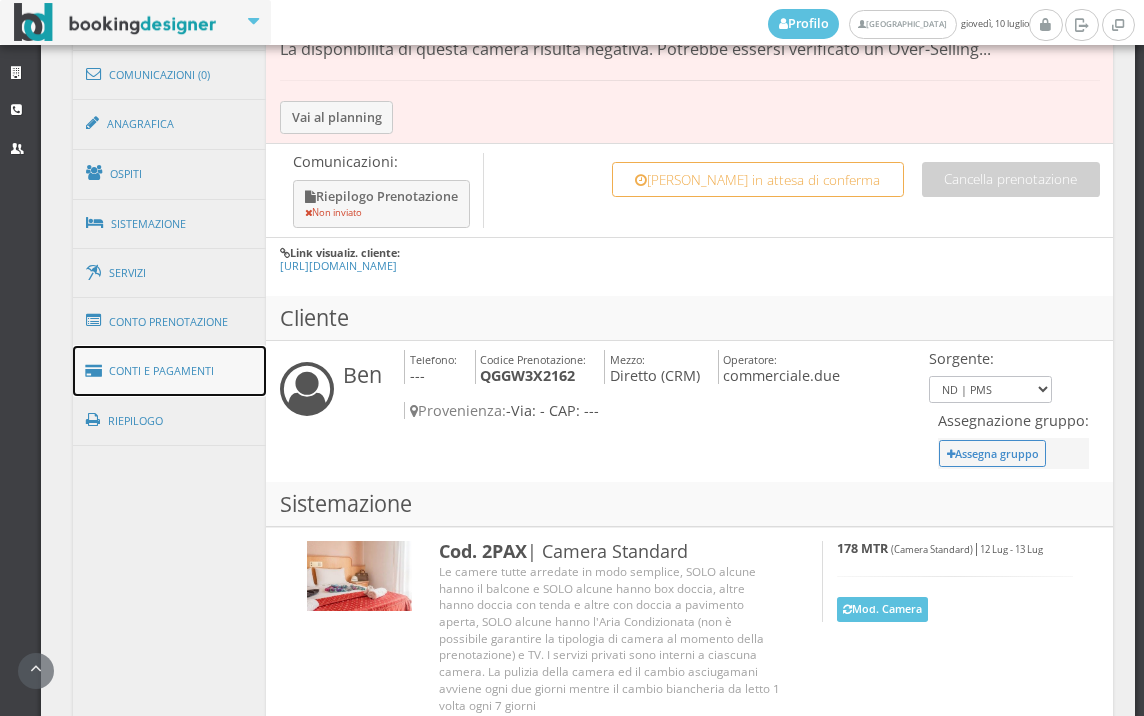 click on "Conti e Pagamenti" at bounding box center [170, 371] 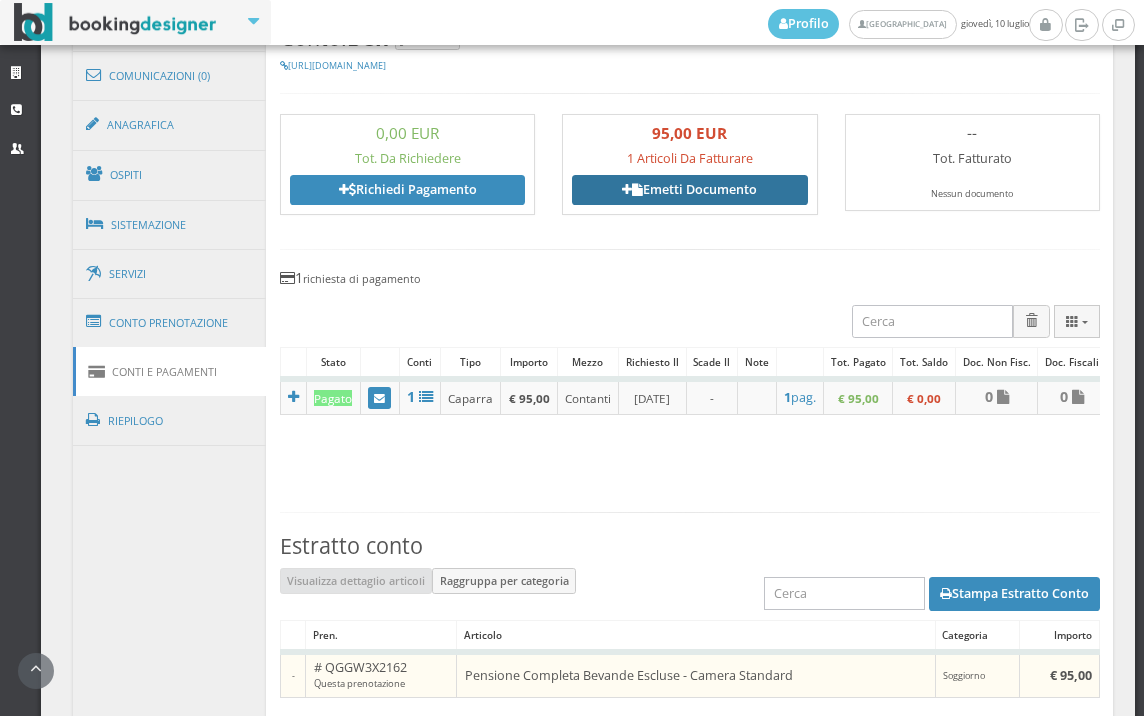 click on "Emetti Documento" at bounding box center [689, 190] 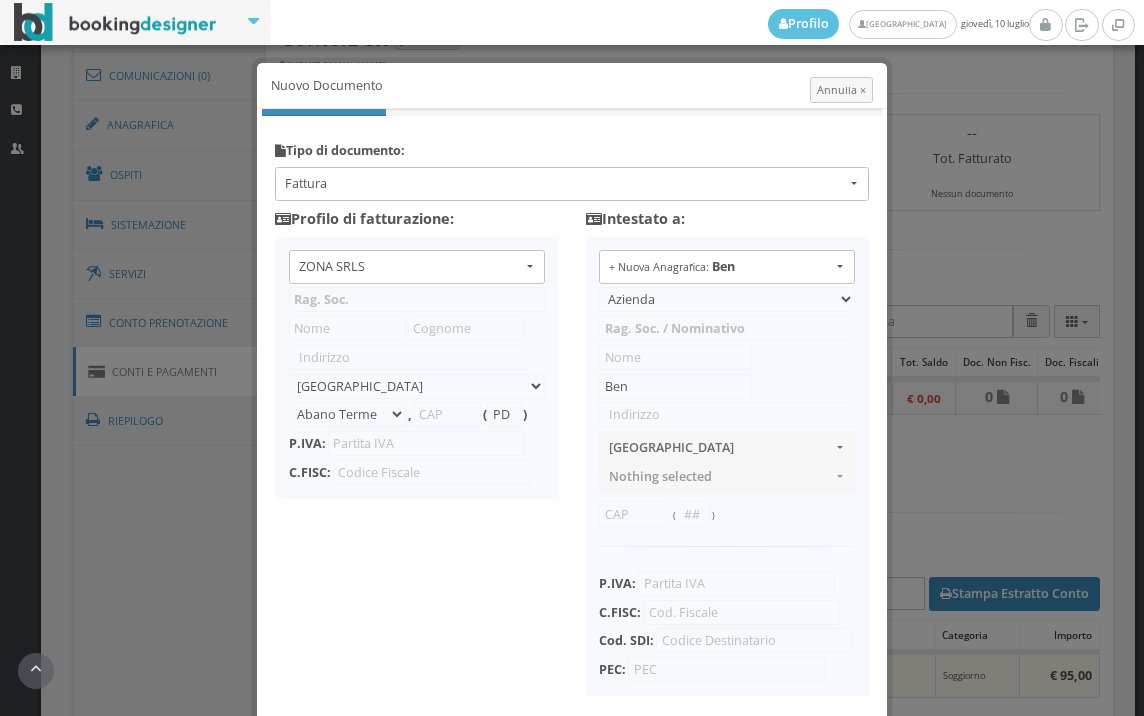 type on "ZONA SRLS" 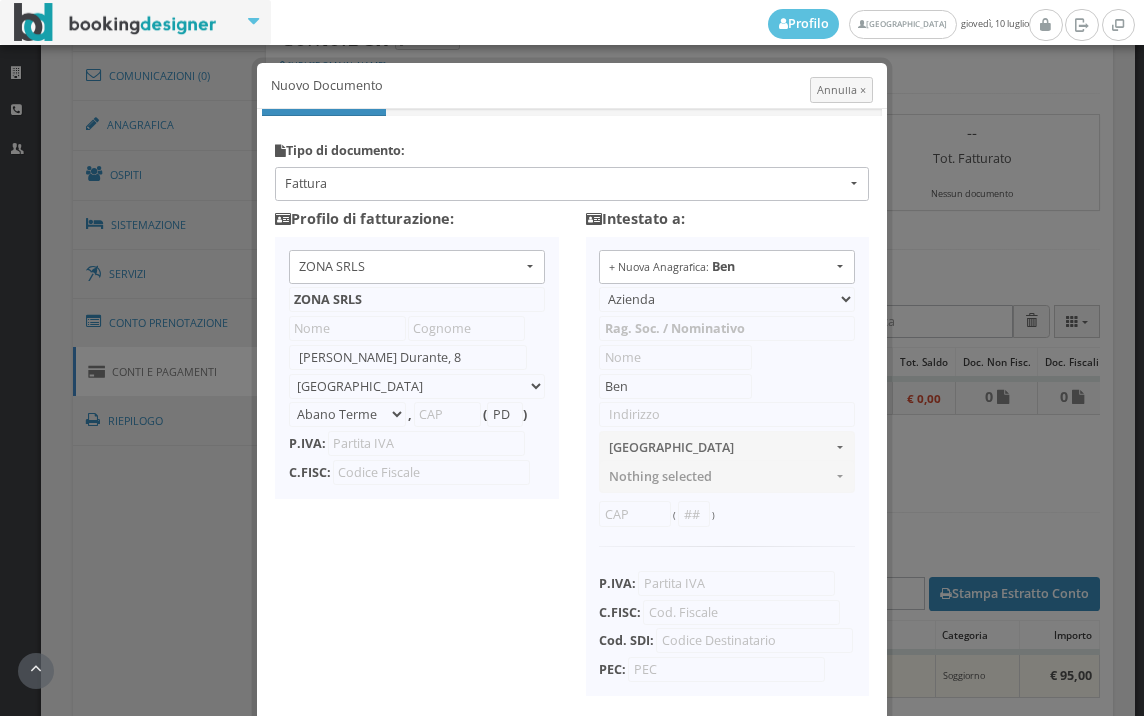 select on "Frattamaggiore" 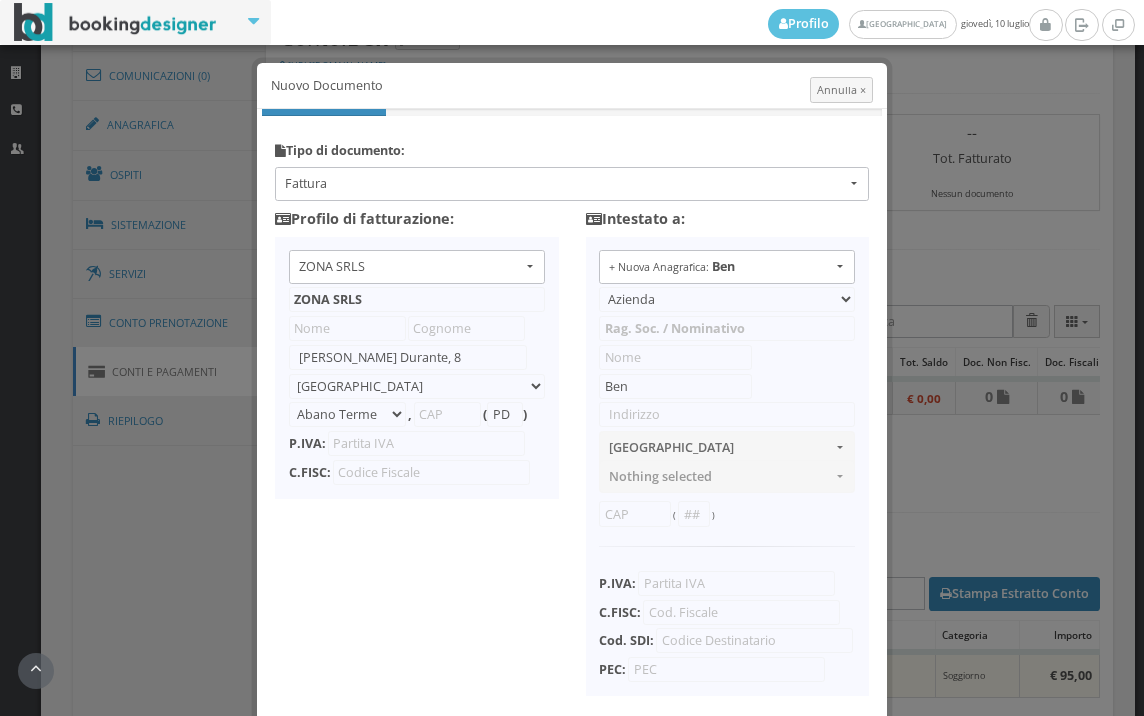 type on "80027" 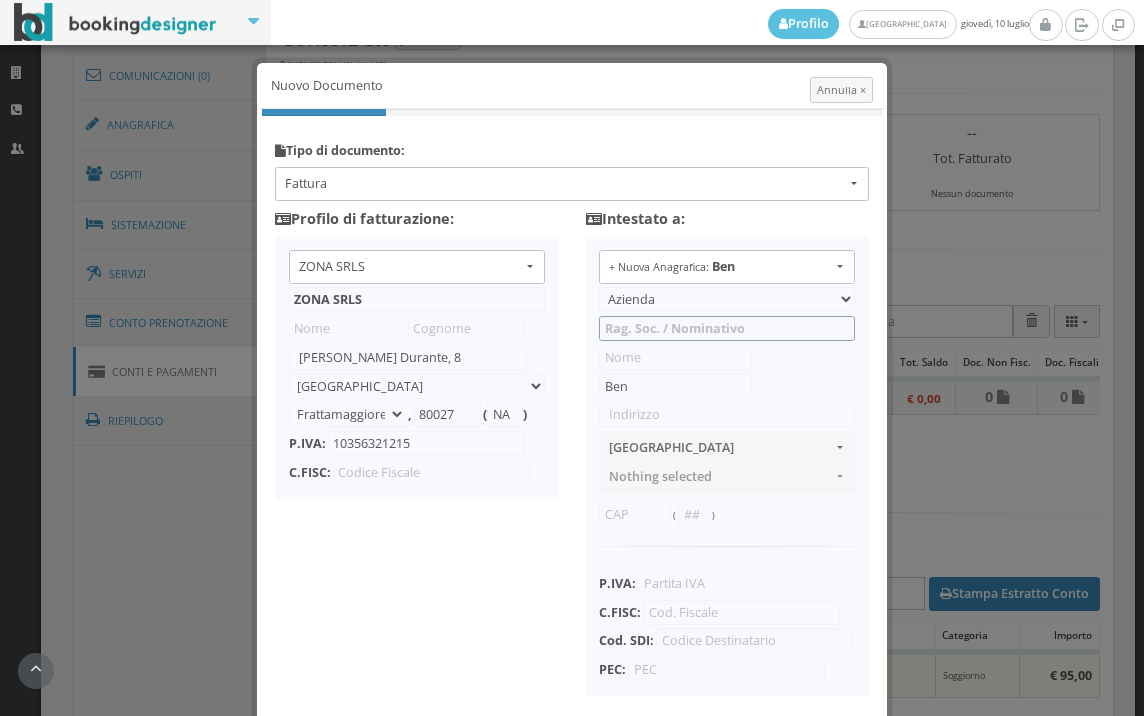 click at bounding box center [727, 328] 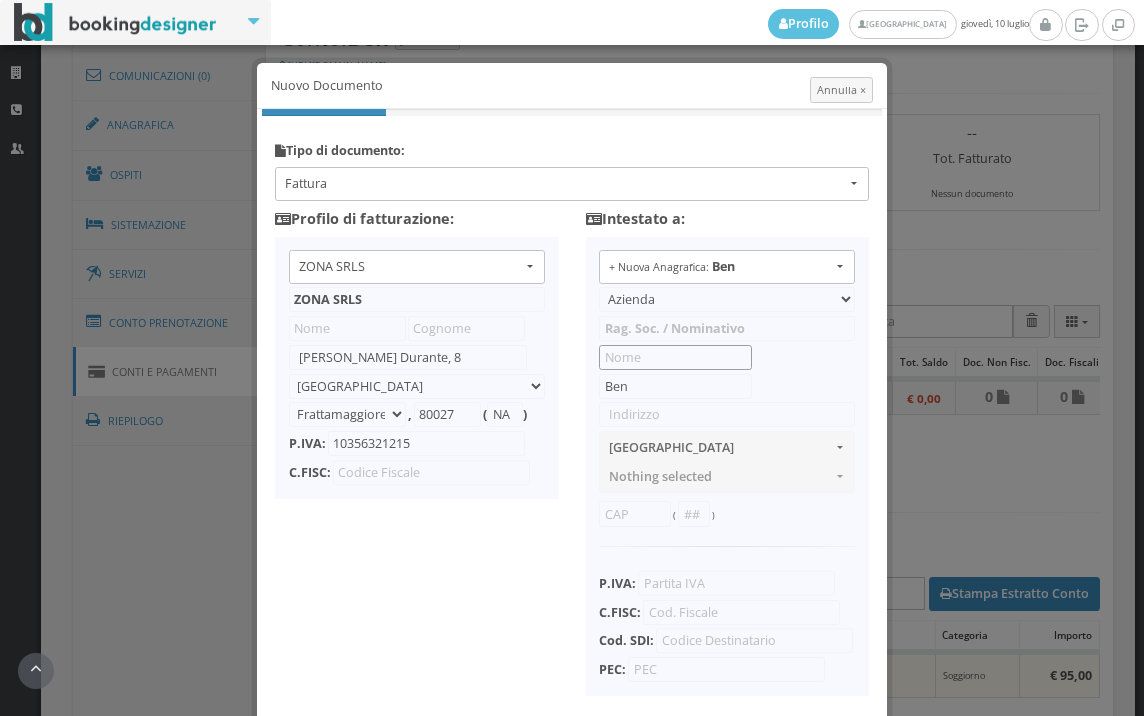 click at bounding box center (675, 357) 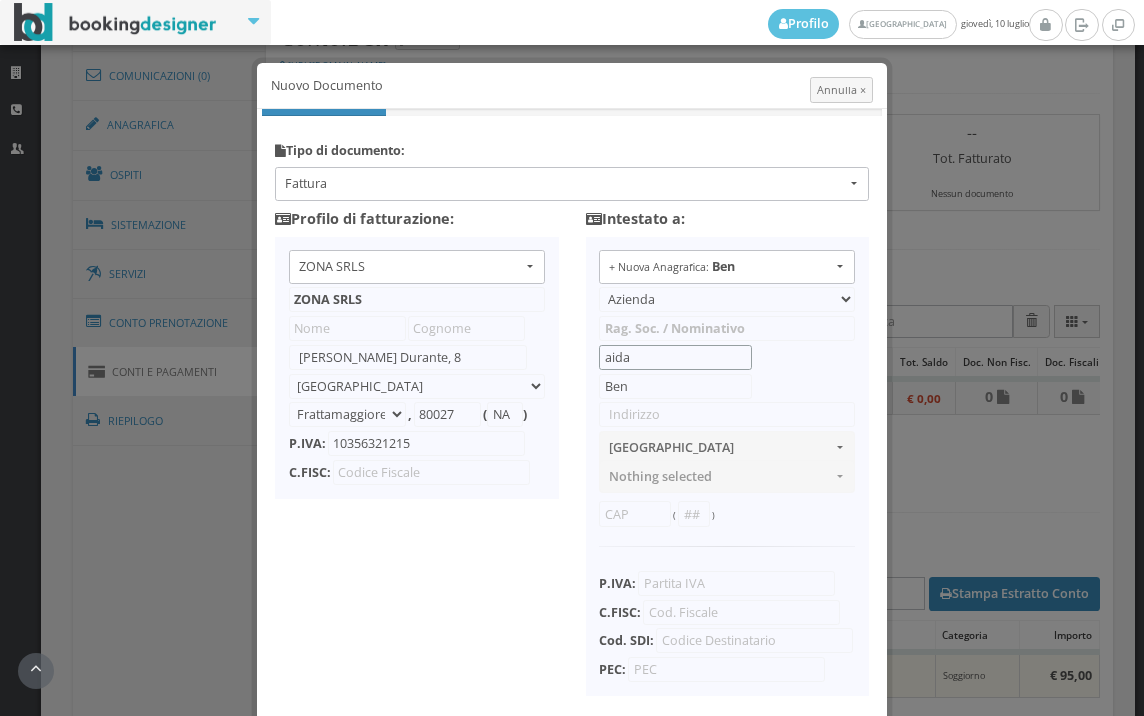 type on "aida" 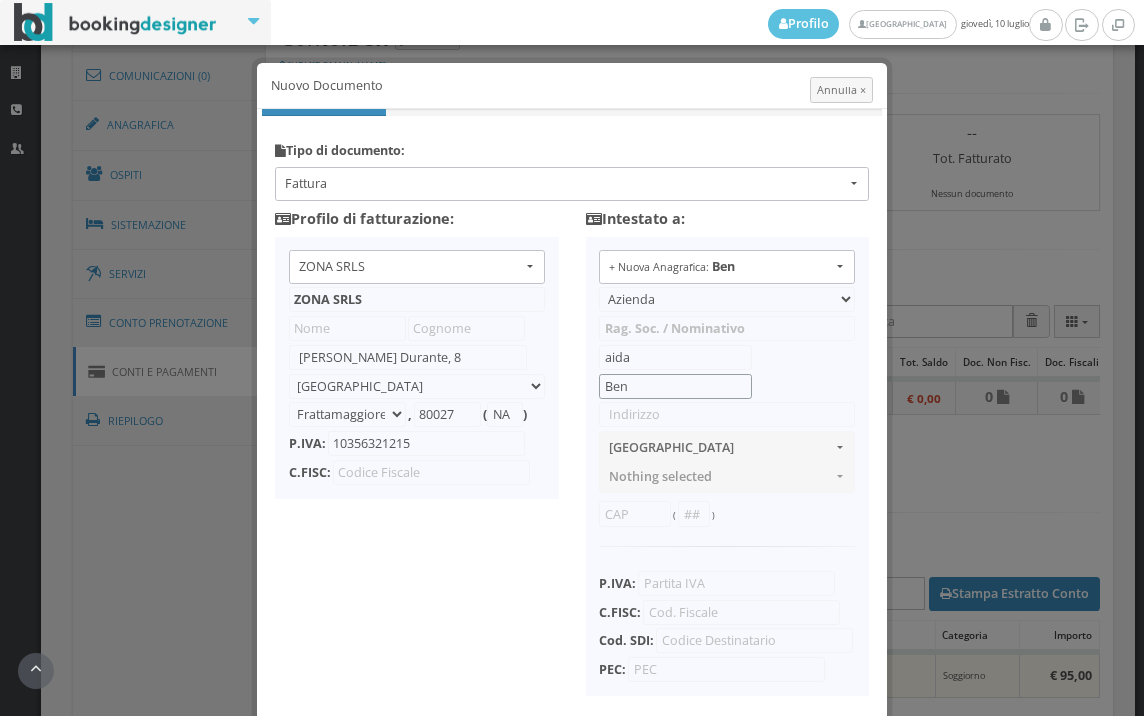 click on "Tipo di documento:
Fattura   Fattura Acconto/Anticipo su fattura Nota di credito Nota di debito Fattura semplificata Nota di credito semplificata Proforma Scontrino Elettronico Integrazione fattura reverse charge interno Integrazione/autofattura per acquisto servizi dall'estero Autofattura per regolarizzazione e integrazione delle fatture (ex art.6 c.8 d.lgs. 471/97  o  art.46 c.5 D.L. 331/93) Fattura differita di cui all'art. 21, comma 4, lett. a) Proforma - per fatturazione esterna Ricevuta Preconto
Fattura Acconto/Anticipo su fattura Nota di credito Nota di debito Fattura semplificata Nota di credito semplificata Proforma Scontrino Elettronico Integrazione fattura reverse charge interno Integrazione/autofattura per acquisto servizi dall'estero Autofattura per regolarizzazione e integrazione delle fatture (ex art.6 c.8 d.lgs. 471/97  o  art.46 c.5 D.L. 331/93) Fattura differita di cui all'art. 21, comma 4, lett. a) Proforma - per fatturazione esterna Ricevuta Preconto
," at bounding box center (572, 134) 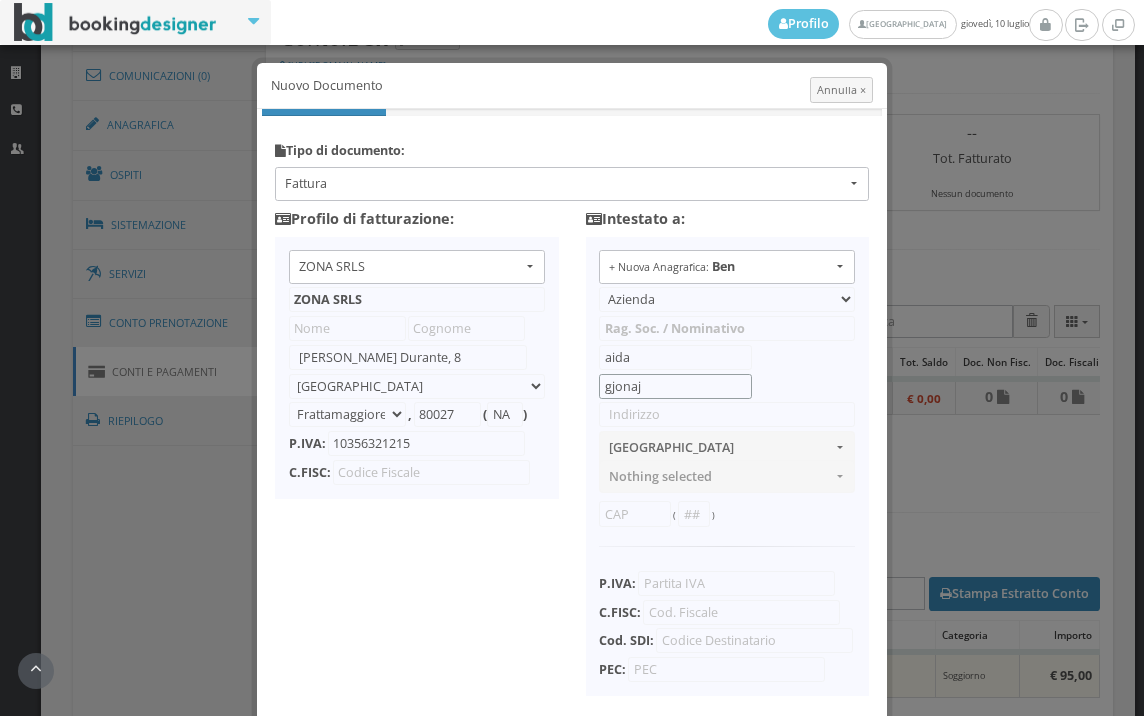 type on "gjonaj" 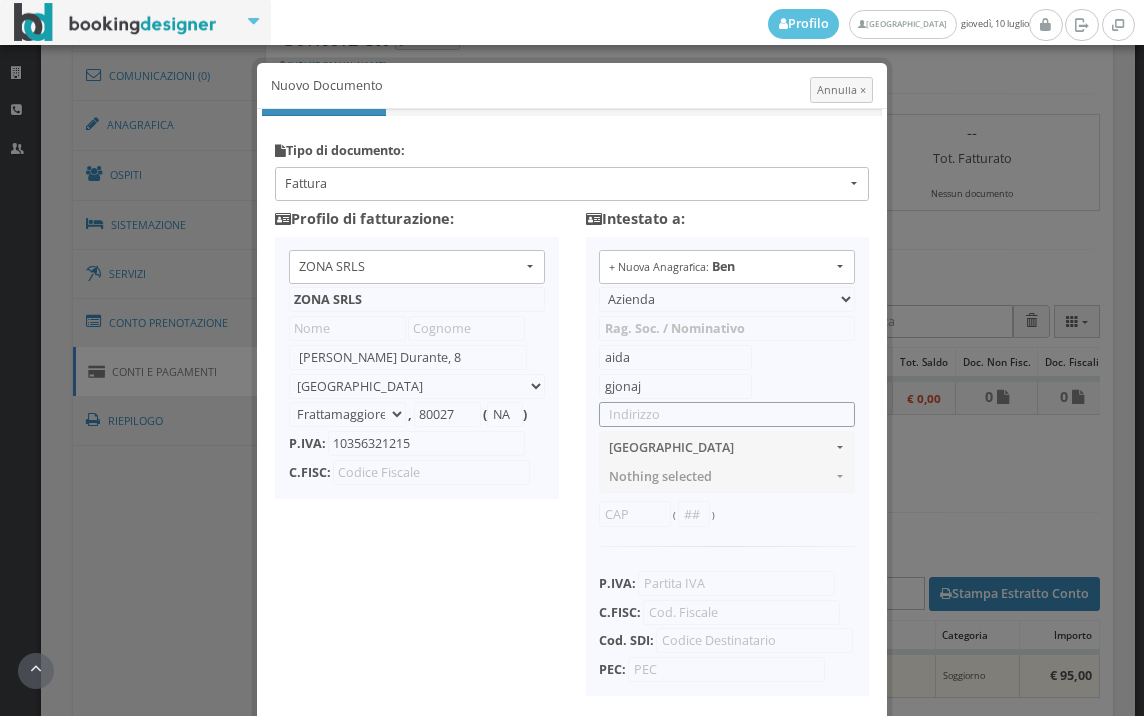click at bounding box center (727, 414) 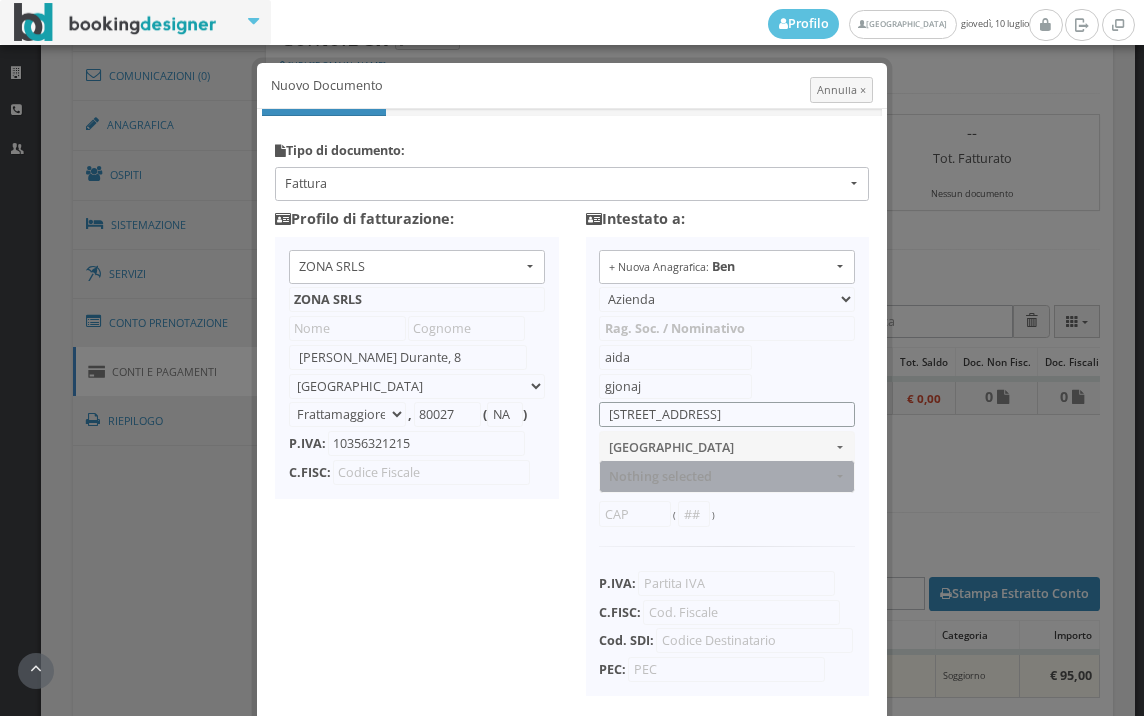 type on "via dell appennino 429" 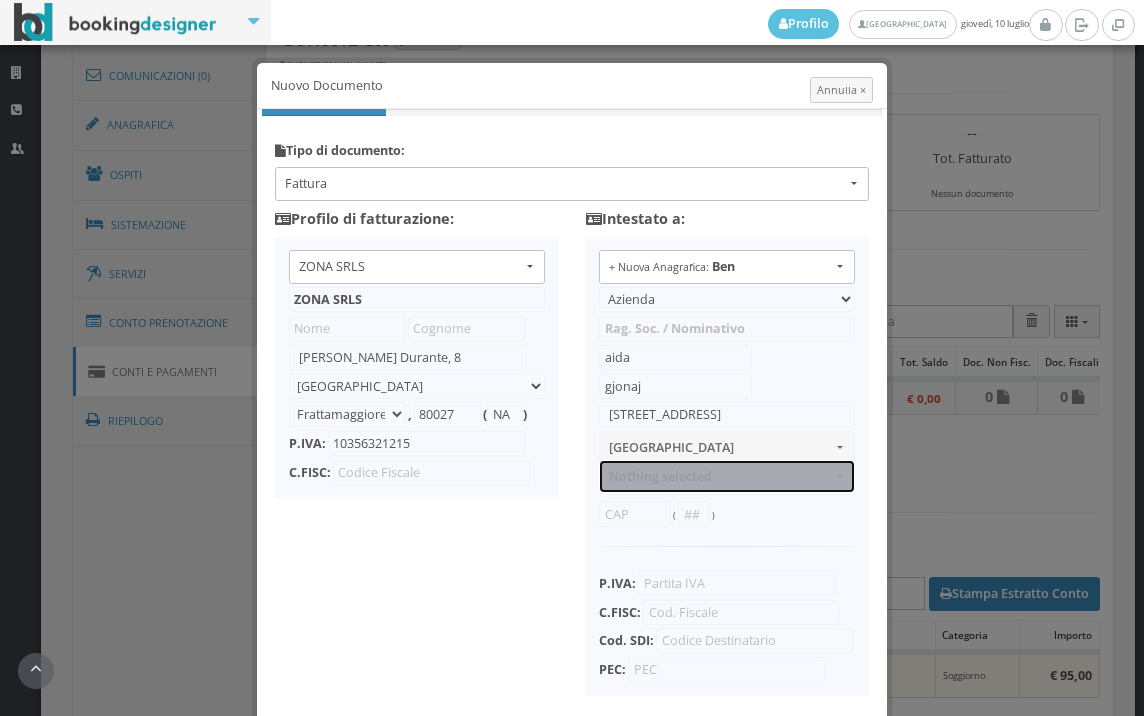 click on "Nothing selected" at bounding box center (720, 476) 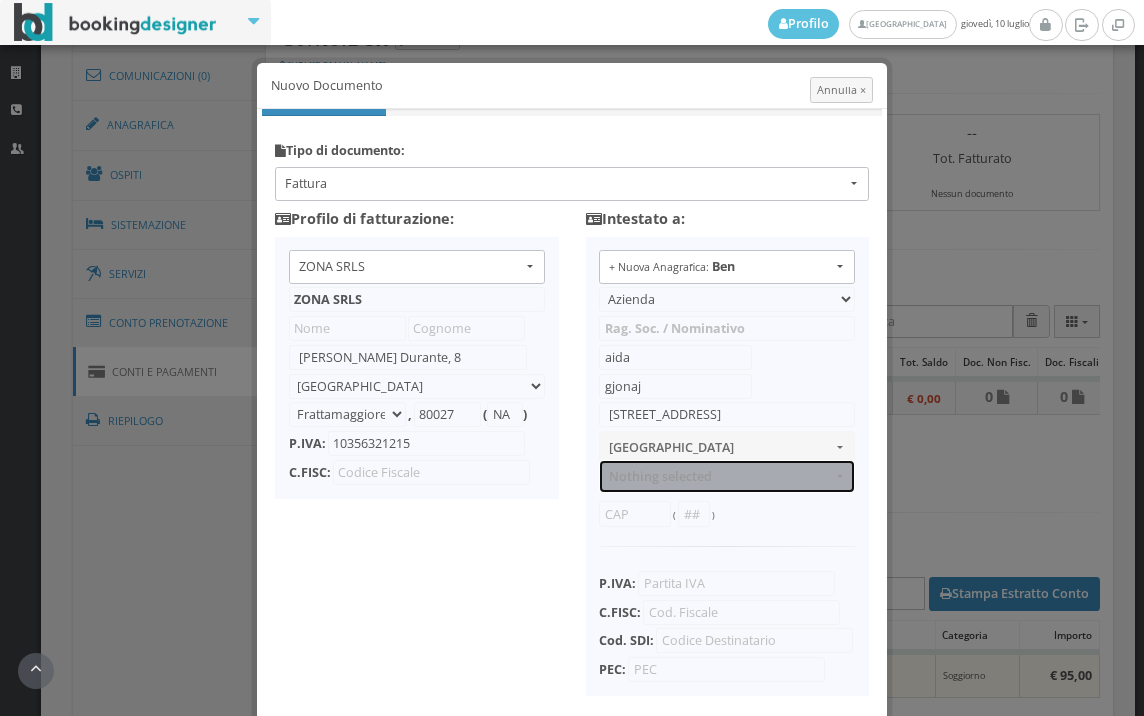 type 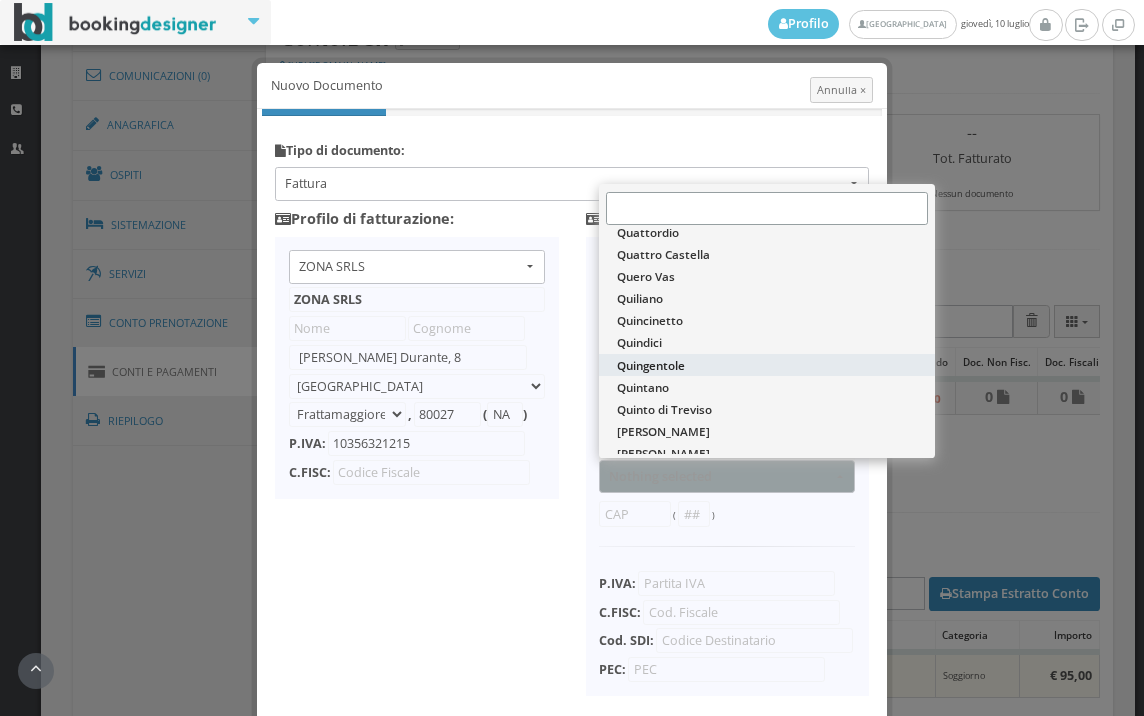 scroll, scrollTop: 135261, scrollLeft: 0, axis: vertical 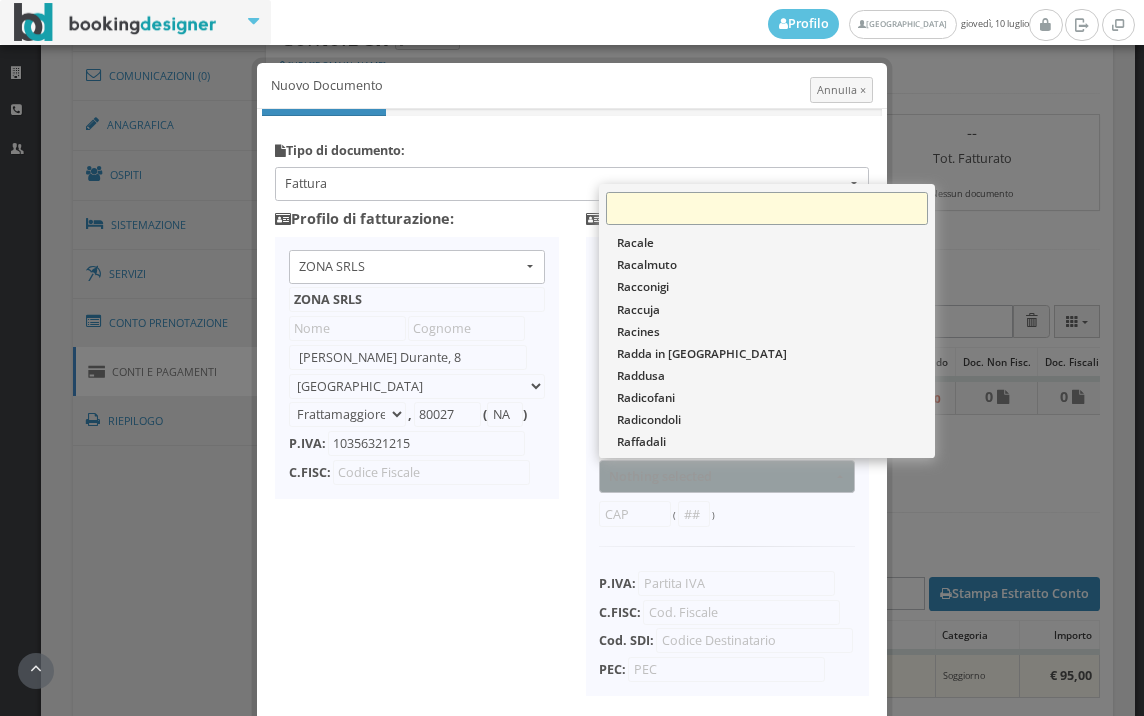 click at bounding box center (767, 209) 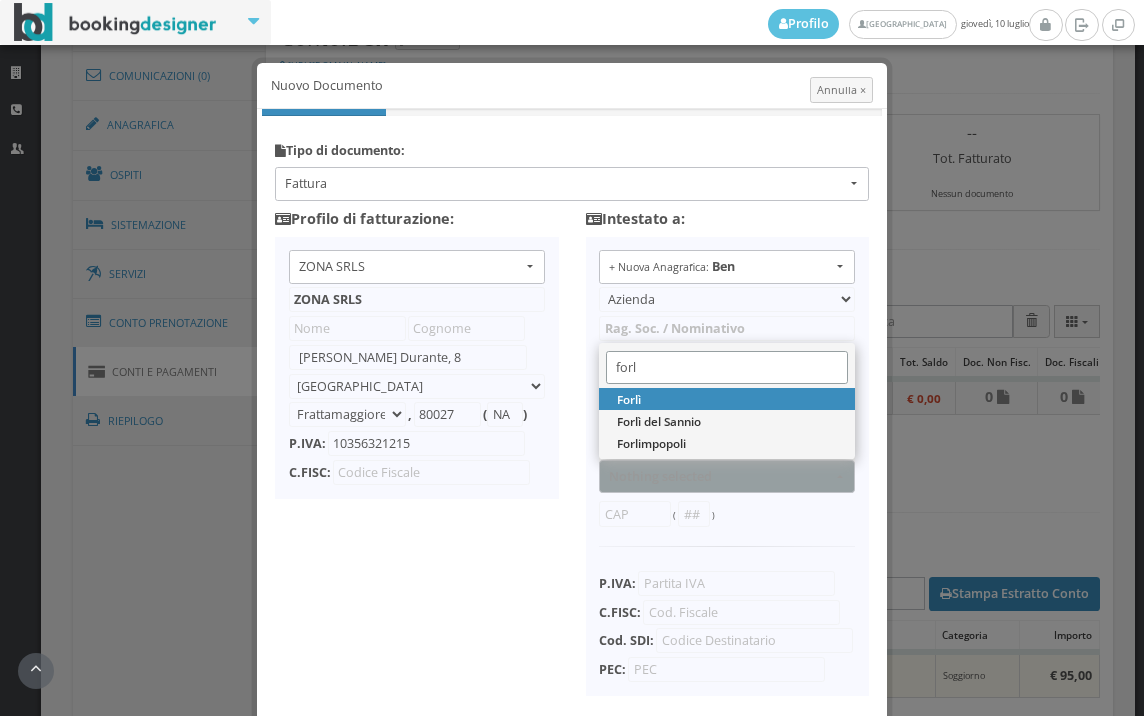 scroll, scrollTop: 0, scrollLeft: 0, axis: both 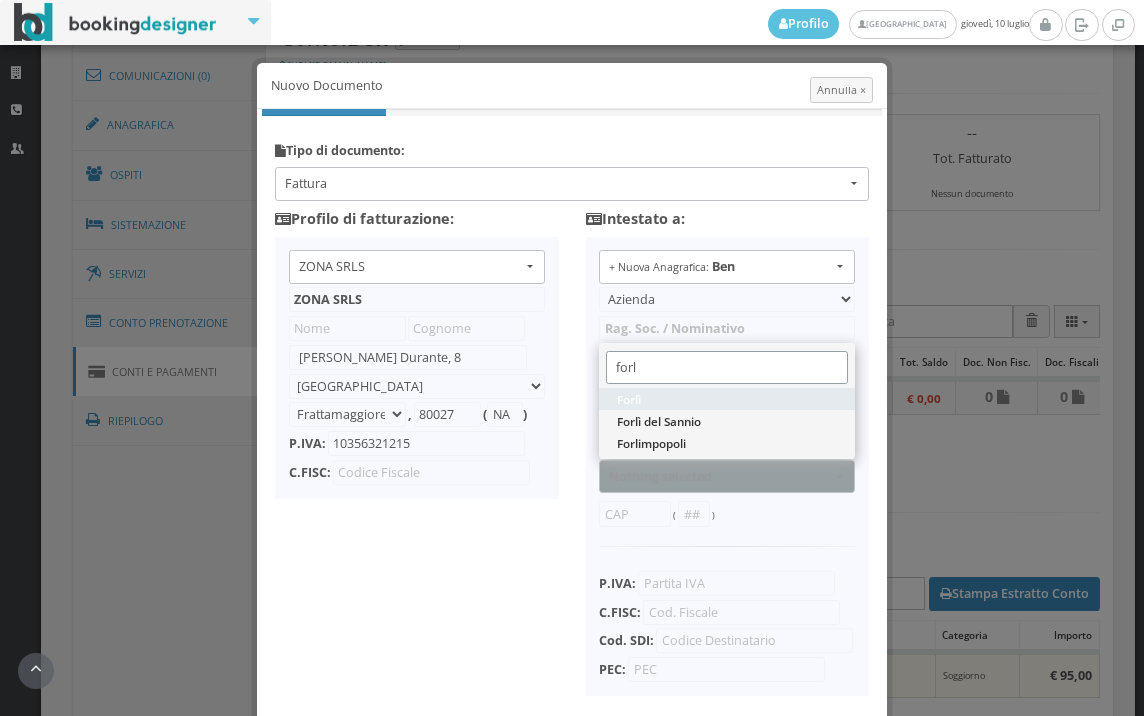 type on "forl" 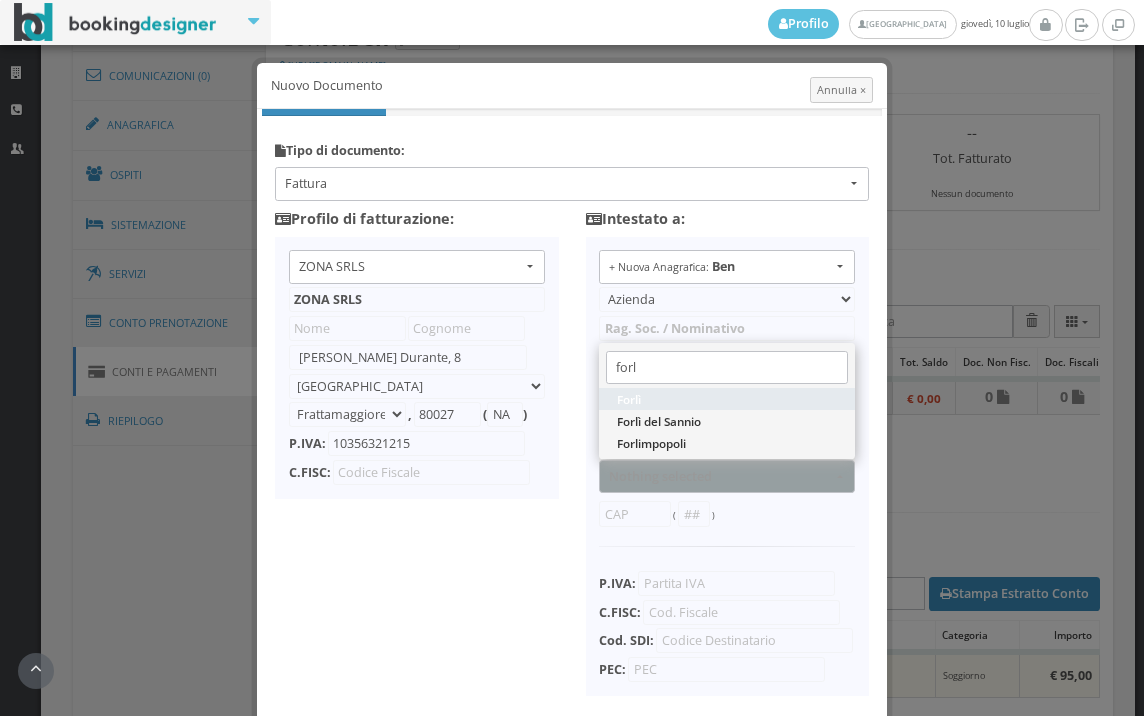 click on "Forlì" at bounding box center [727, 399] 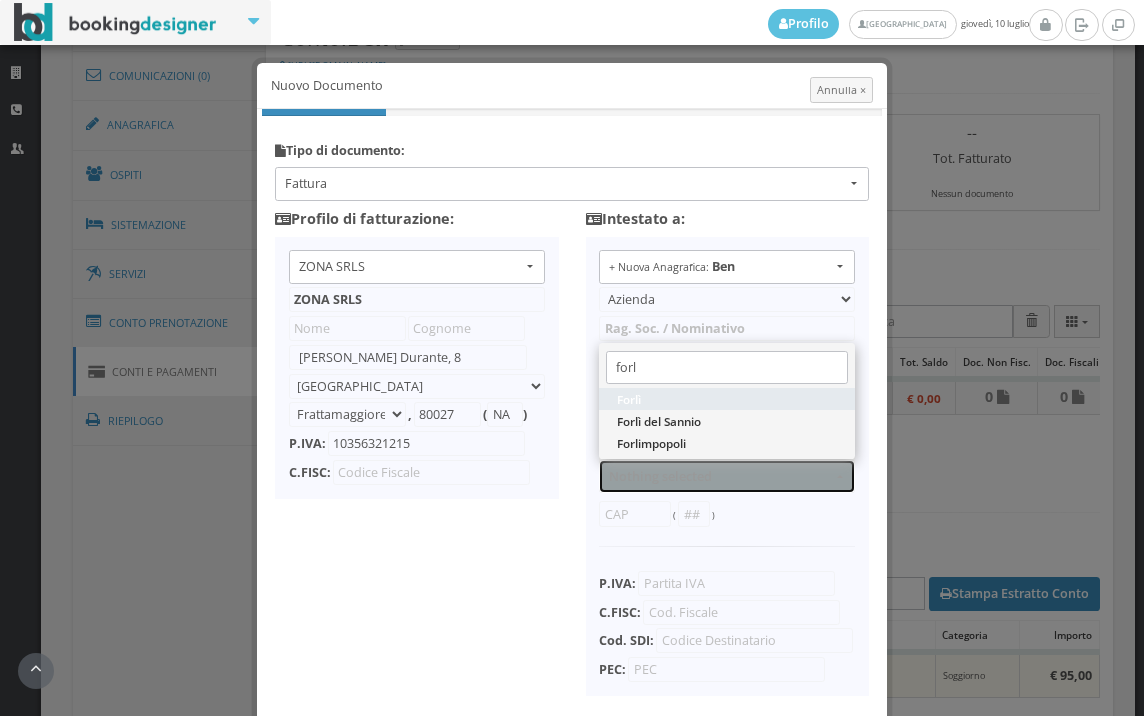 select on "FORLì" 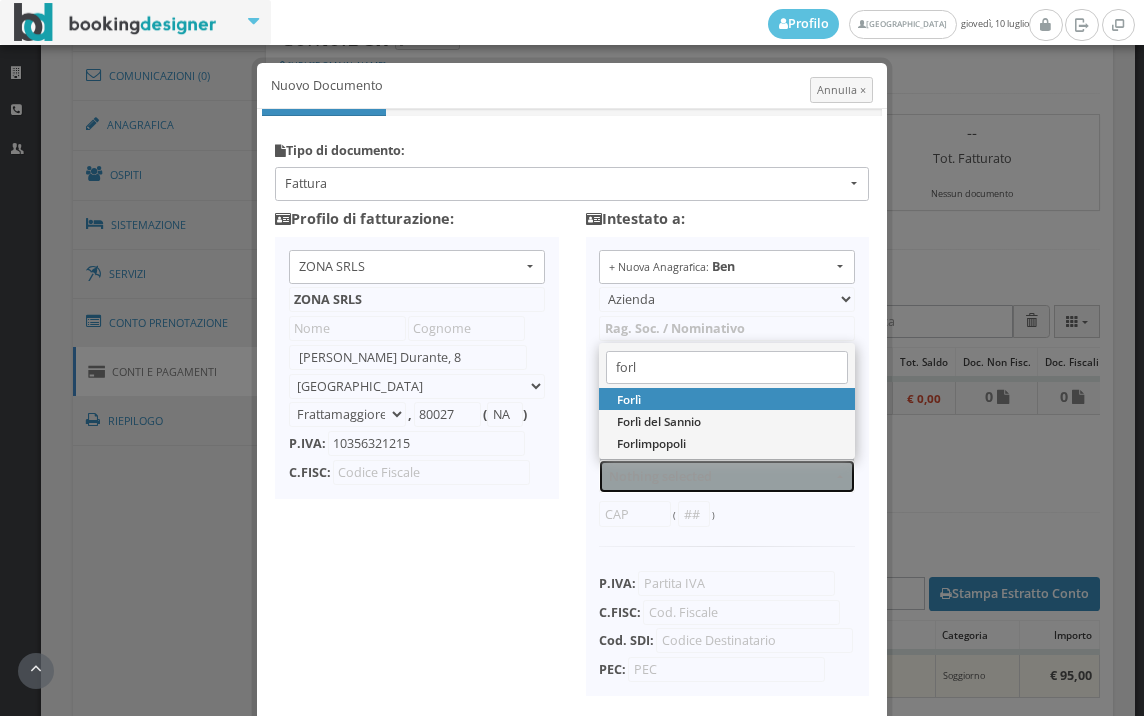 type on "FC" 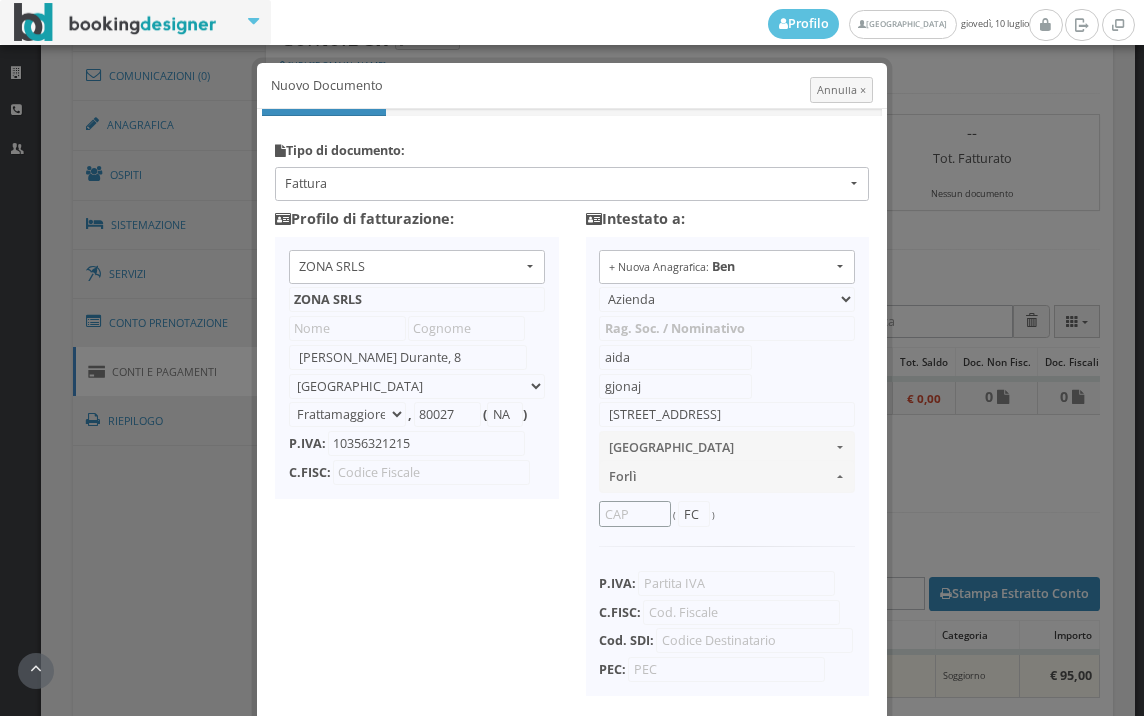 click at bounding box center [635, 513] 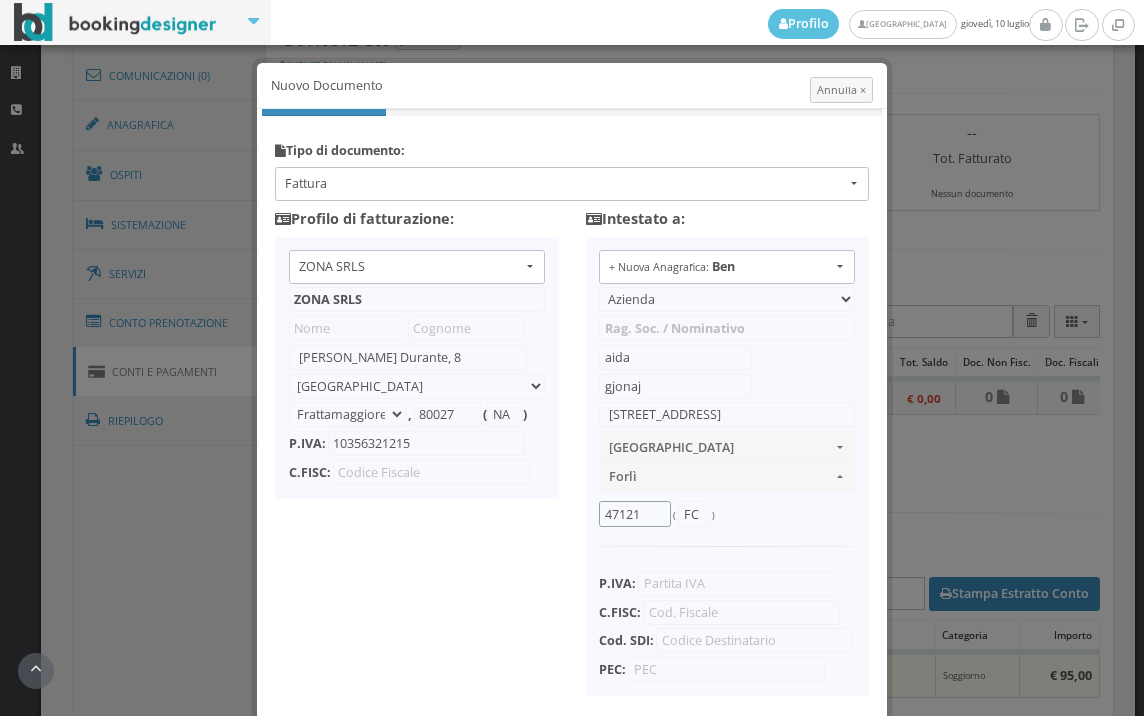 type on "47121" 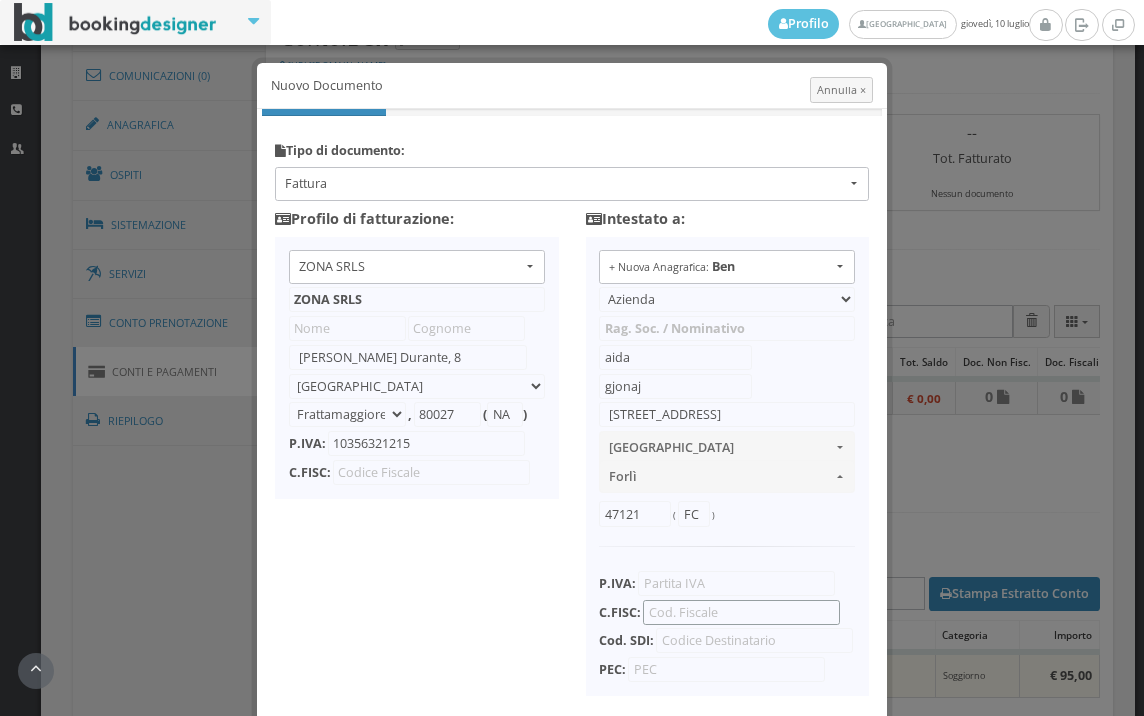 click at bounding box center [741, 612] 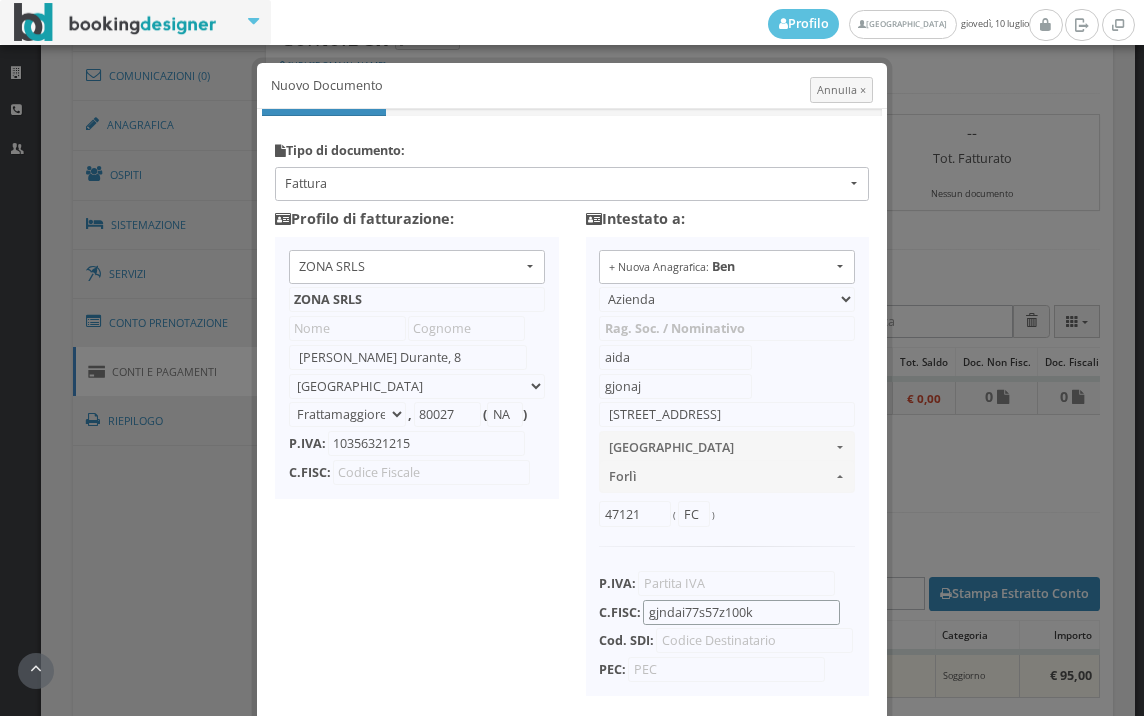 scroll, scrollTop: 158, scrollLeft: 0, axis: vertical 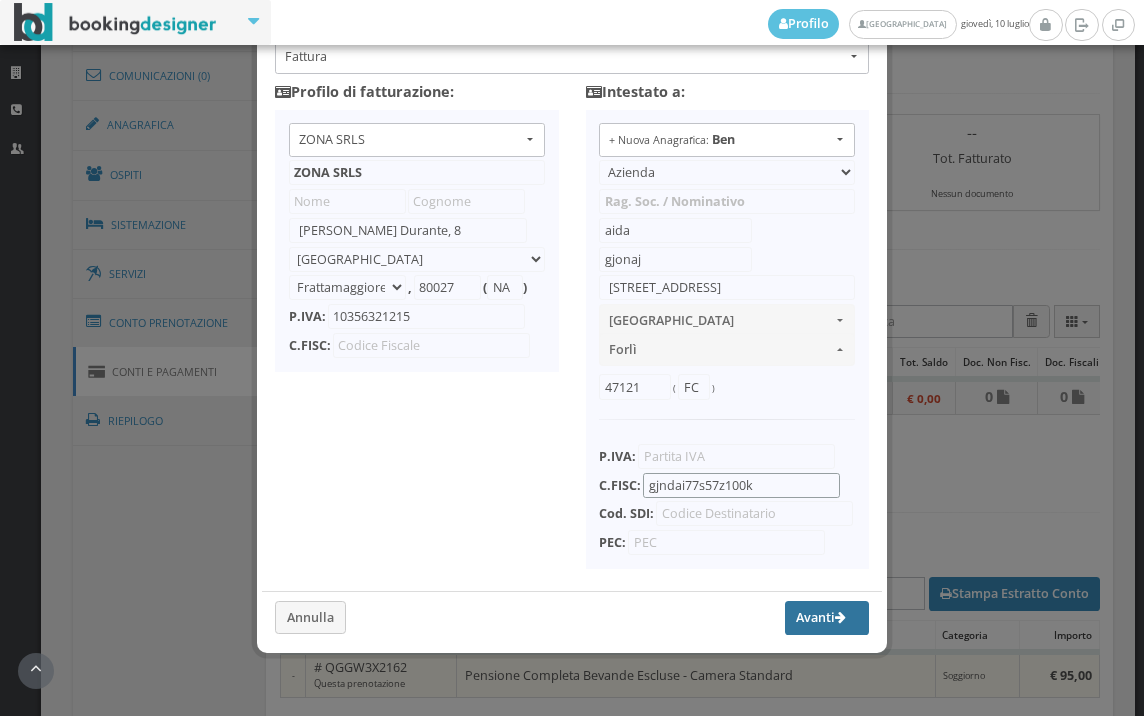 type on "gjndai77s57z100k" 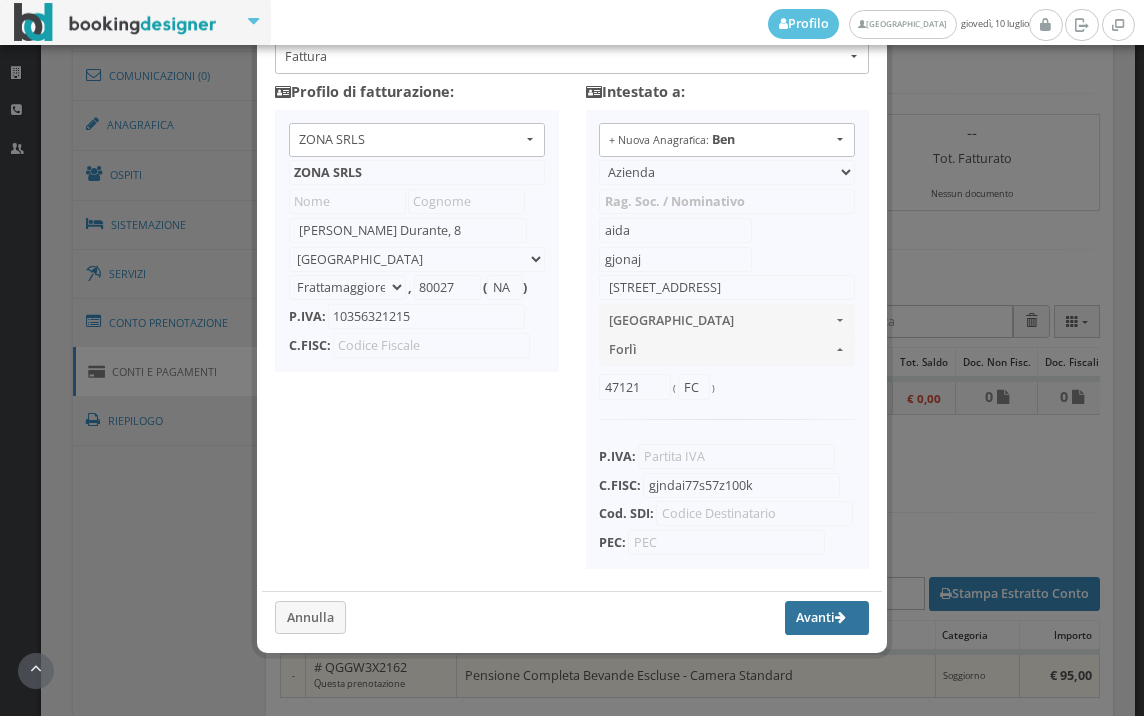 click on "Avanti" at bounding box center [827, 618] 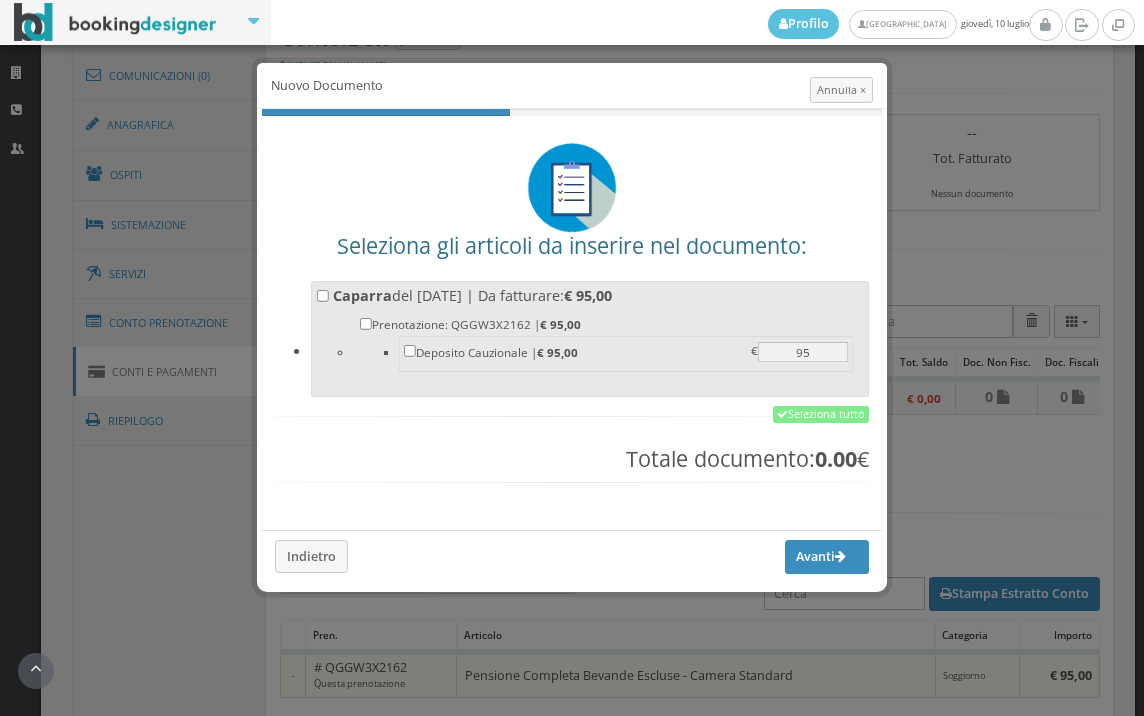 scroll, scrollTop: 0, scrollLeft: 0, axis: both 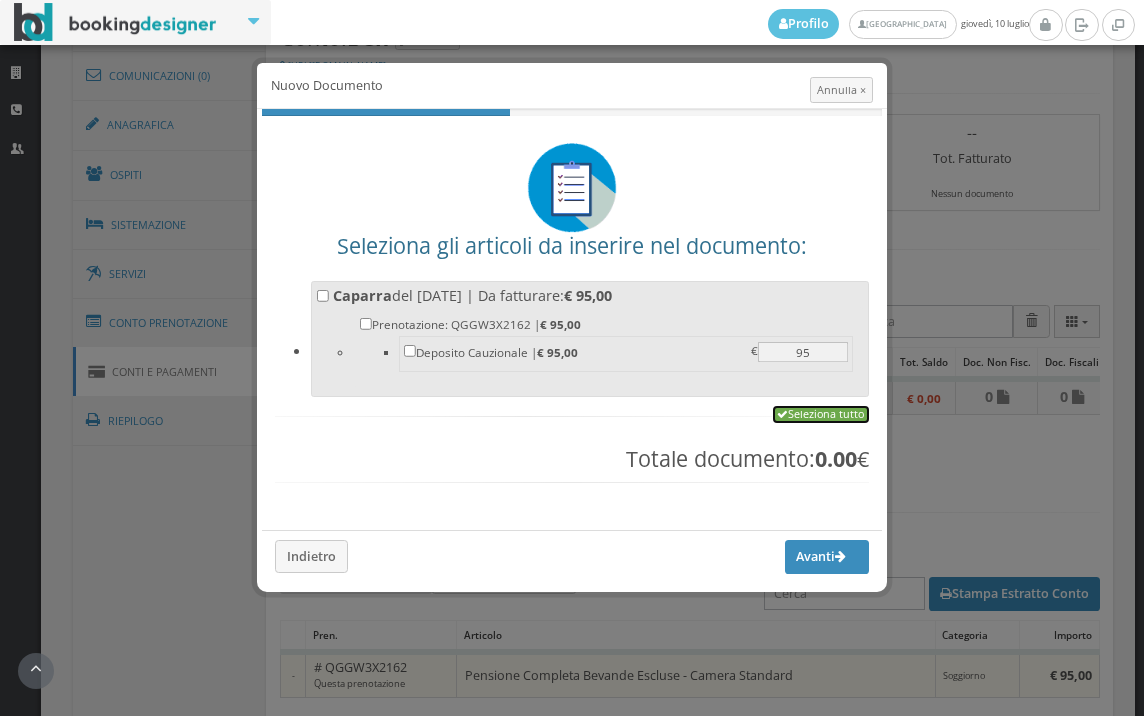 click on "Seleziona tutto" at bounding box center (821, 415) 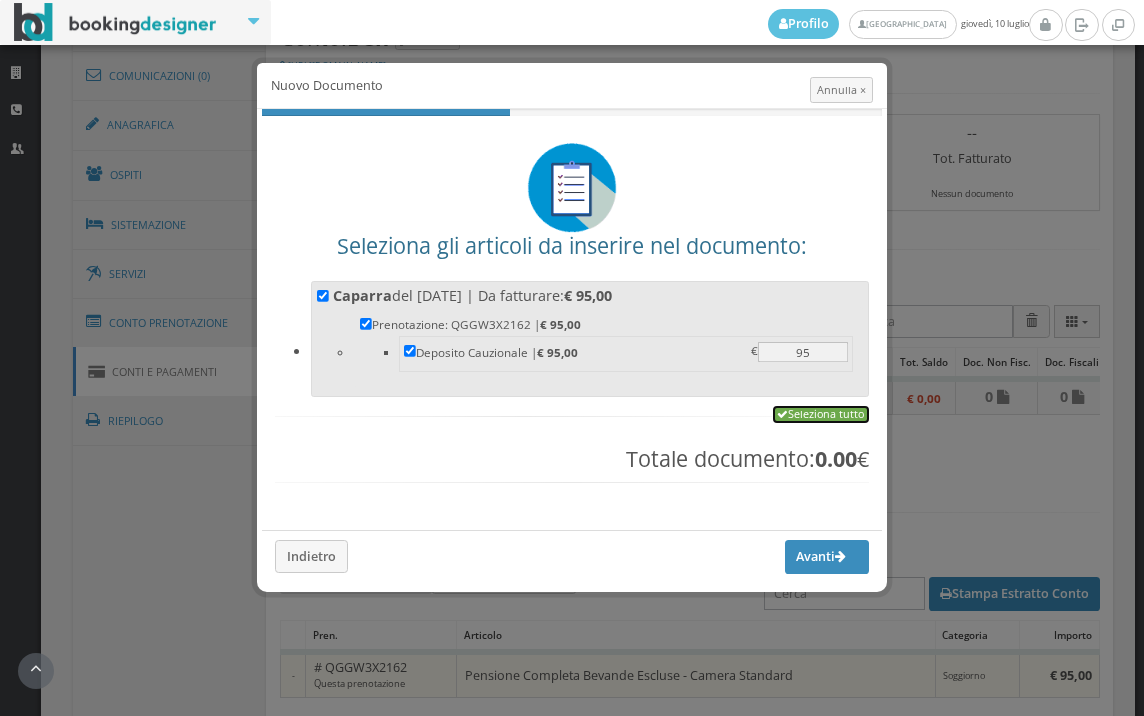 checkbox on "true" 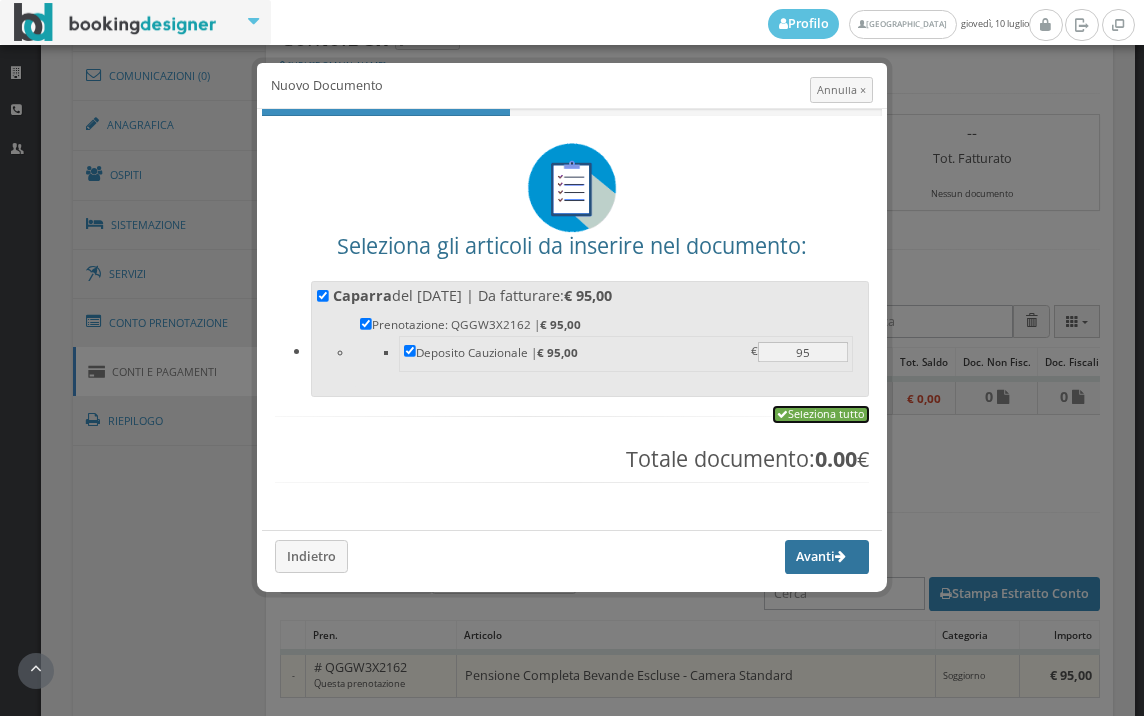 checkbox on "true" 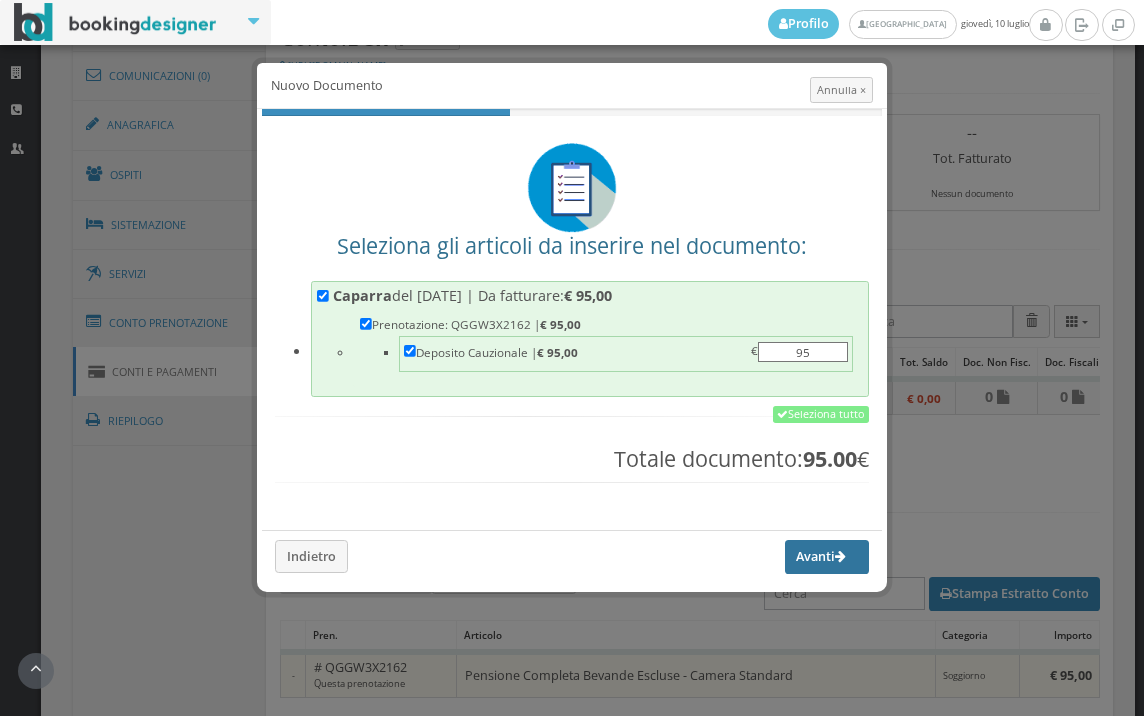 click on "Avanti" at bounding box center (827, 557) 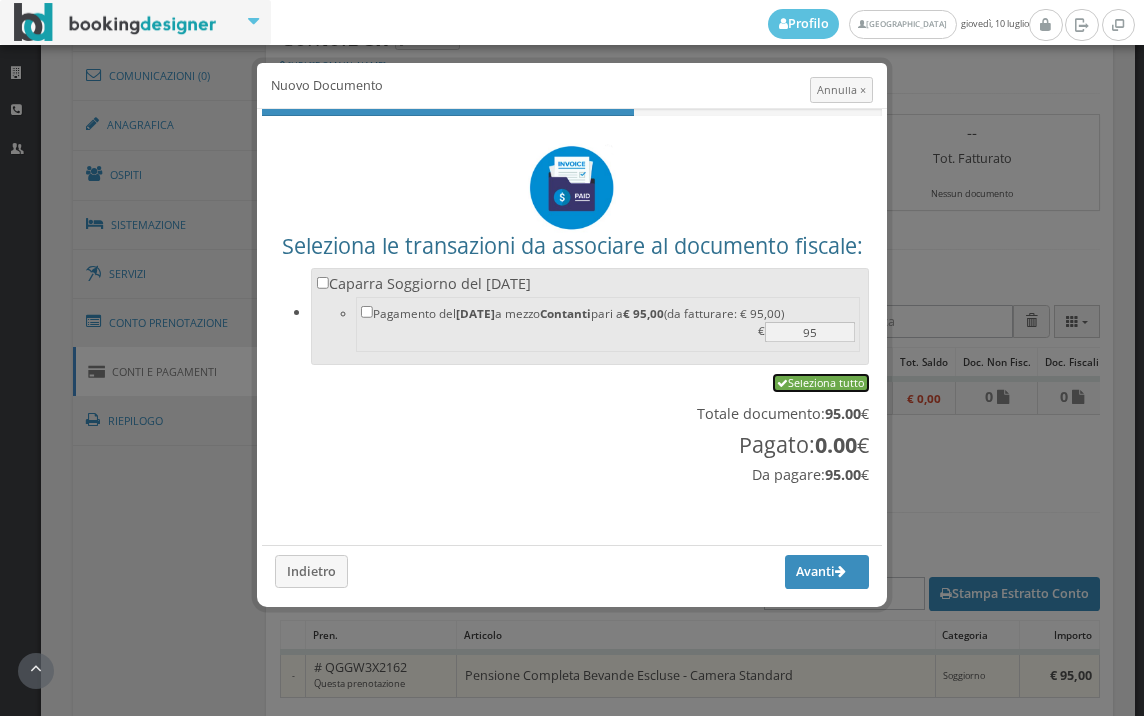 click on "Seleziona tutto" at bounding box center (821, 383) 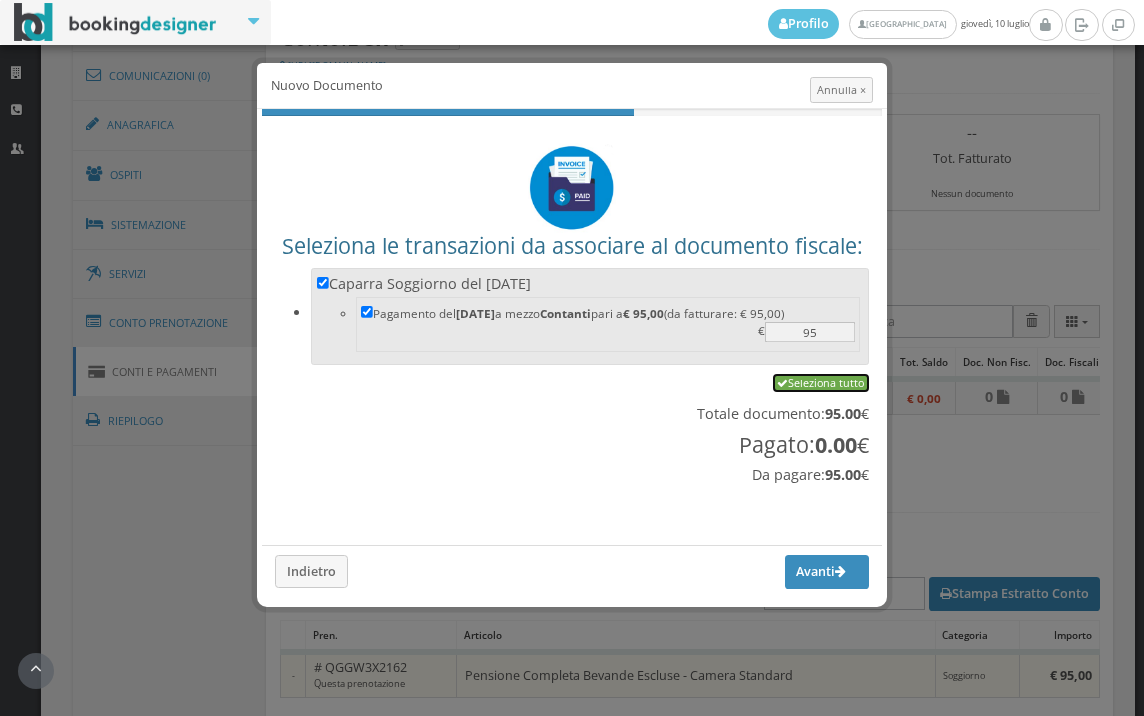checkbox on "true" 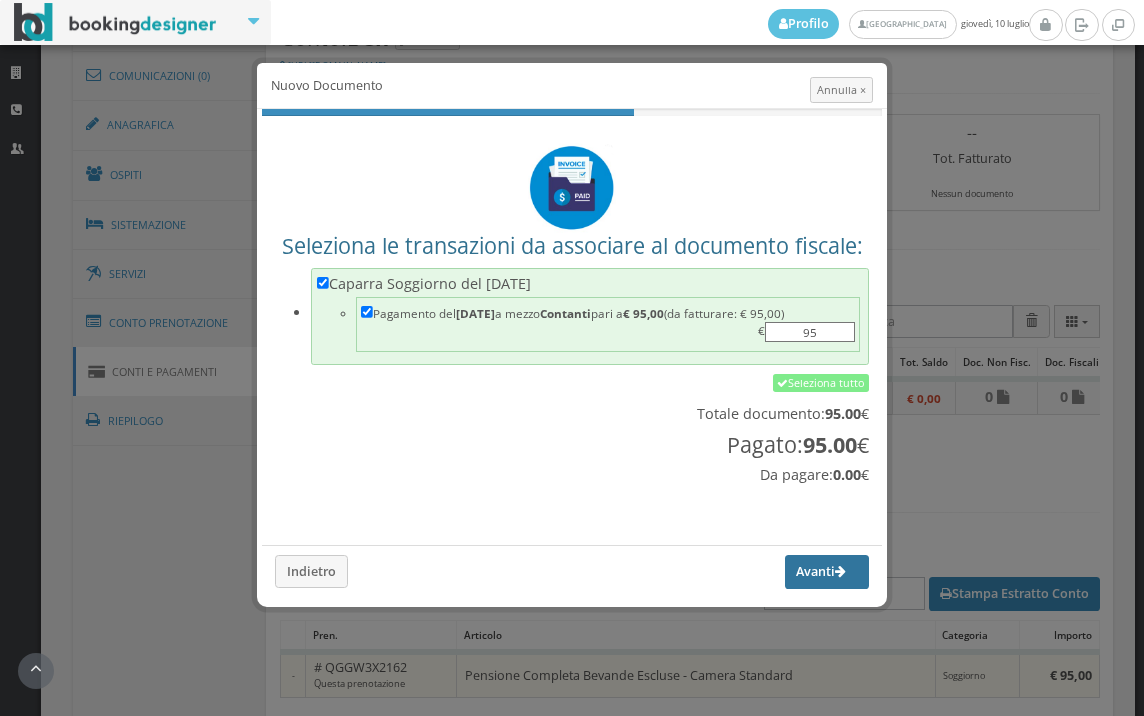click on "Avanti" at bounding box center [827, 572] 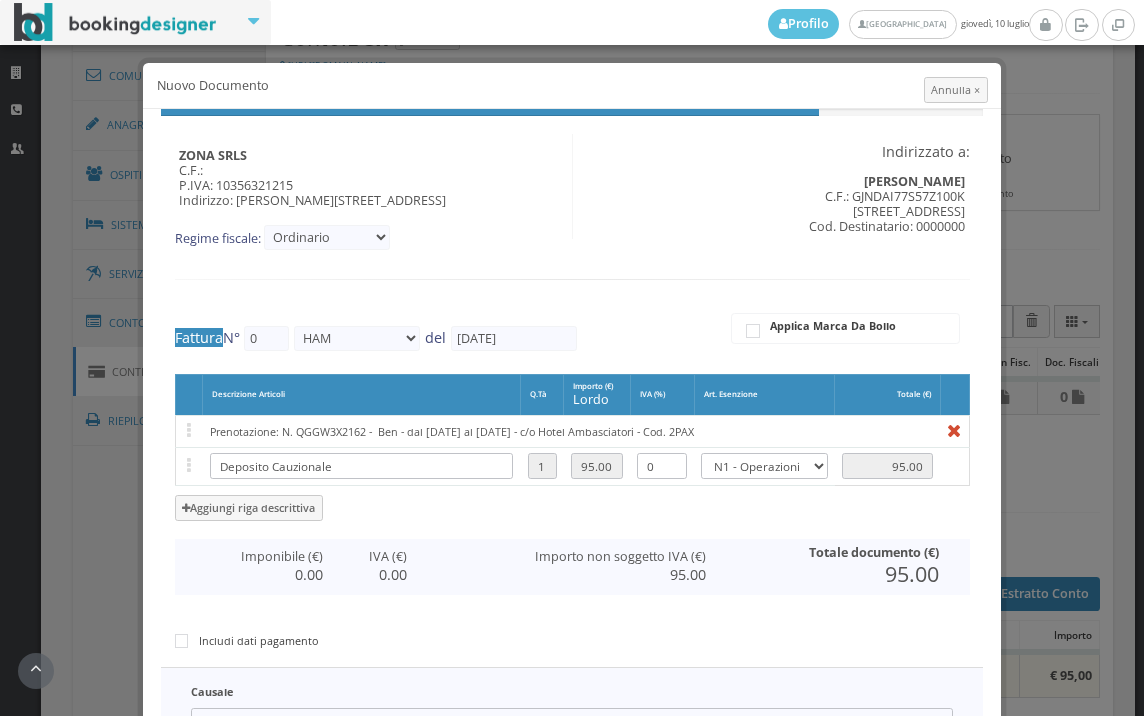 type on "260" 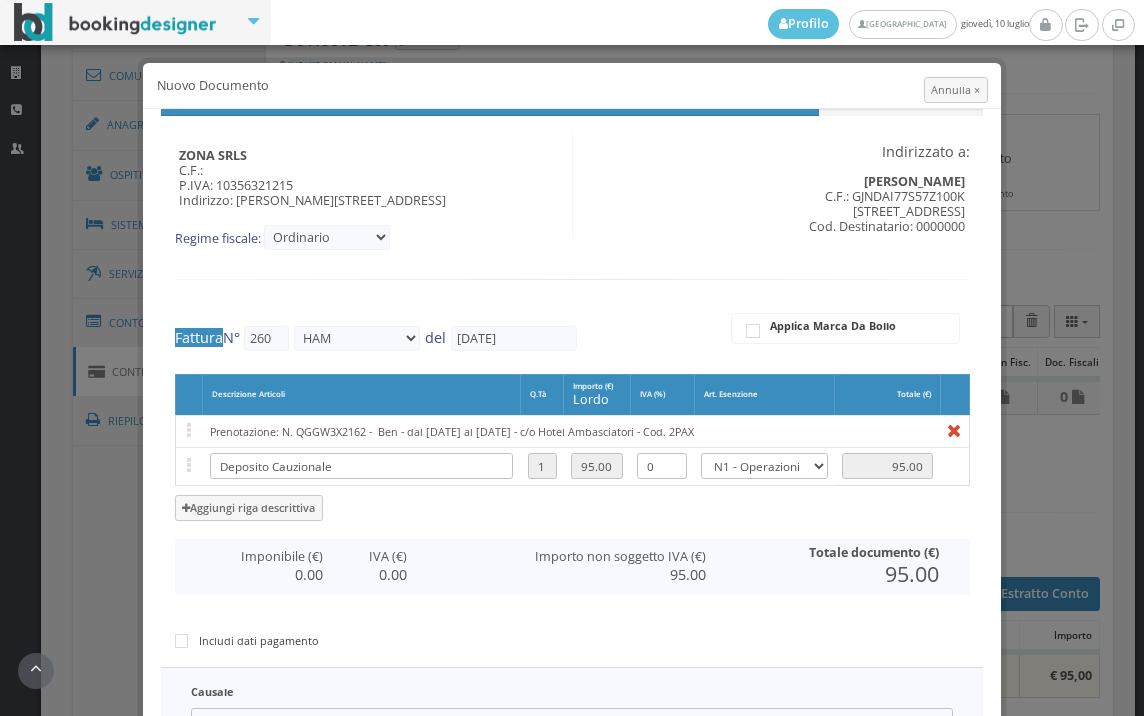 scroll, scrollTop: 327, scrollLeft: 0, axis: vertical 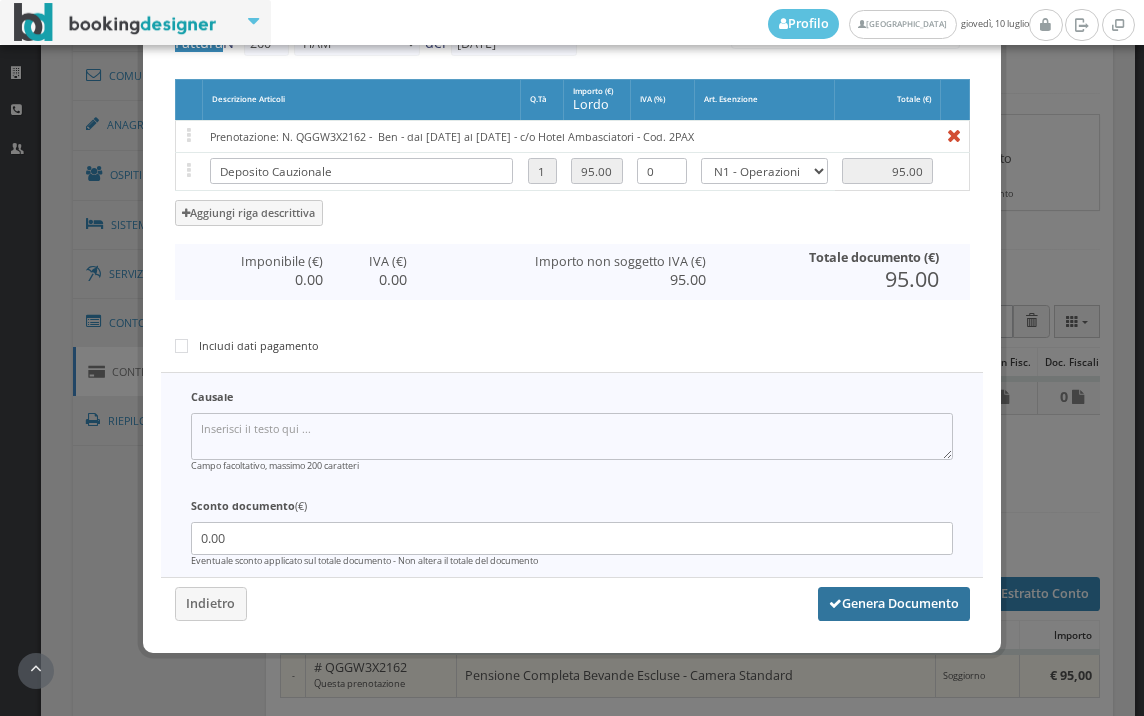 click at bounding box center [835, 604] 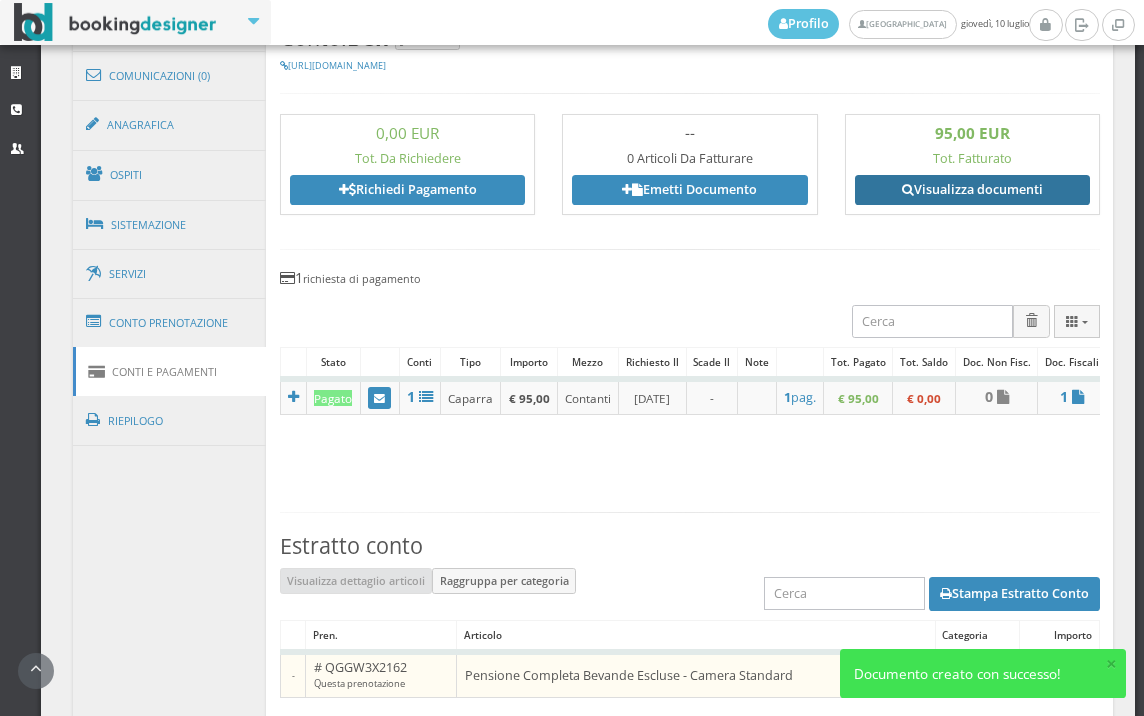 click on "Visualizza documenti" at bounding box center (972, 190) 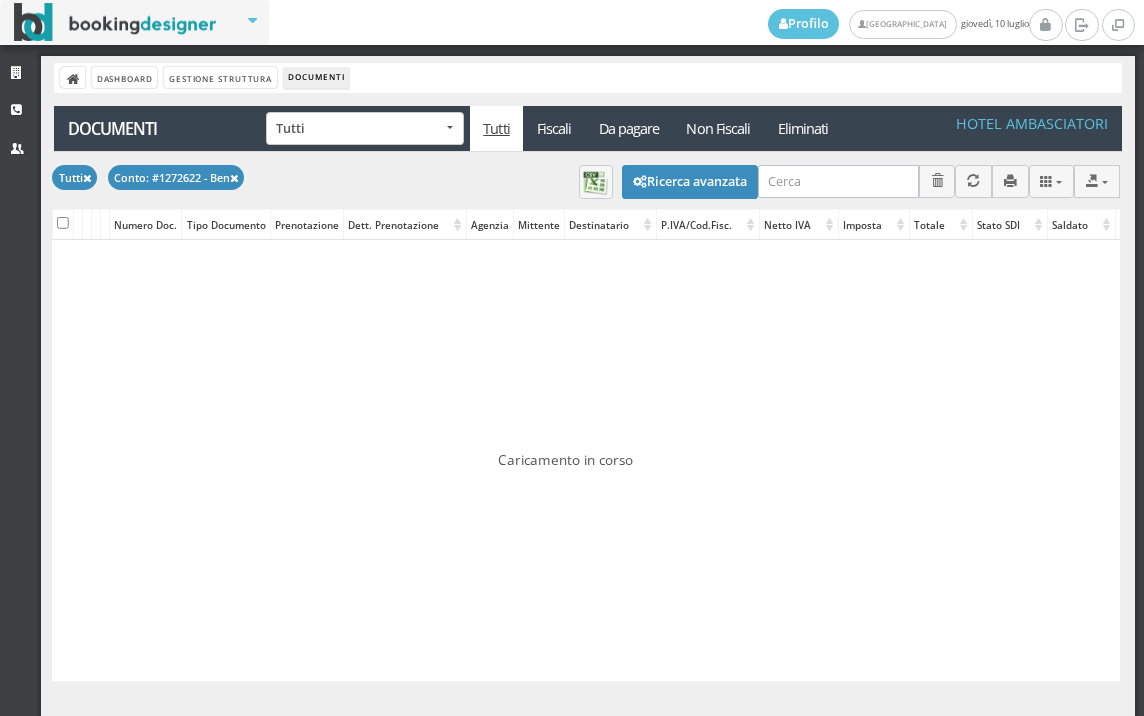 scroll, scrollTop: 0, scrollLeft: 0, axis: both 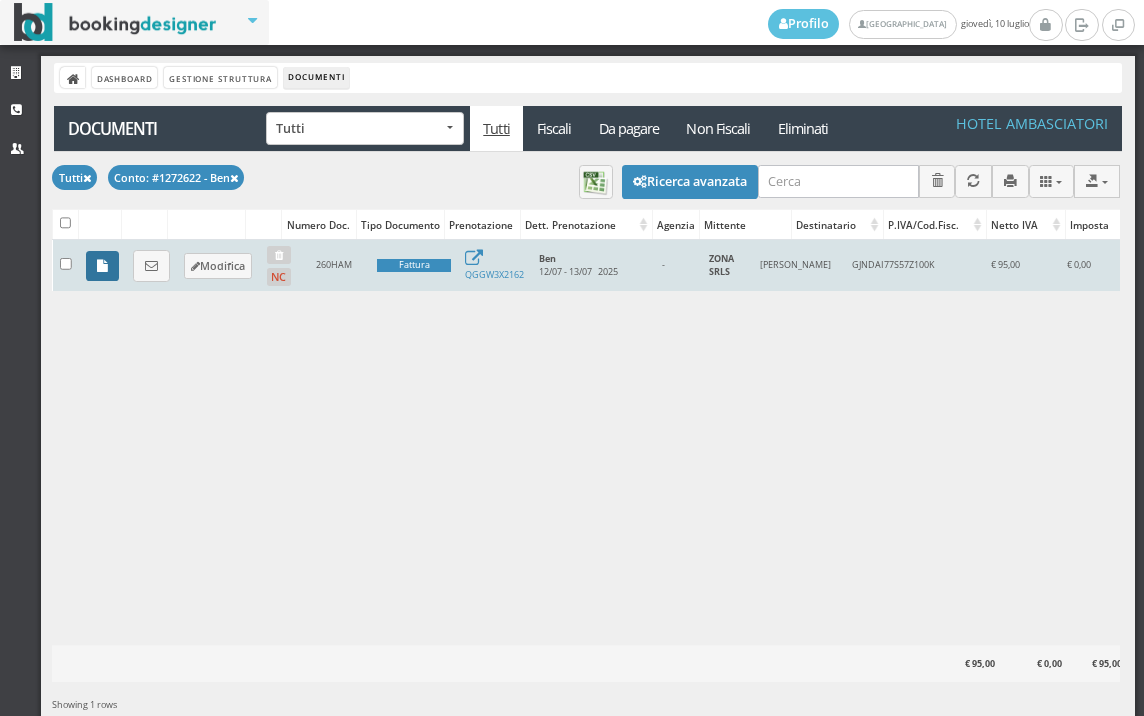 click at bounding box center (102, 266) 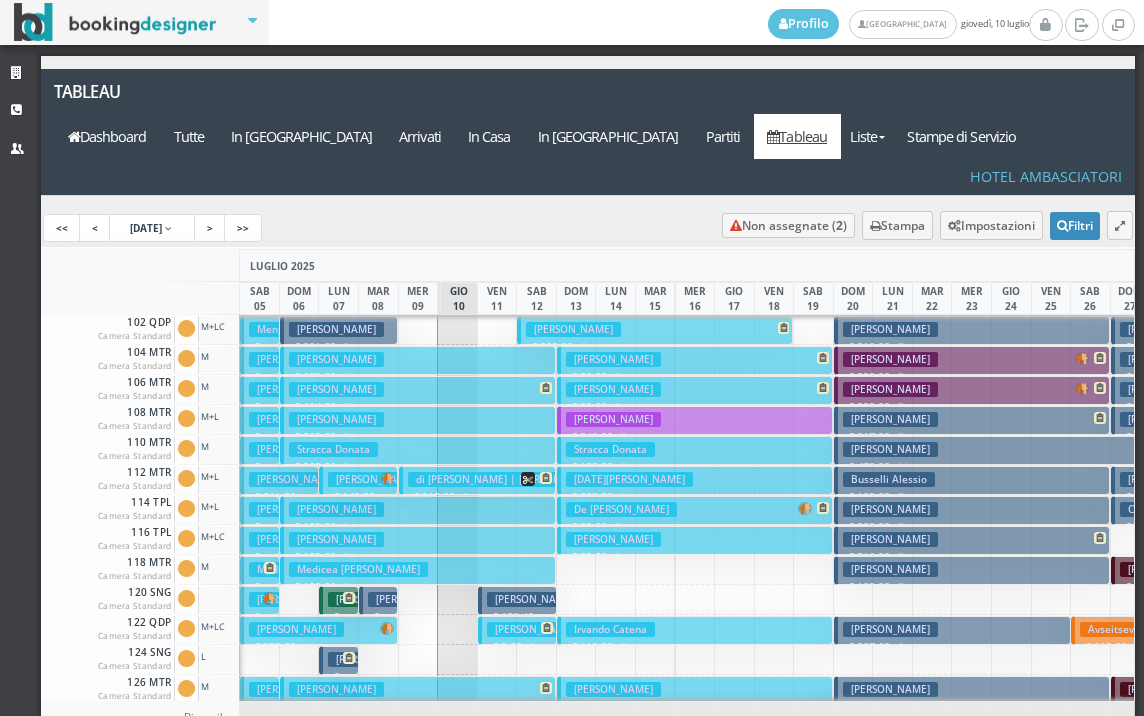 scroll, scrollTop: 0, scrollLeft: 0, axis: both 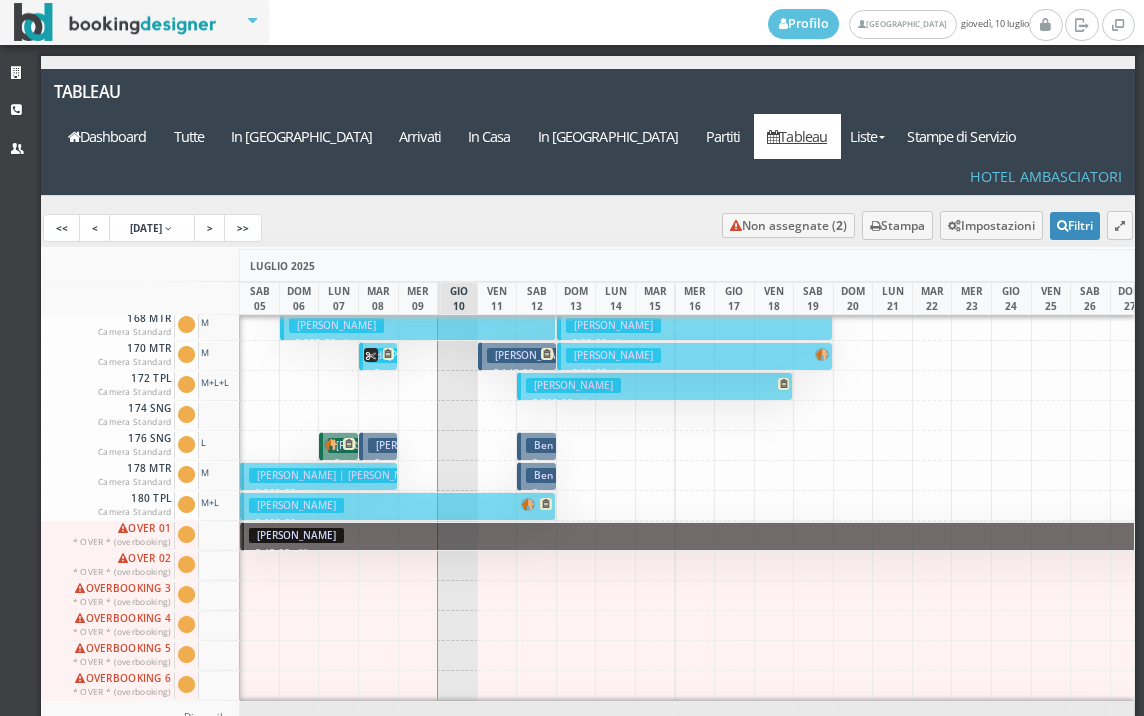 click on "Ben" at bounding box center [543, 445] 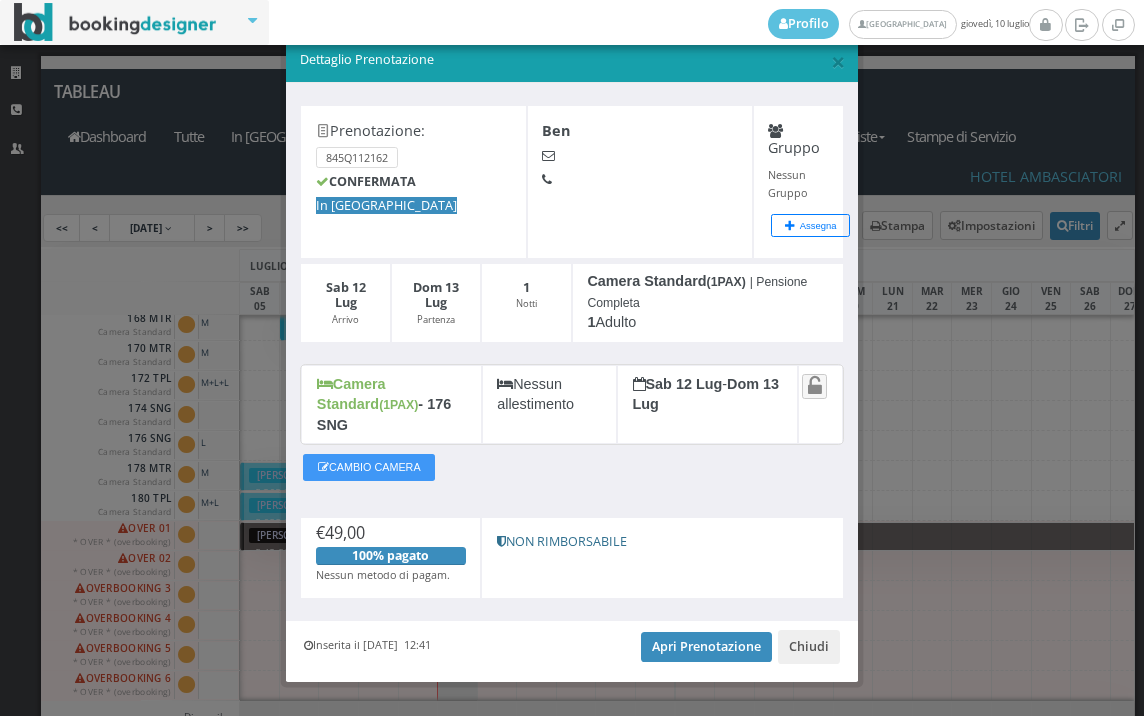 scroll, scrollTop: 37, scrollLeft: 0, axis: vertical 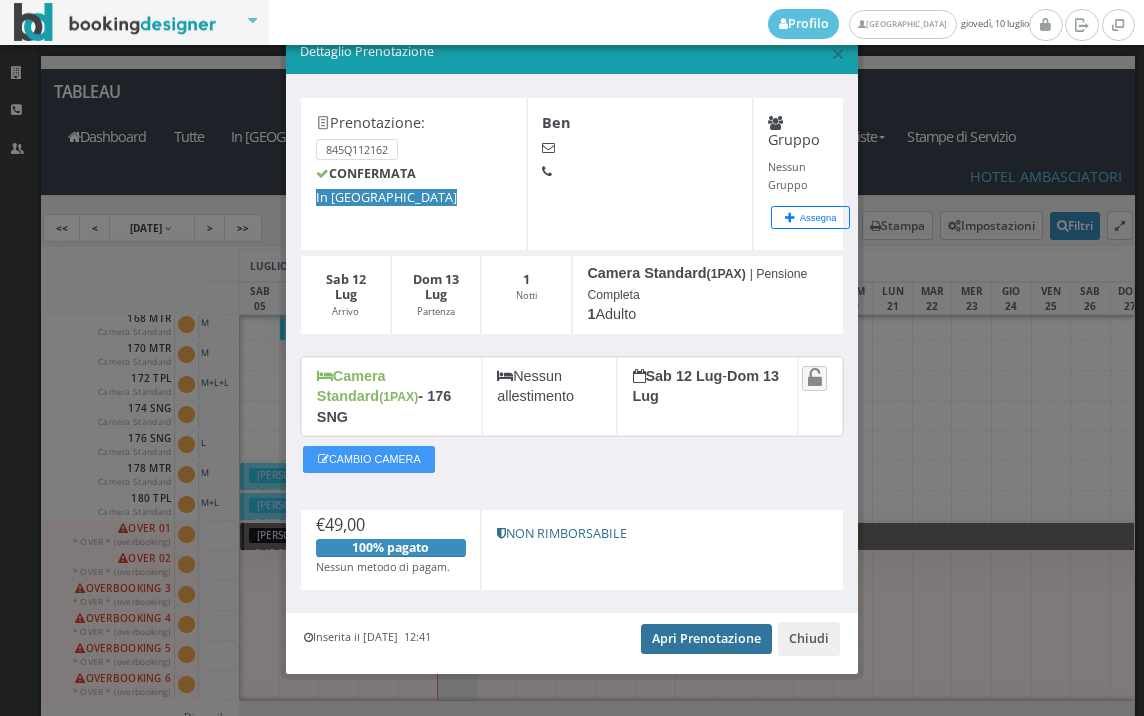 click on "Apri Prenotazione" at bounding box center (706, 639) 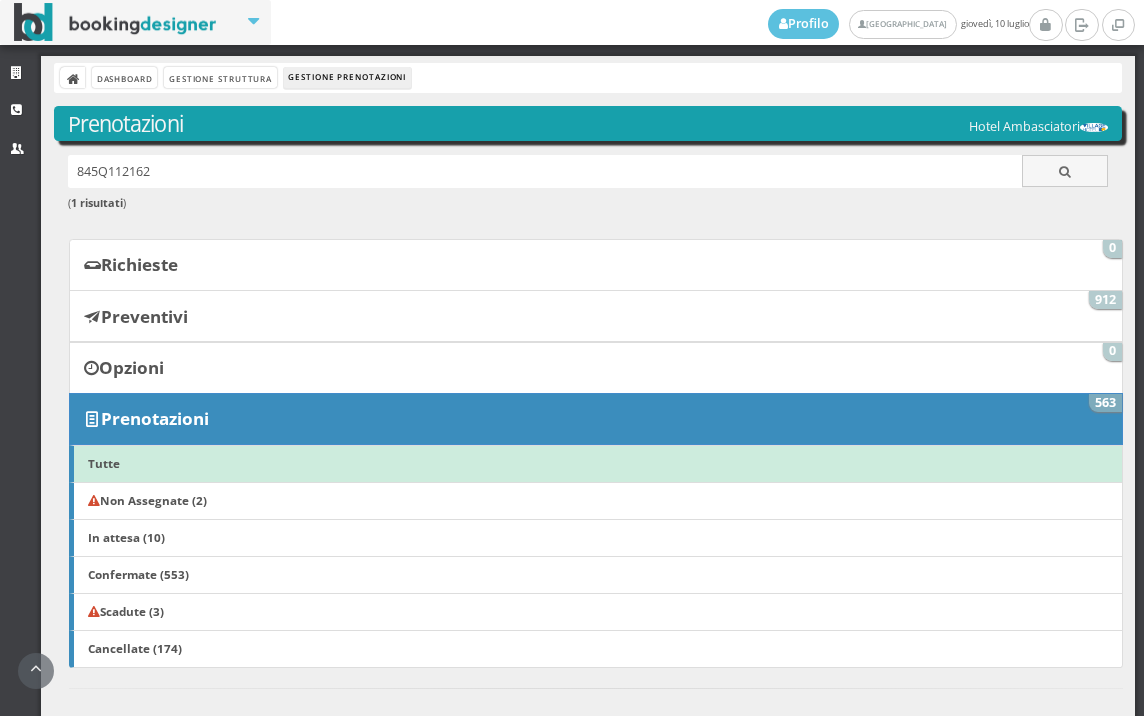 scroll, scrollTop: 0, scrollLeft: 0, axis: both 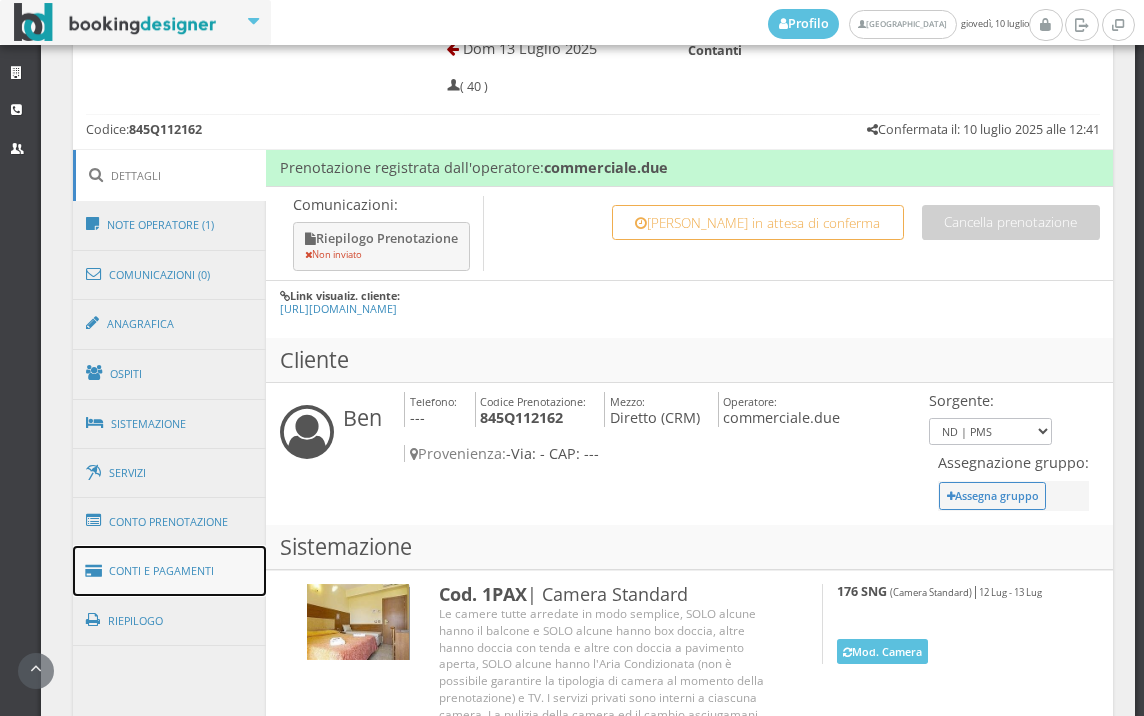 click on "Conti e Pagamenti" at bounding box center (170, 571) 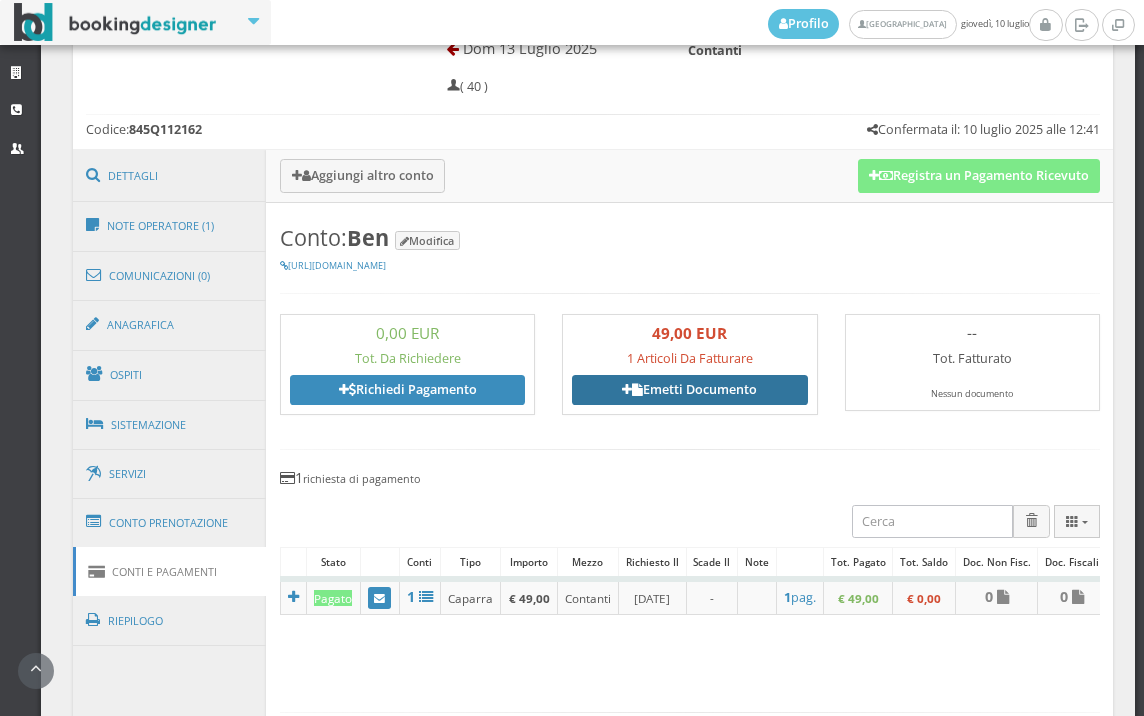 click on "Emetti Documento" at bounding box center [689, 390] 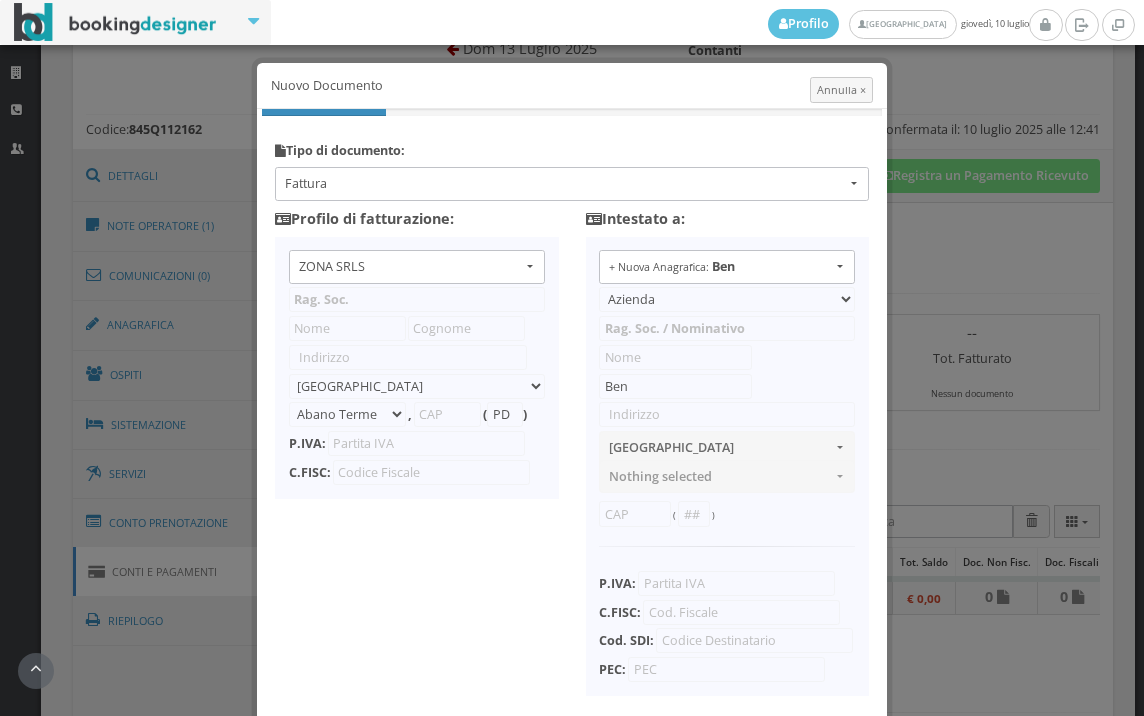 type on "ZONA SRLS" 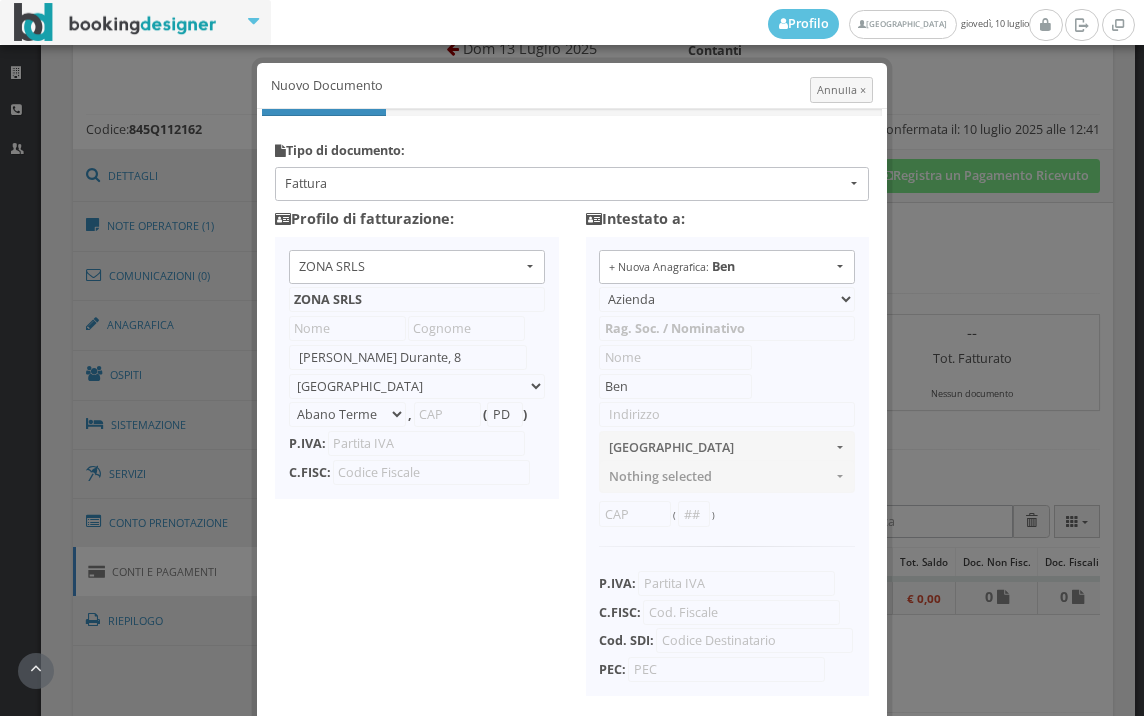 select on "Frattamaggiore" 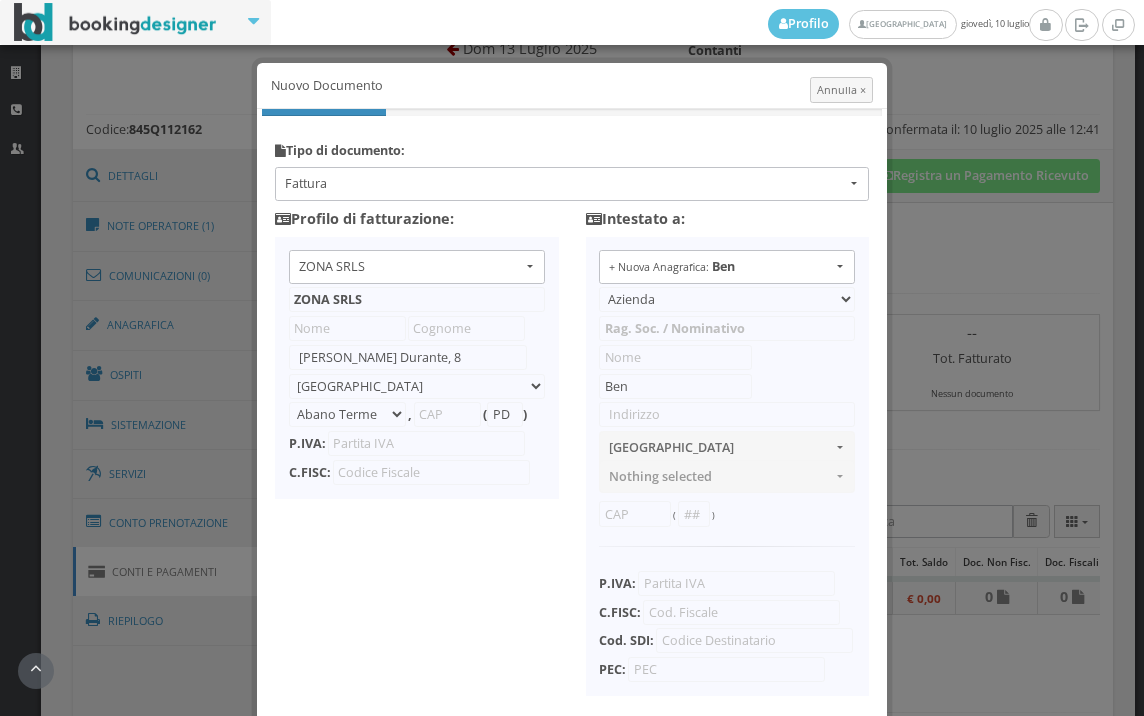 type on "80027" 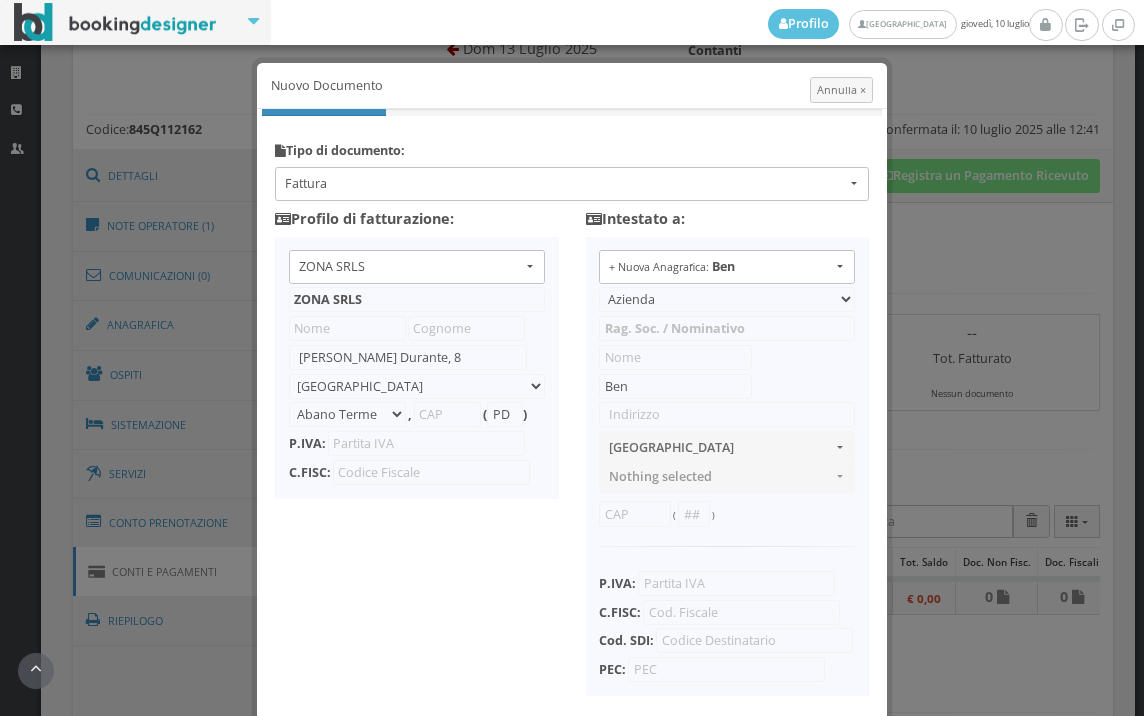 type on "NA" 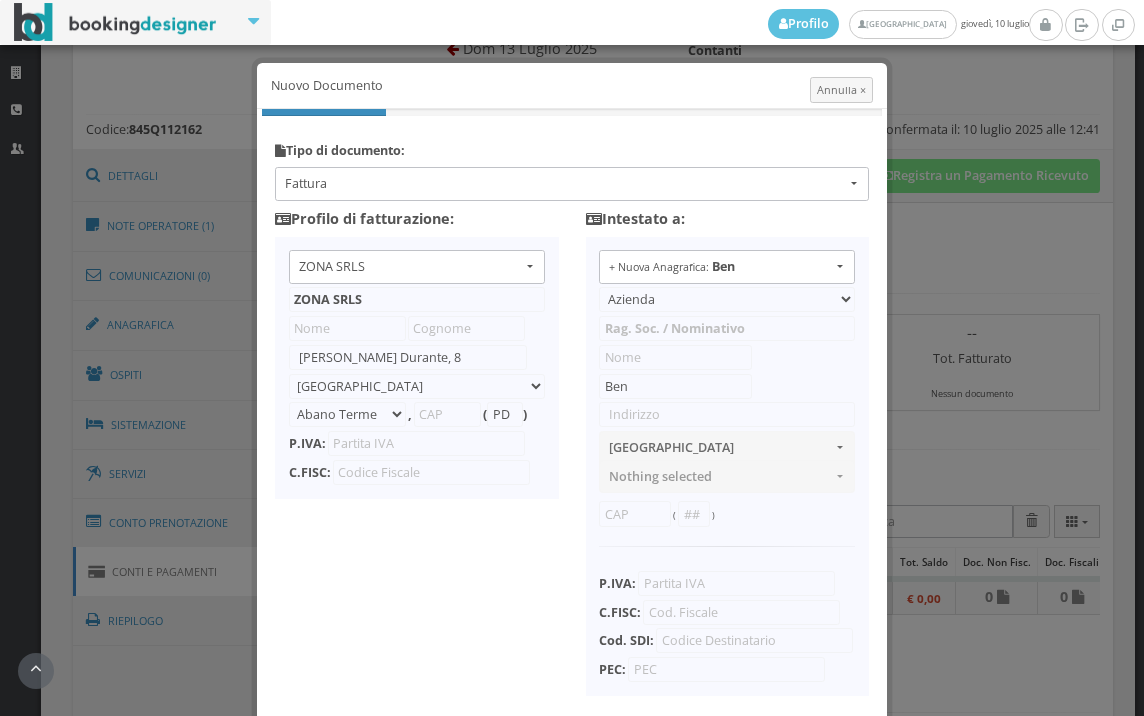 type on "10356321215" 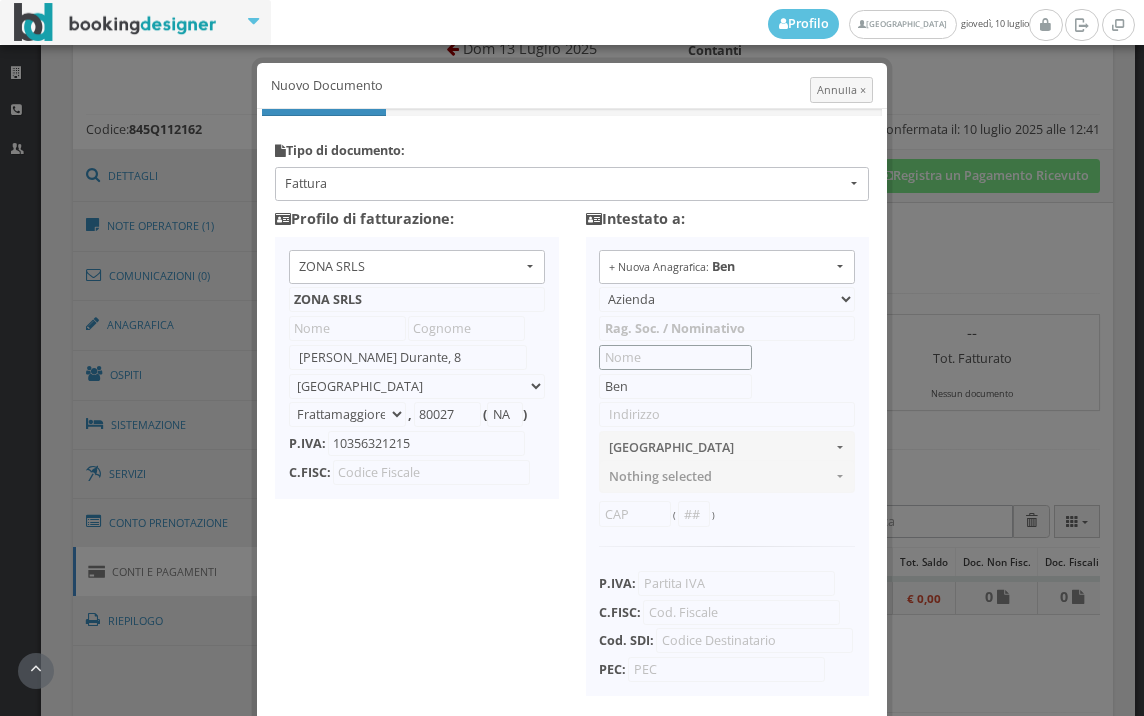 click at bounding box center [675, 357] 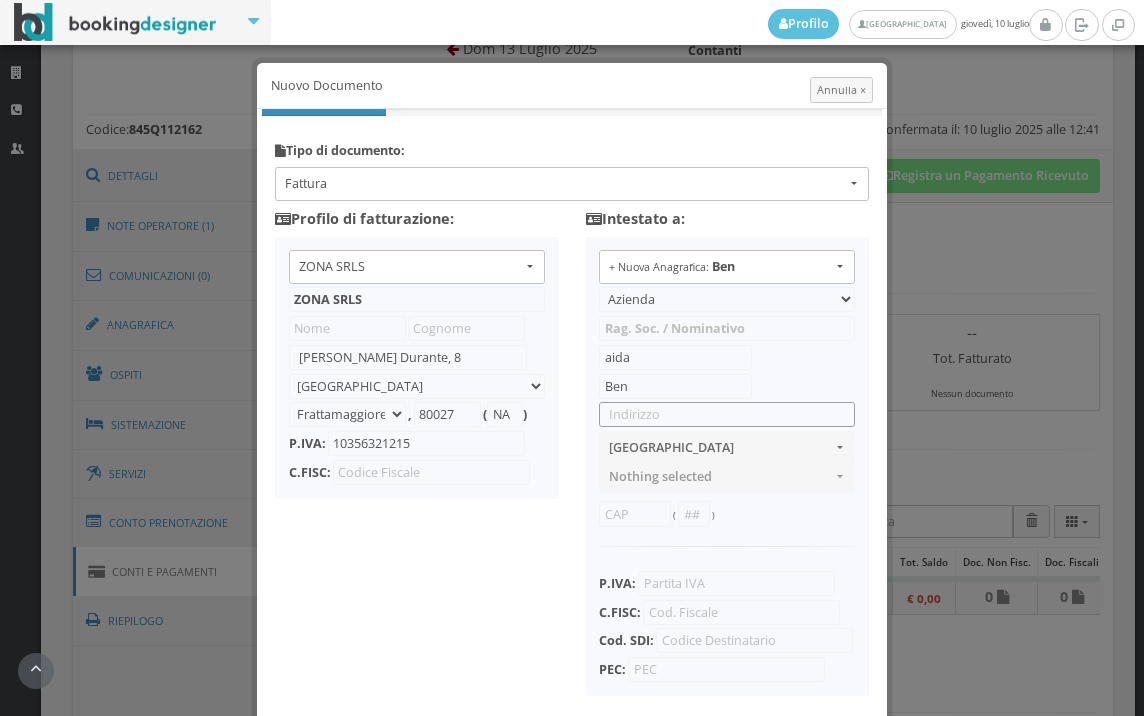 type on "via dell appennino 429" 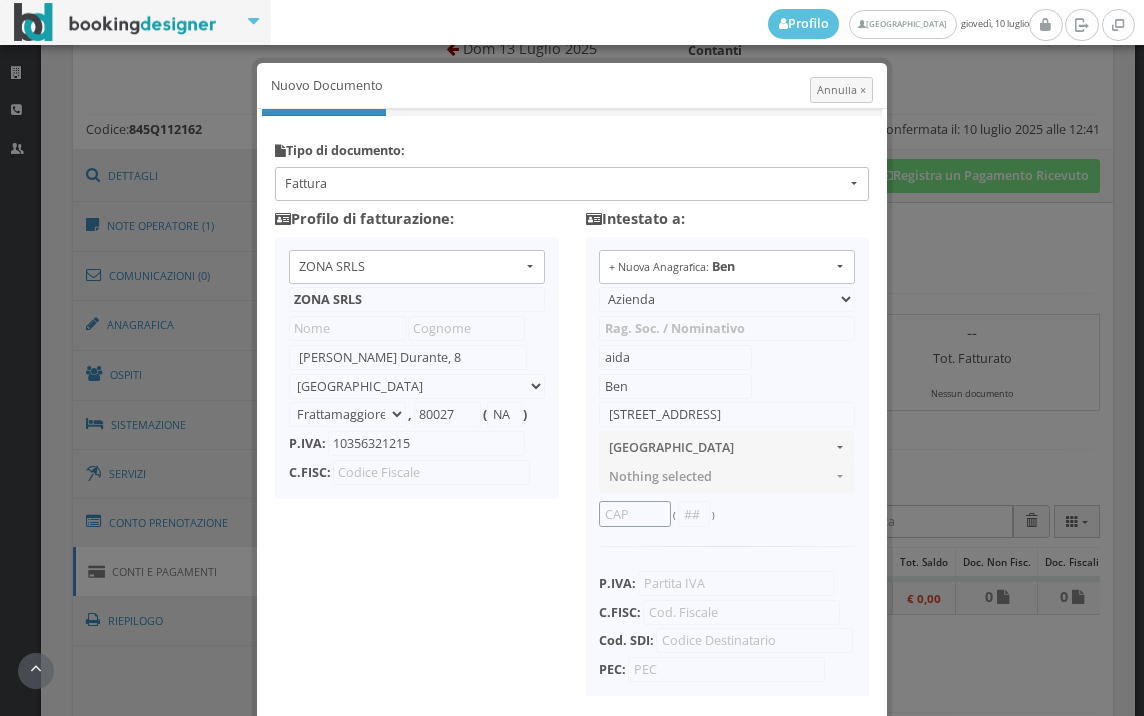 type on "47121" 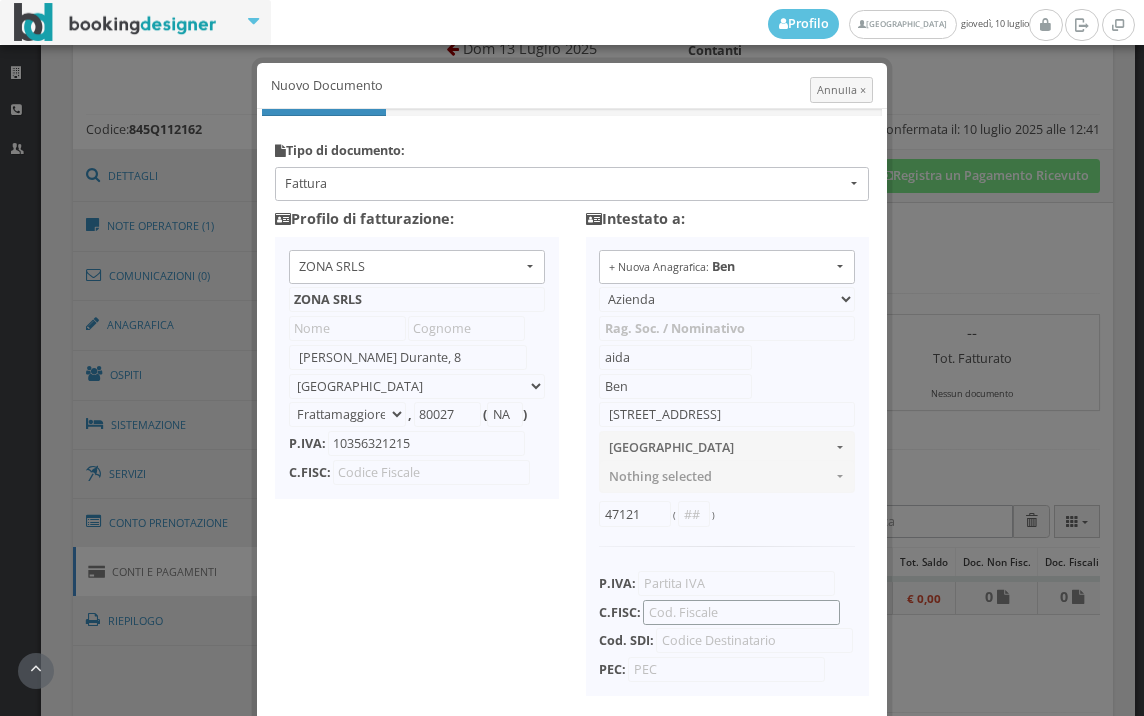 type on "gjndai77s57z100k" 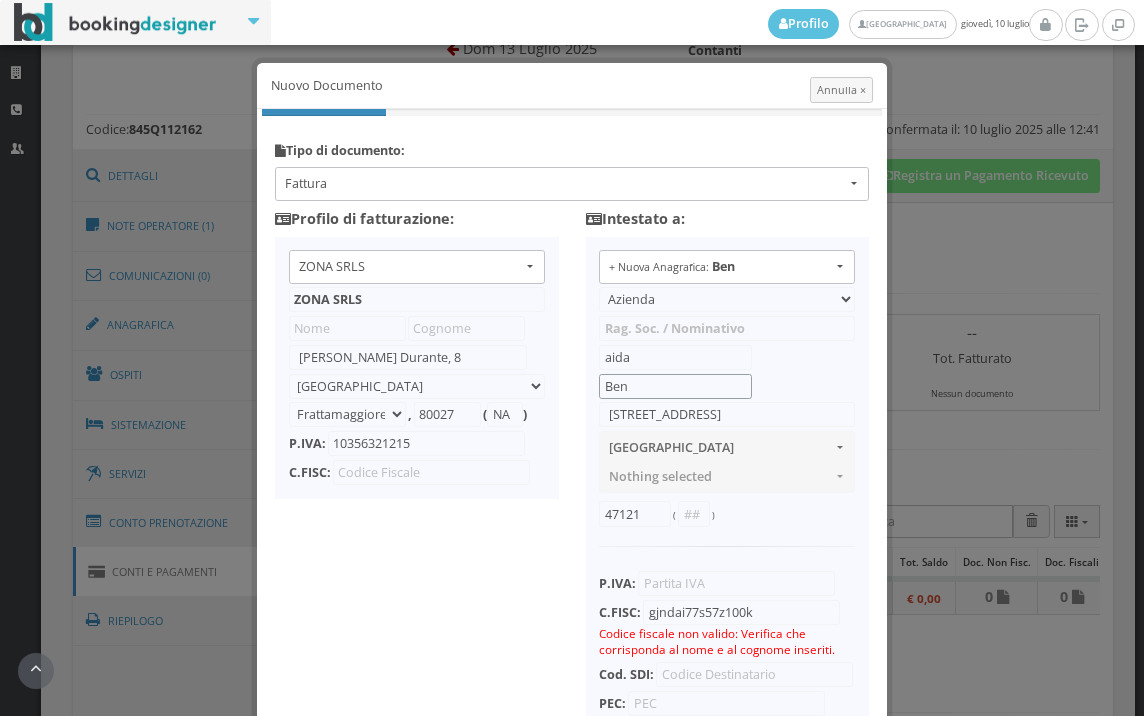 drag, startPoint x: 626, startPoint y: 391, endPoint x: 595, endPoint y: 385, distance: 31.575306 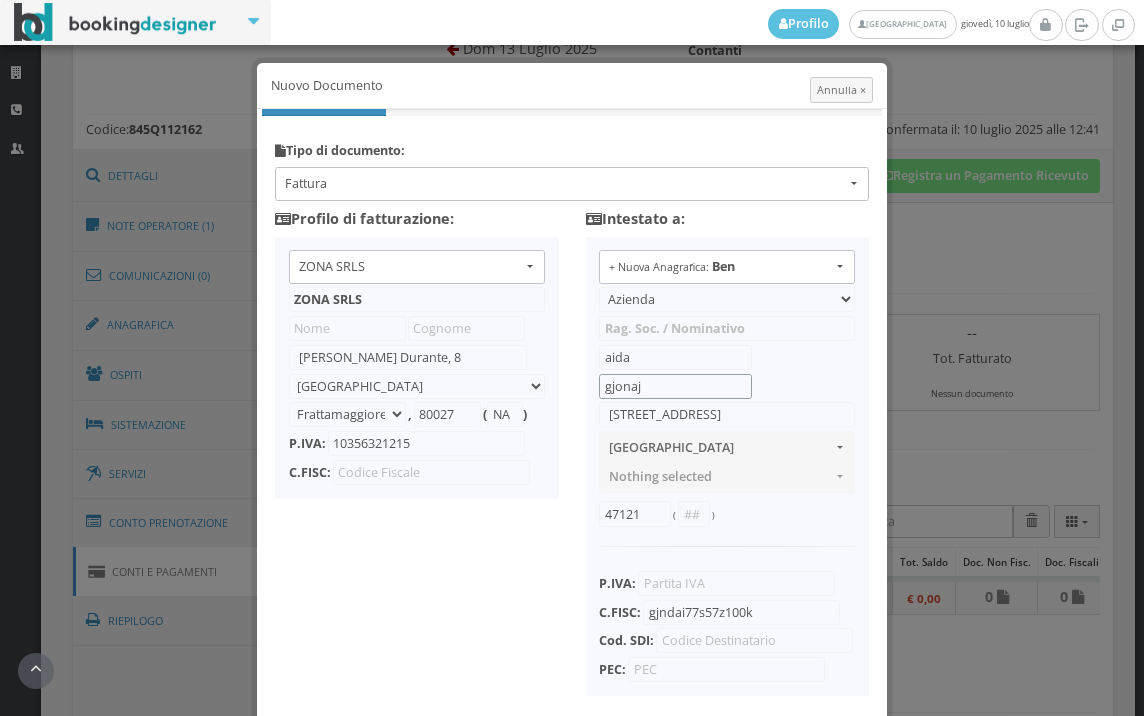 type on "gjonaj" 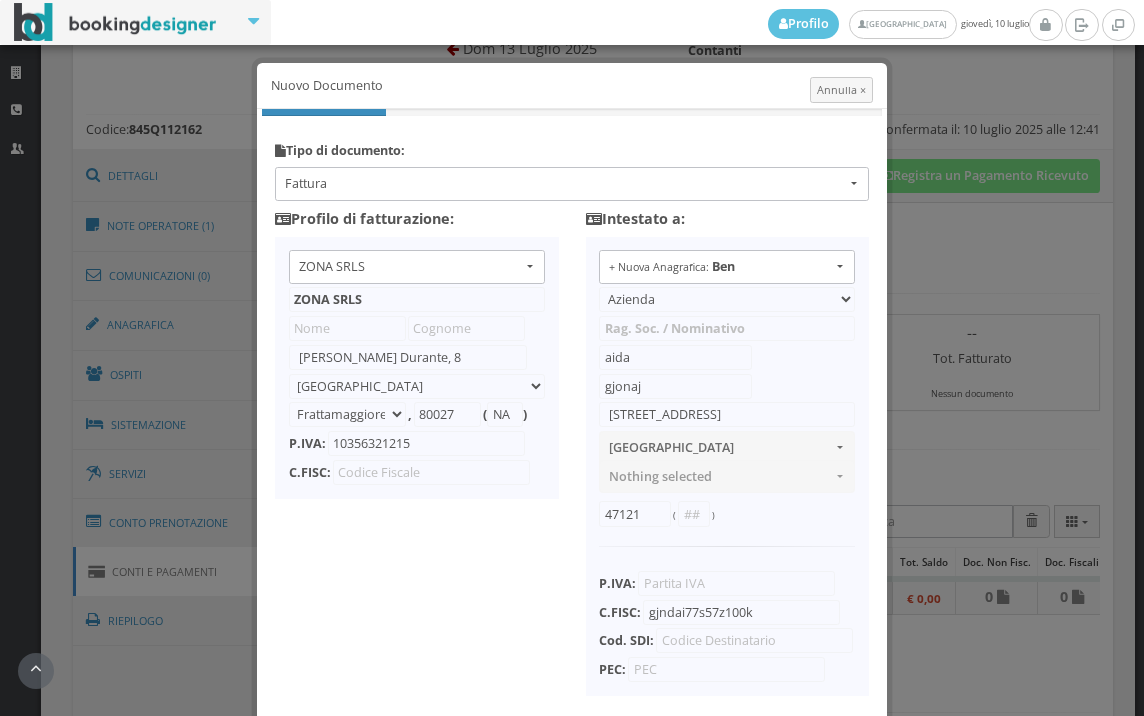 click on "aida
gjonaj" at bounding box center (727, 370) 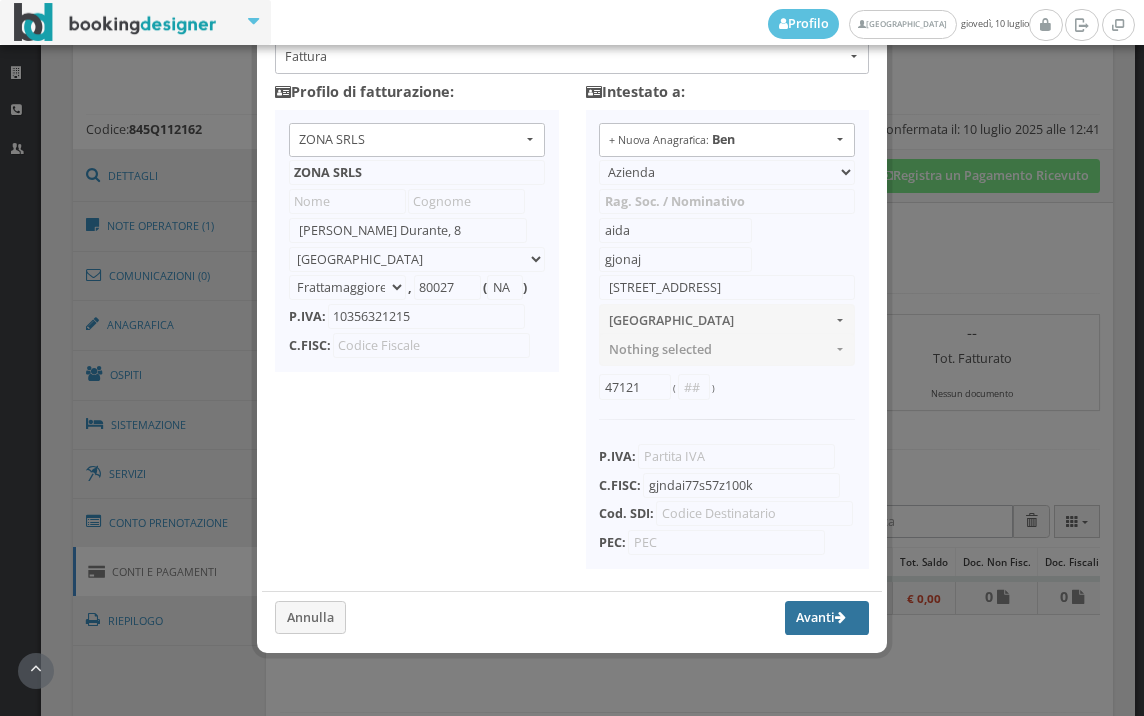 click on "Avanti" at bounding box center (827, 618) 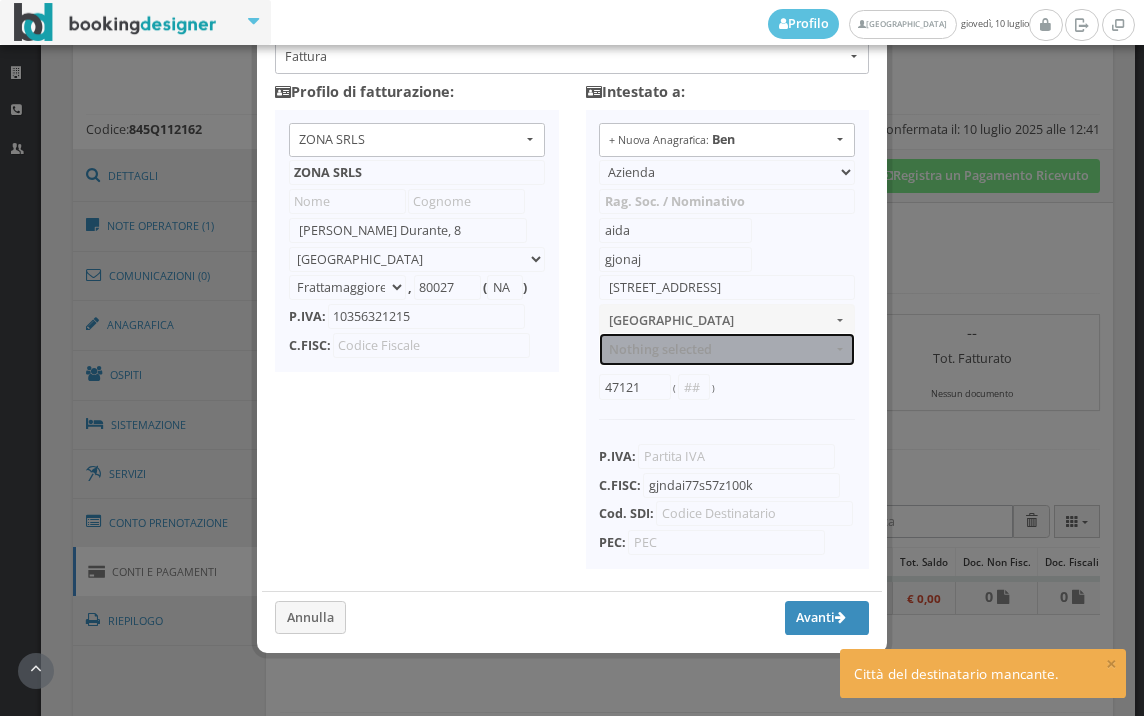 click on "Nothing selected" at bounding box center [727, 349] 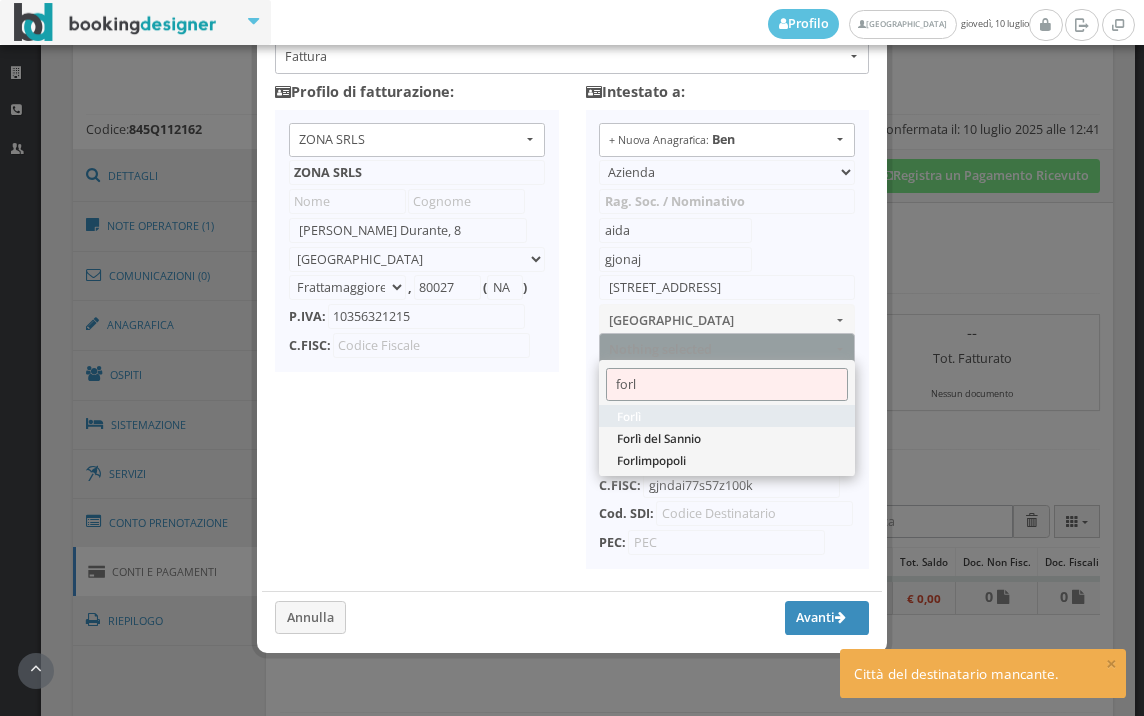 type on "forl" 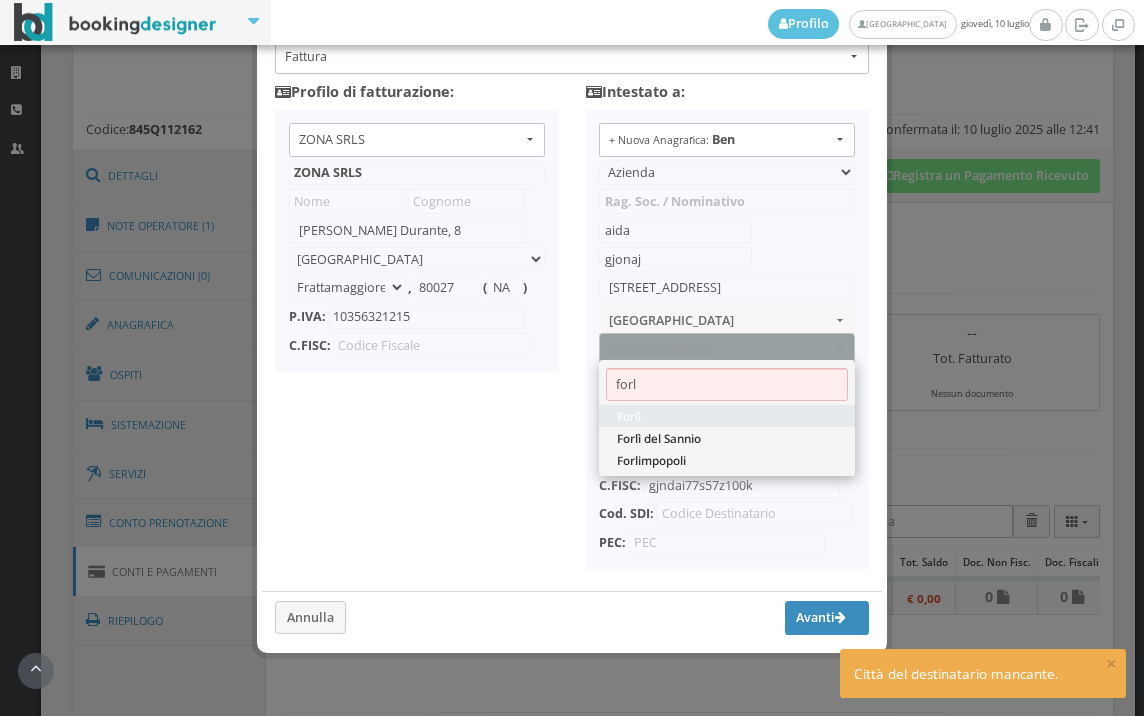 click on "Forlì" at bounding box center [727, 416] 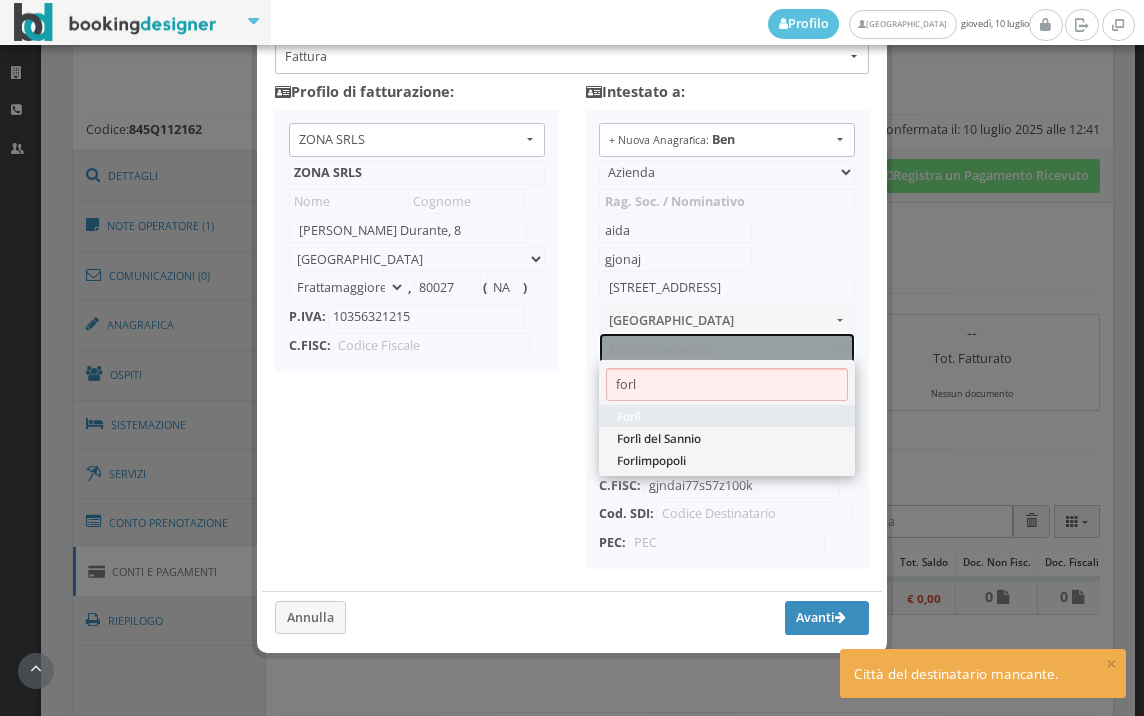 select on "FORLì" 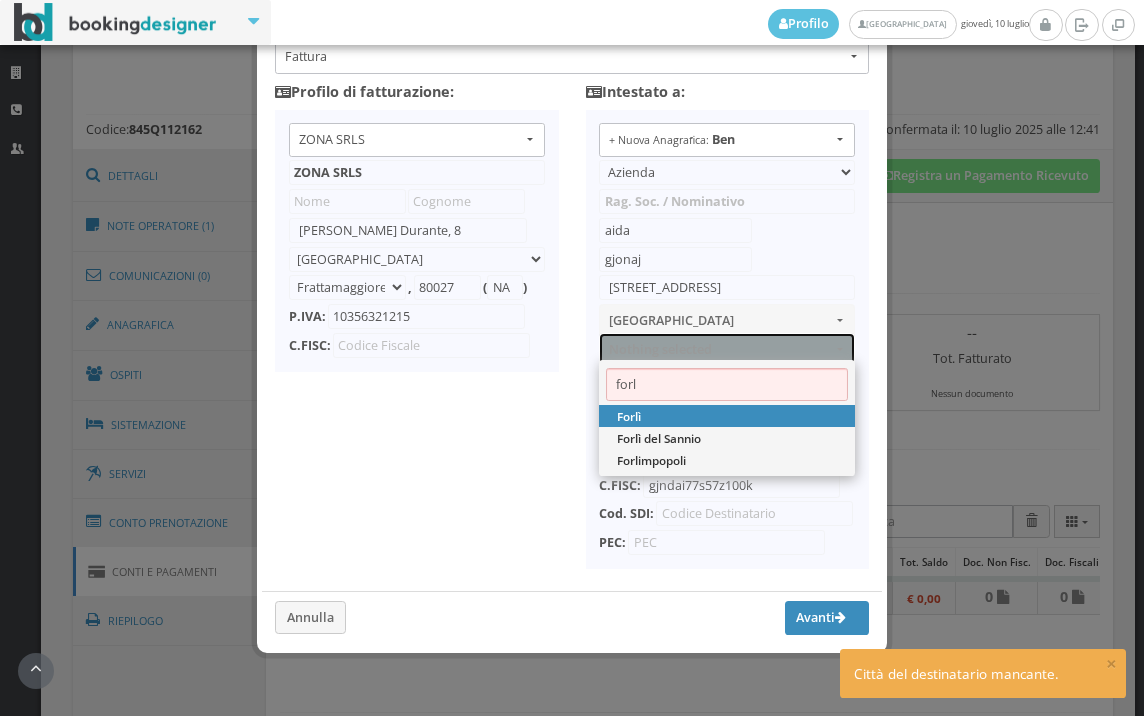 type on "FC" 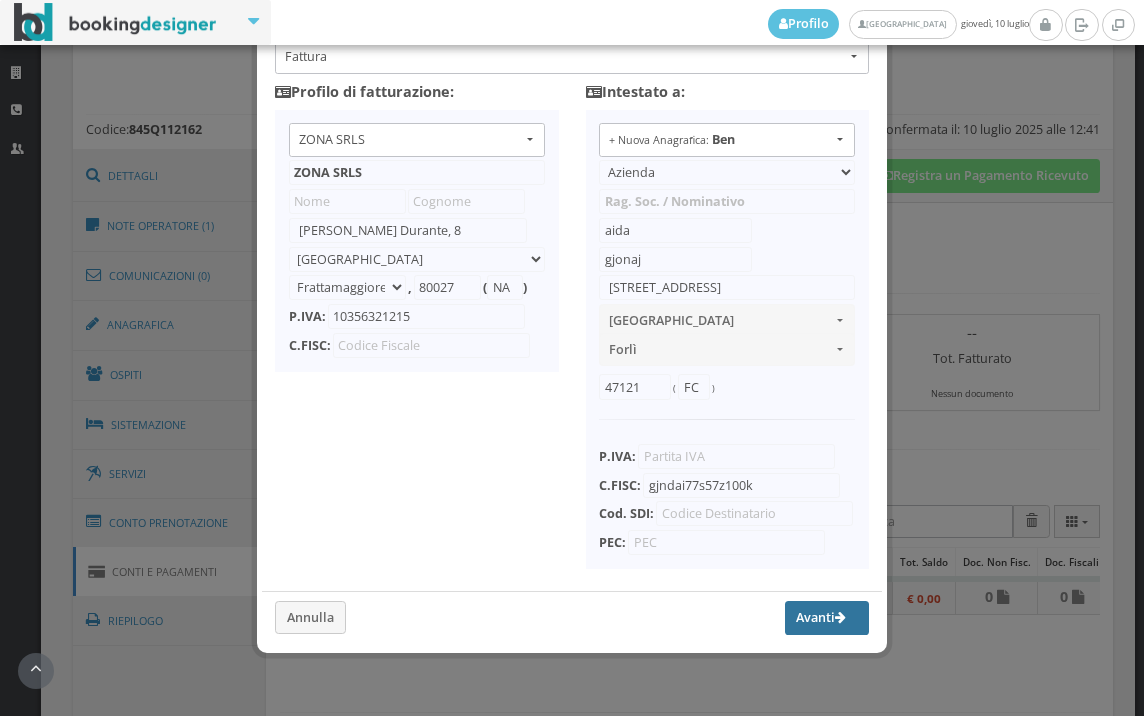 click on "Avanti" at bounding box center (827, 618) 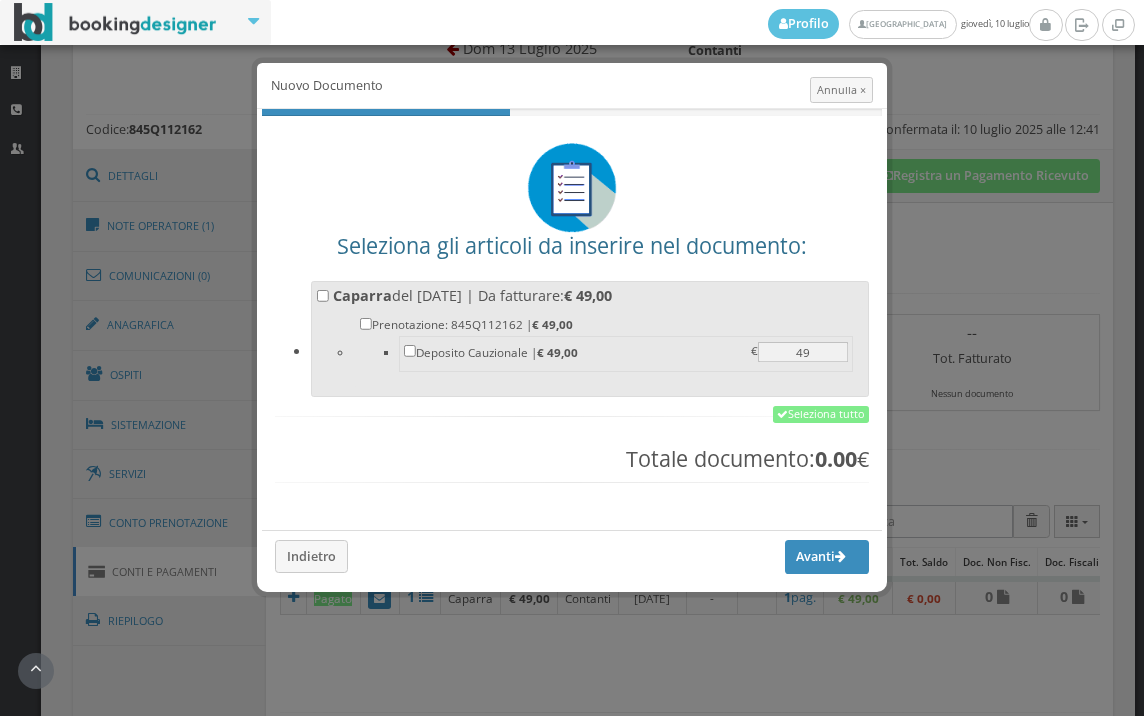 scroll, scrollTop: 0, scrollLeft: 0, axis: both 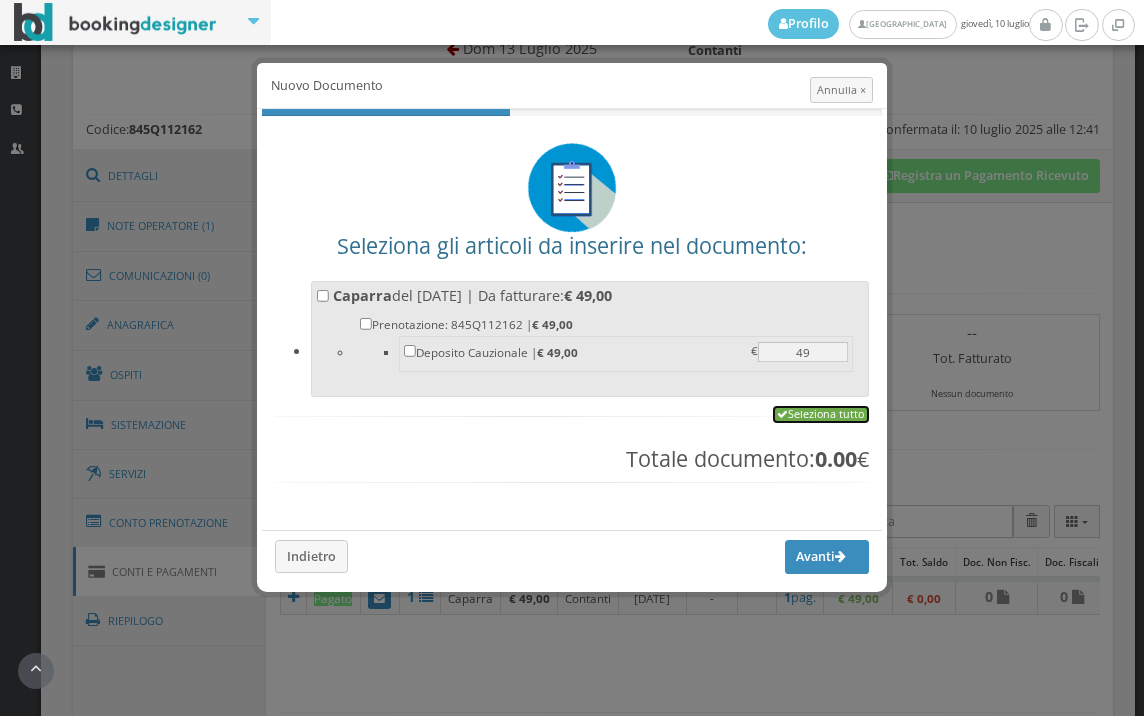 click on "Seleziona tutto" at bounding box center [821, 415] 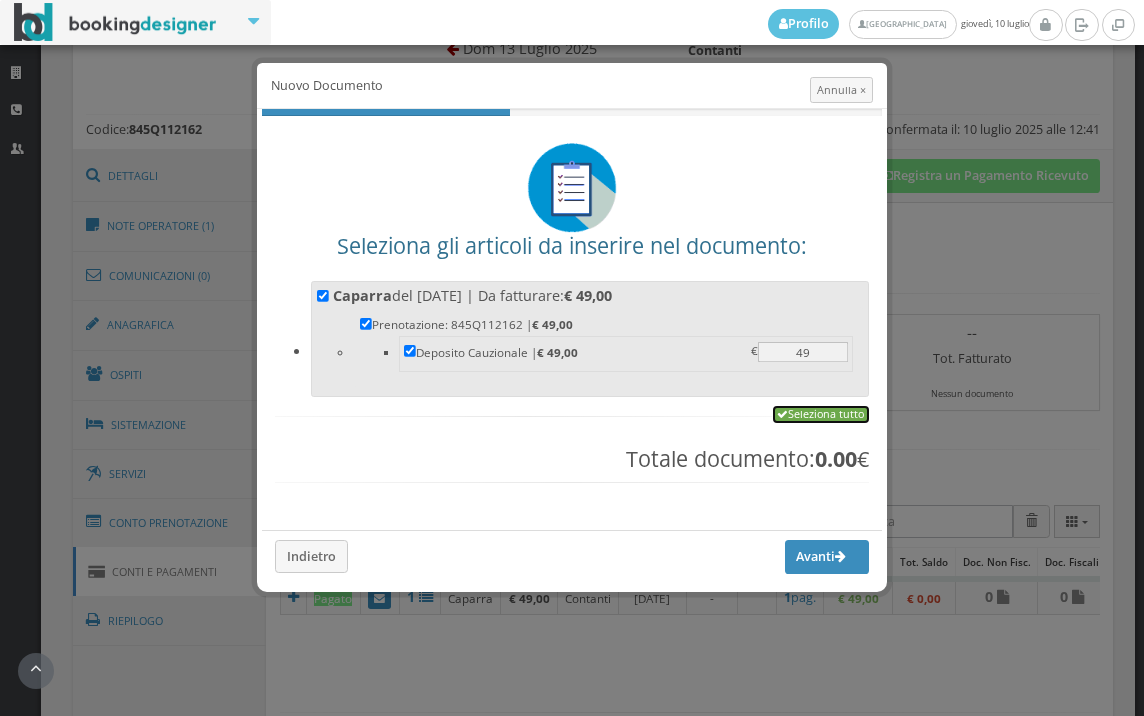 checkbox on "true" 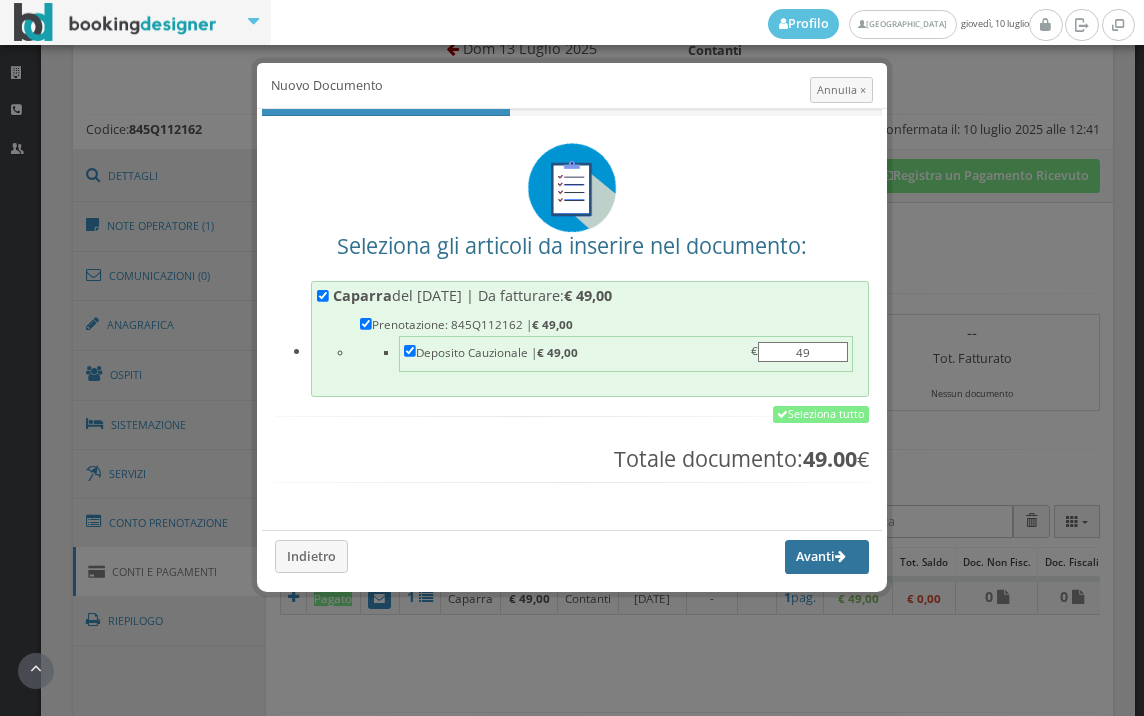 click on "Avanti" at bounding box center [827, 557] 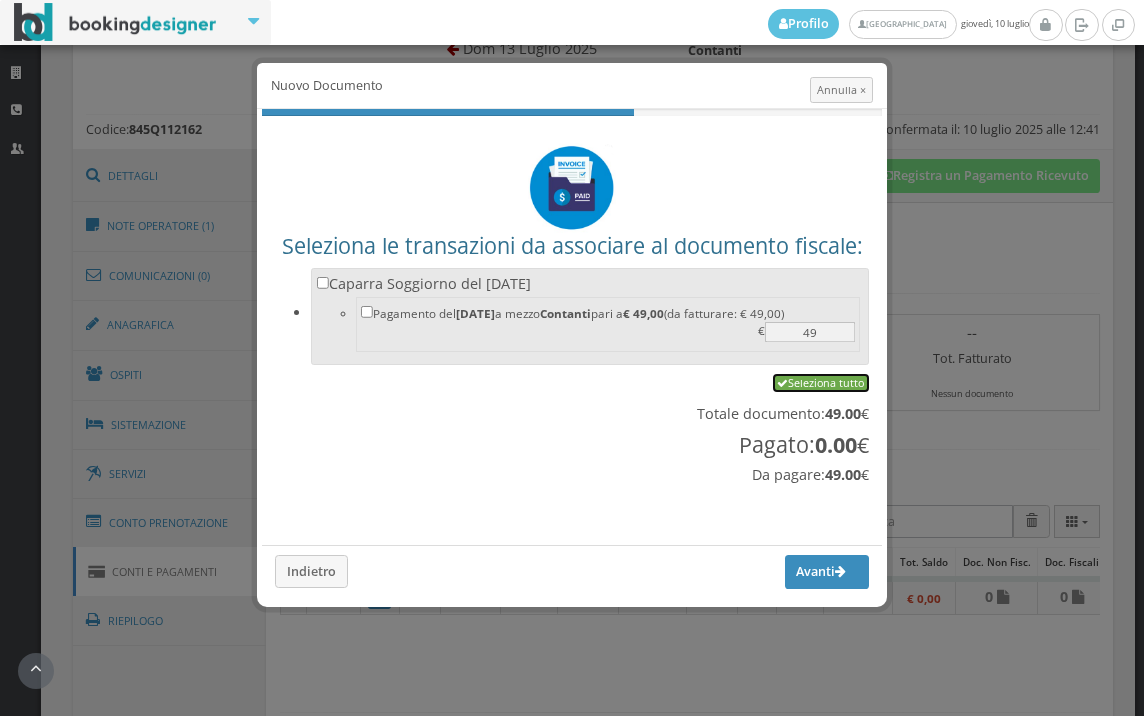 click on "Seleziona tutto" at bounding box center (821, 383) 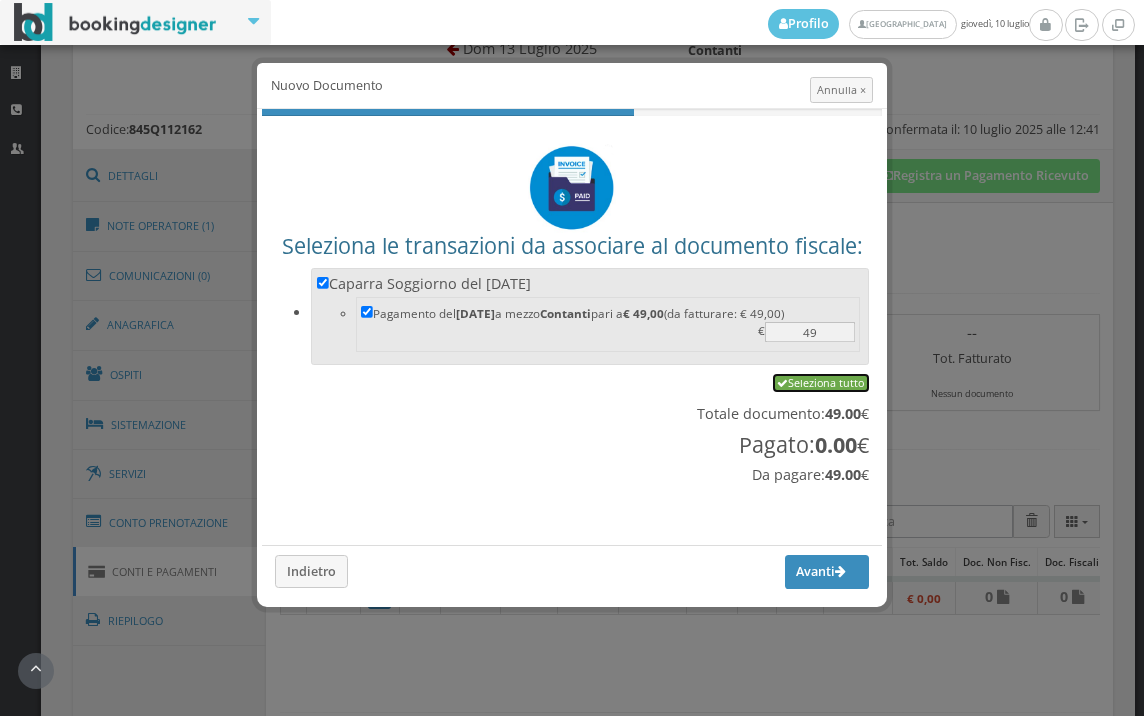 checkbox on "true" 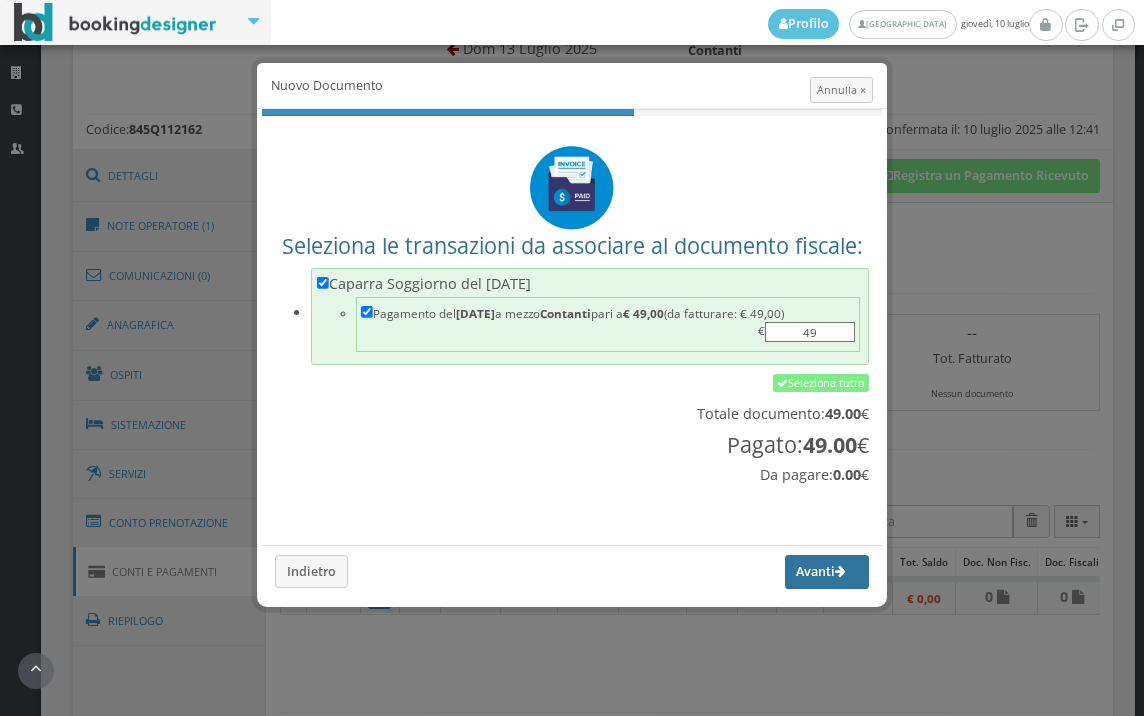 click on "Avanti" at bounding box center [827, 572] 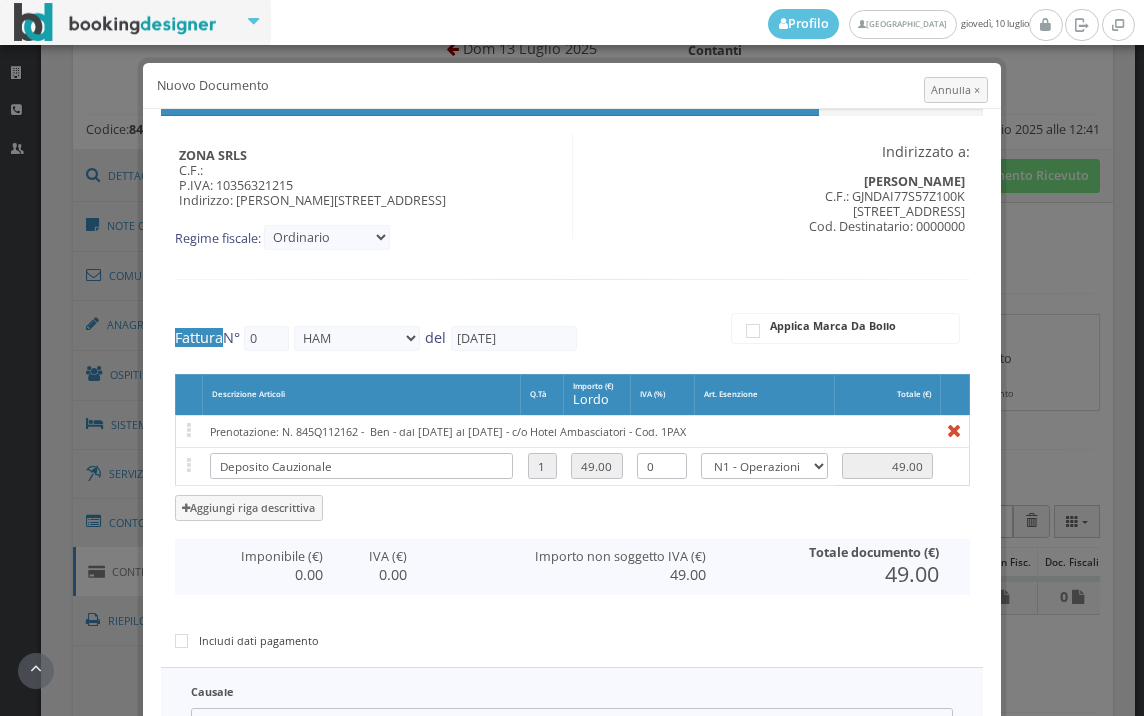 type on "261" 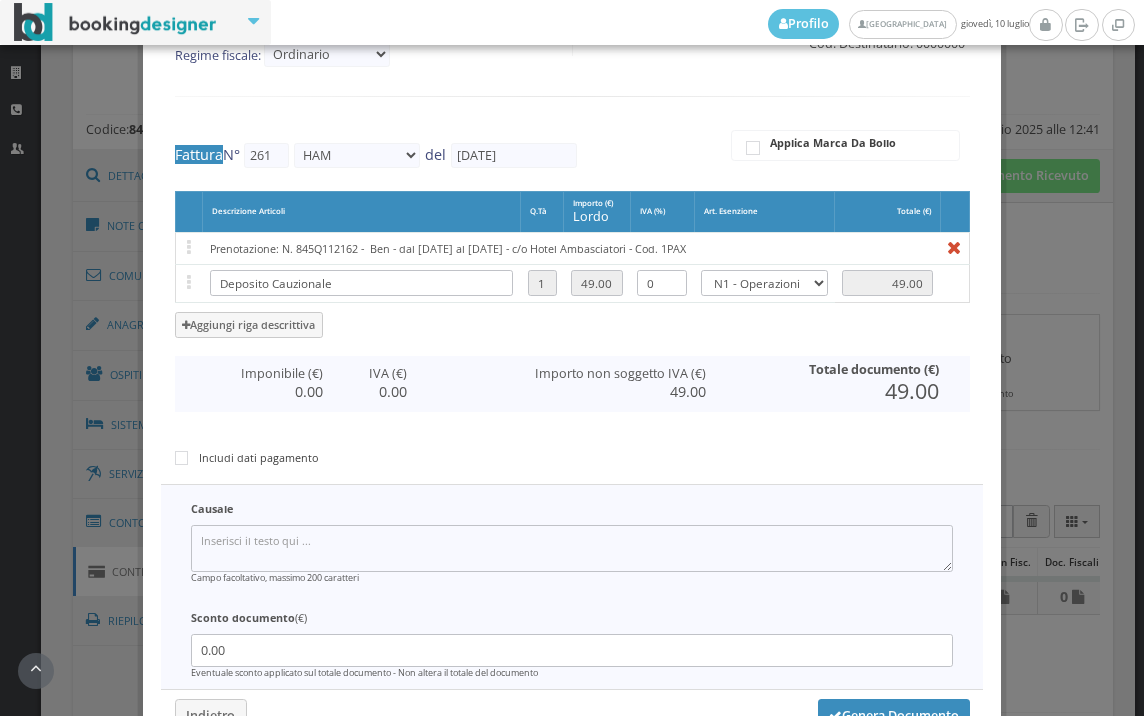 scroll, scrollTop: 327, scrollLeft: 0, axis: vertical 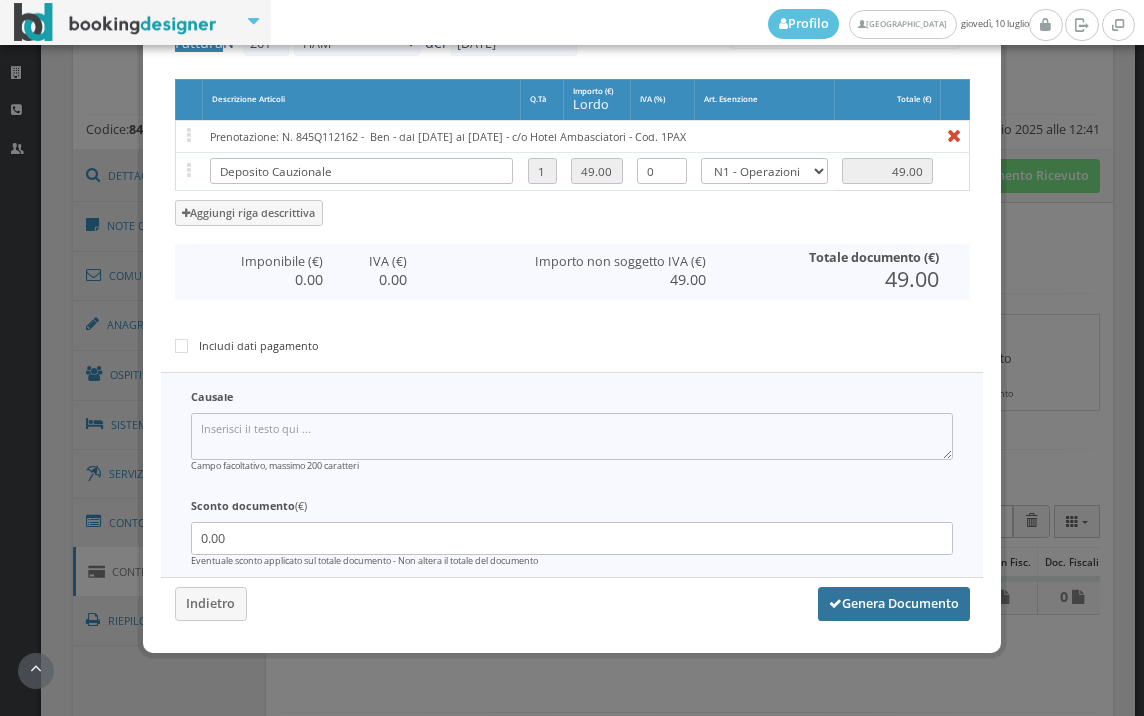 click on "Genera Documento" at bounding box center (894, 604) 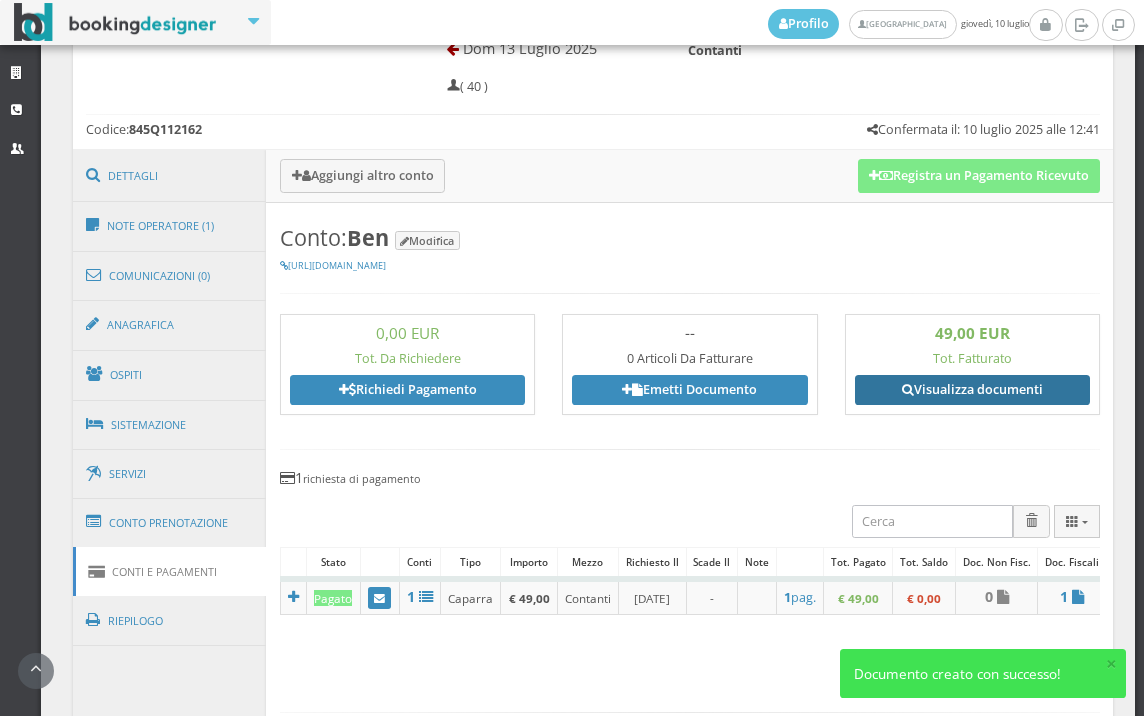 click on "Visualizza documenti" at bounding box center [972, 390] 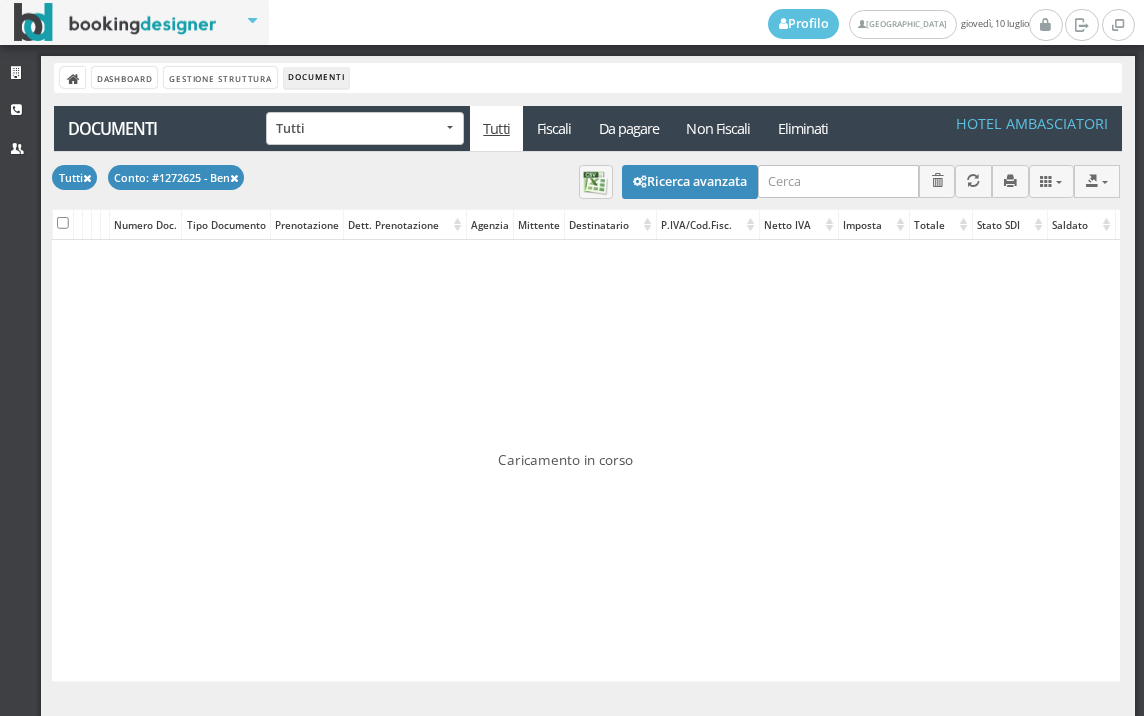 scroll, scrollTop: 0, scrollLeft: 0, axis: both 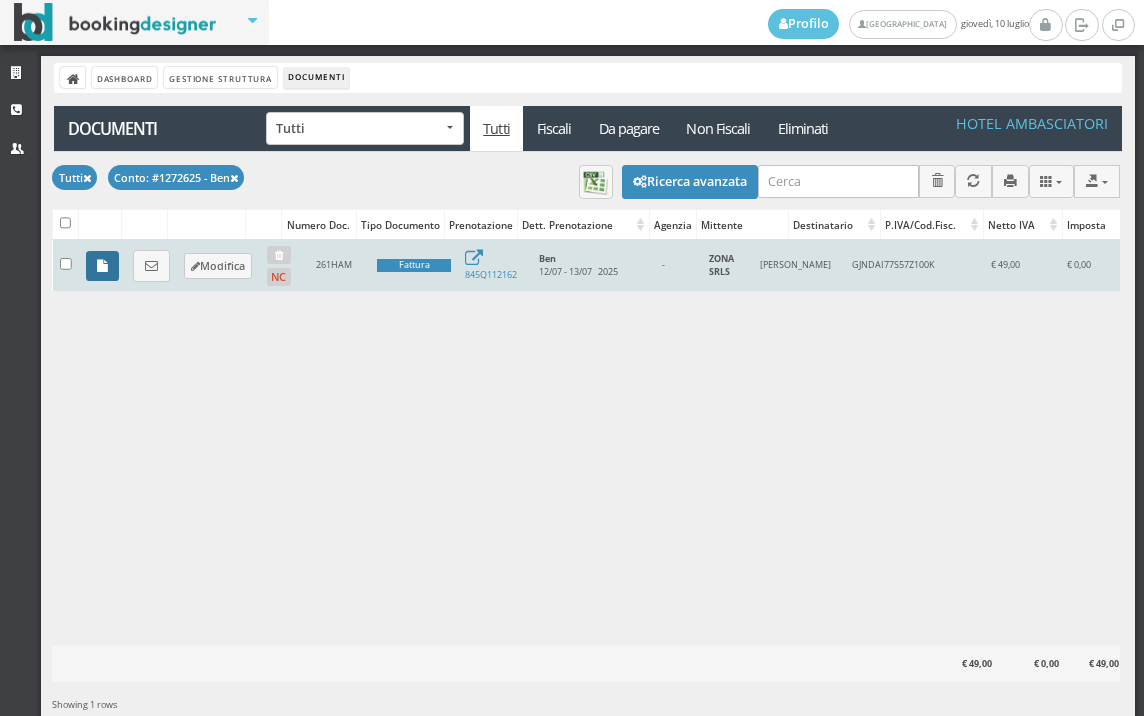 click at bounding box center [102, 266] 